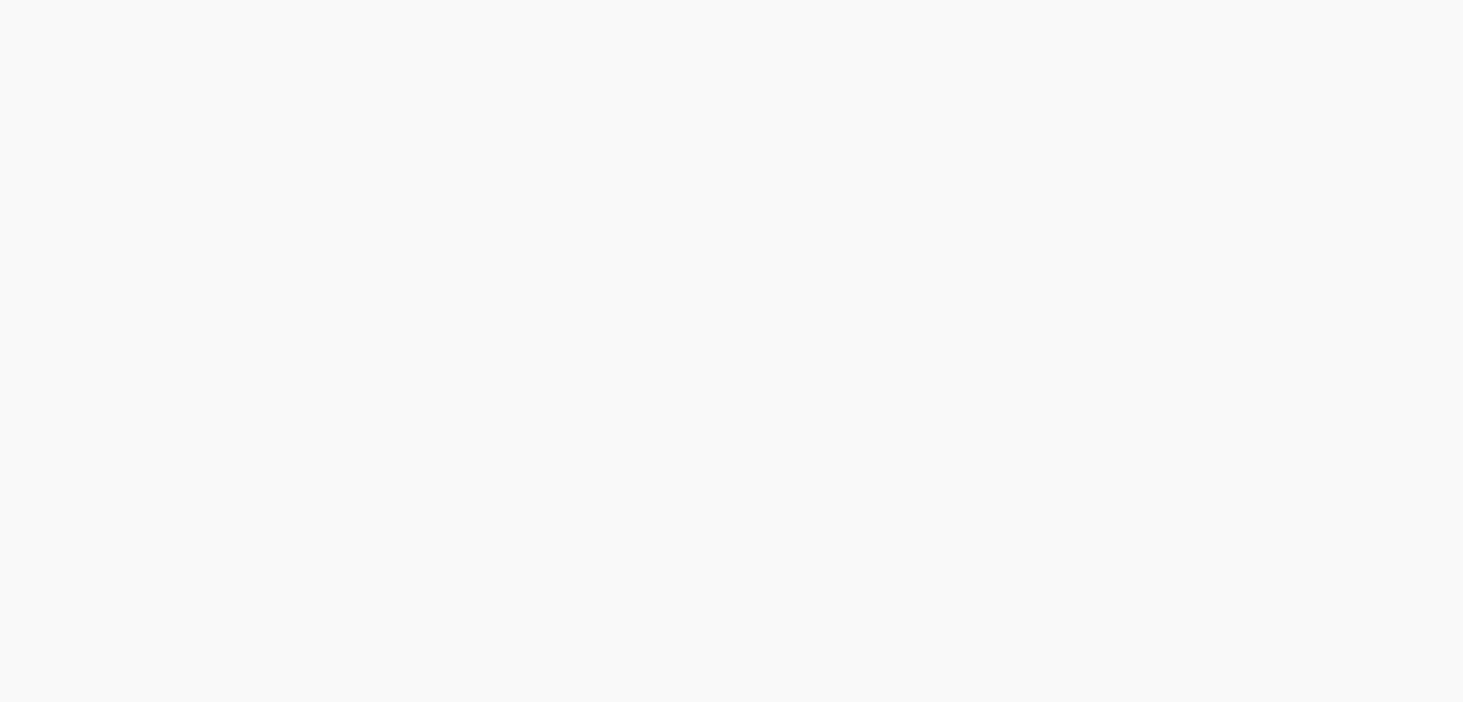 scroll, scrollTop: 0, scrollLeft: 0, axis: both 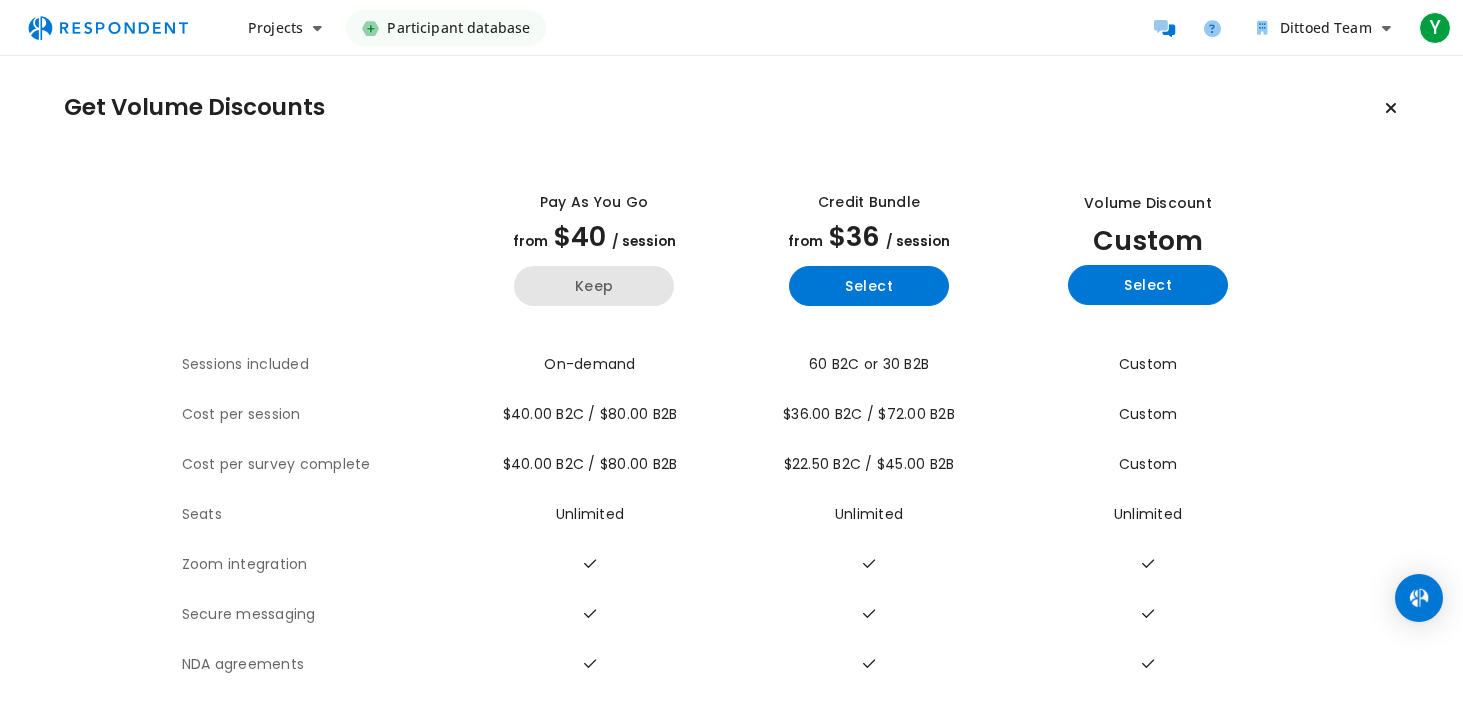 click on "Keep" at bounding box center (594, 286) 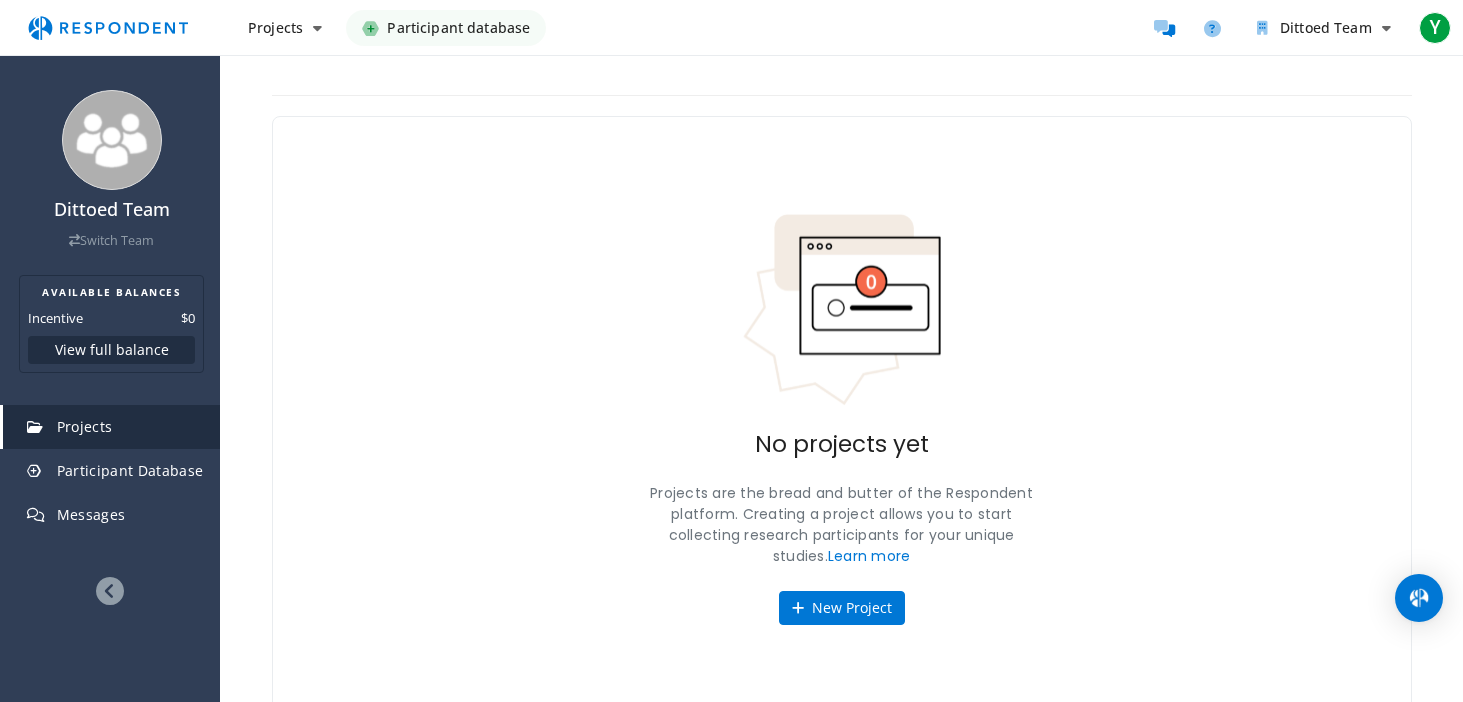 scroll, scrollTop: 19, scrollLeft: 0, axis: vertical 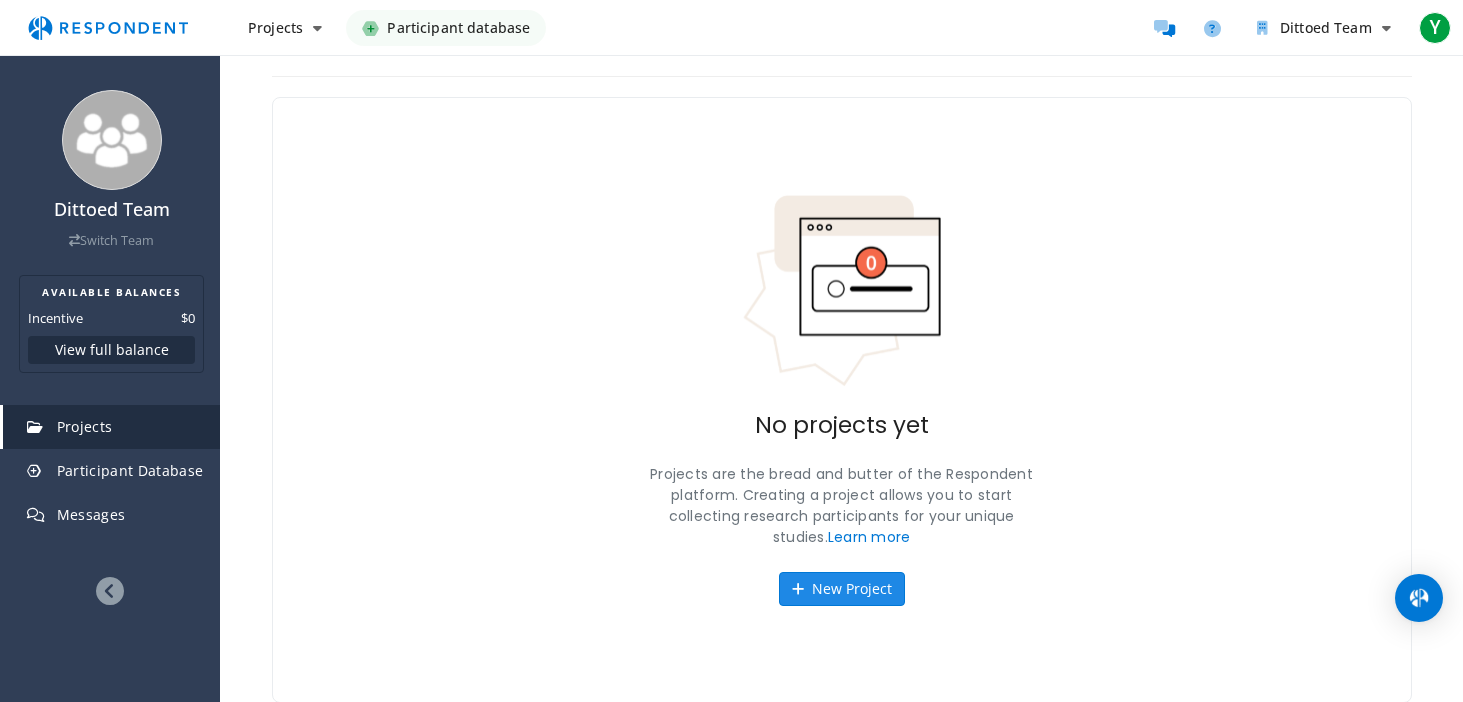 click on "New Project" at bounding box center [842, 589] 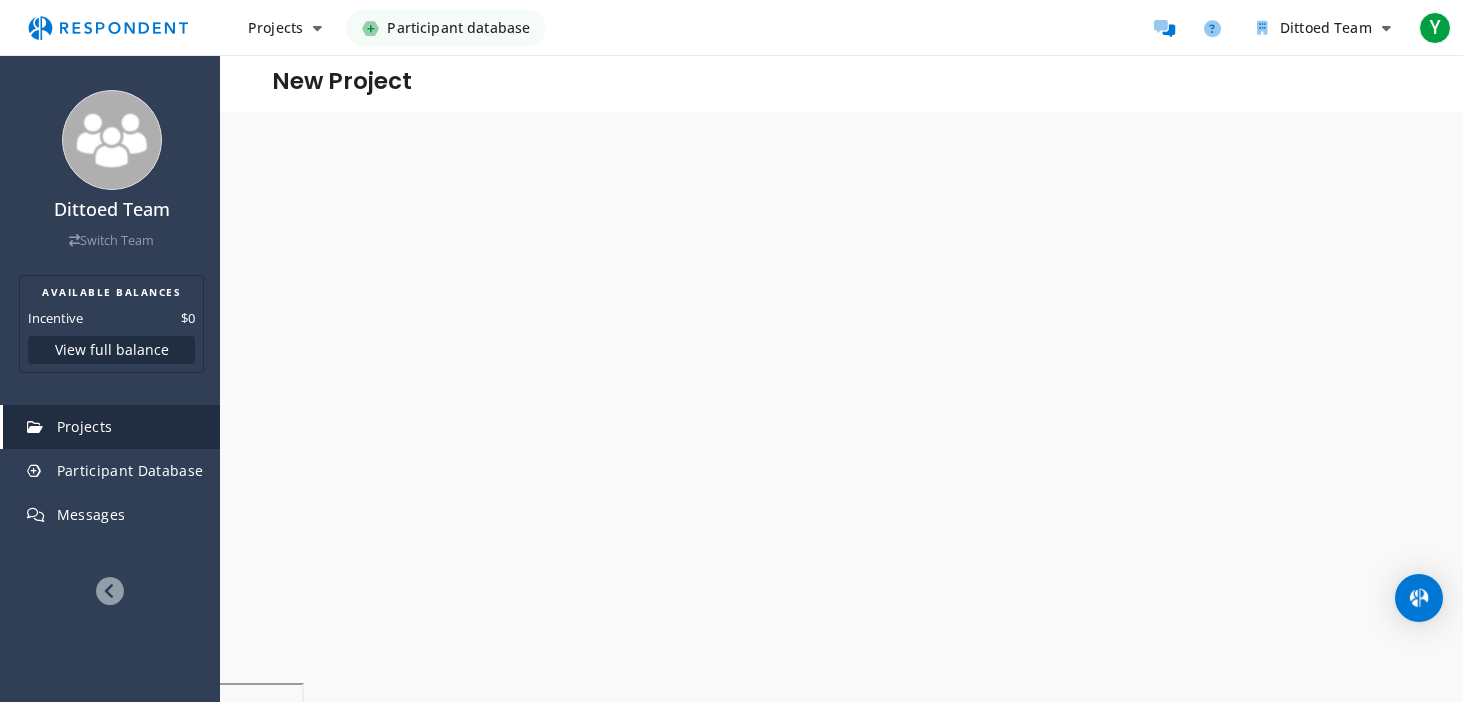 scroll, scrollTop: 0, scrollLeft: 0, axis: both 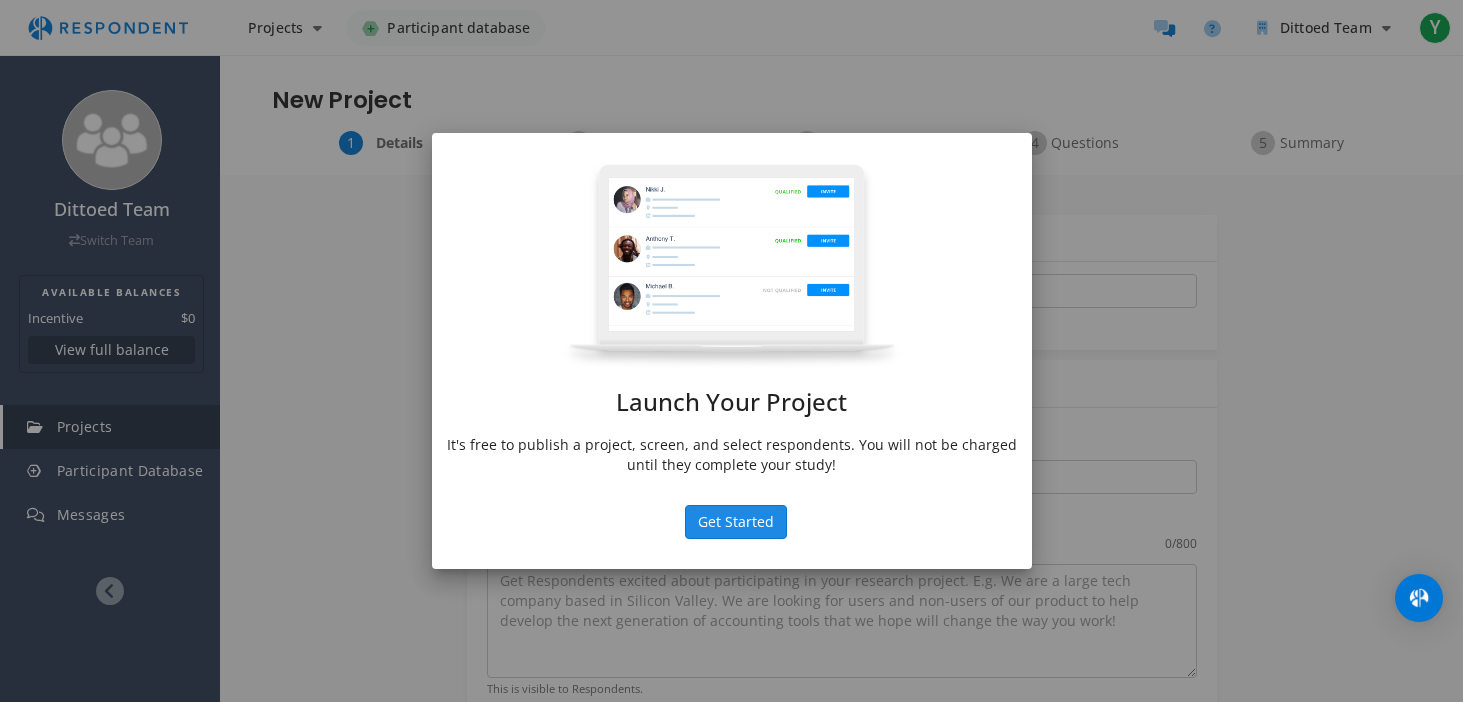 click on "Get Started" 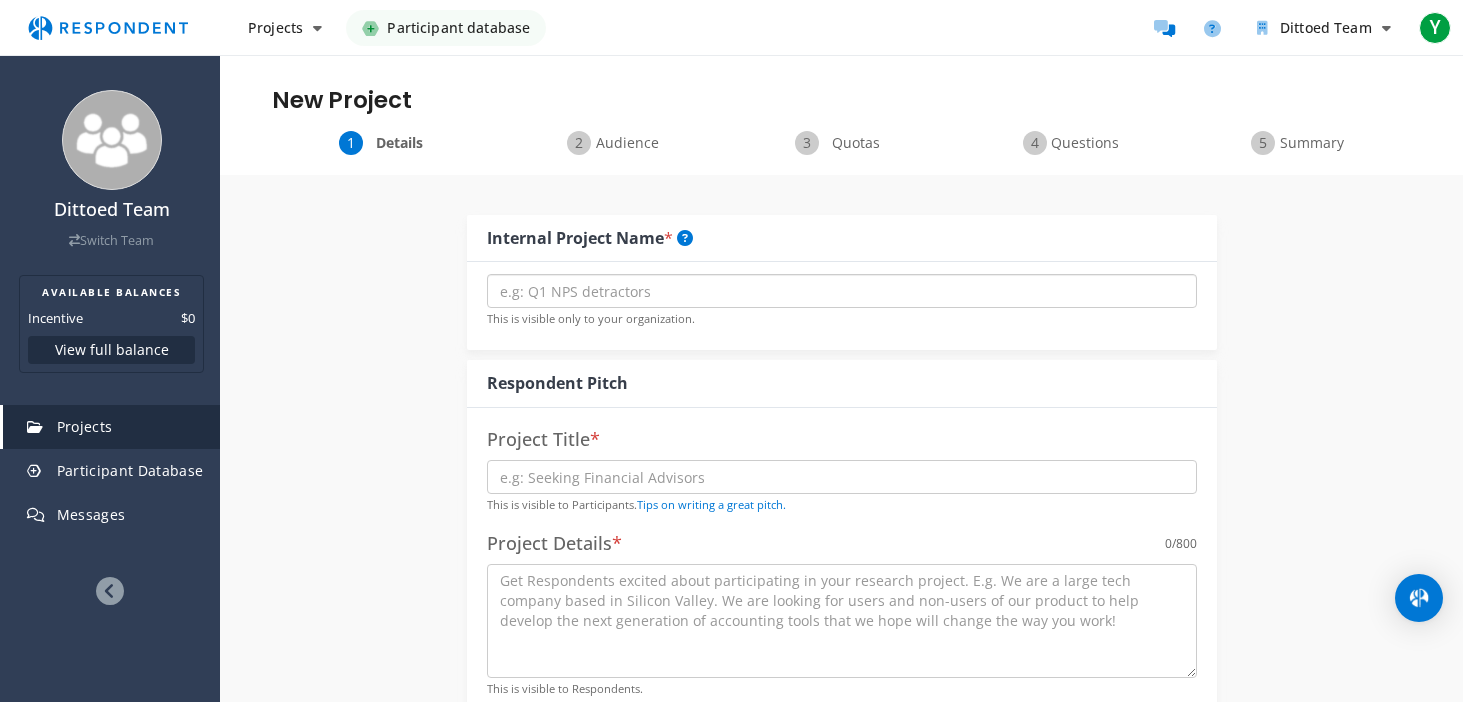 click at bounding box center [842, 291] 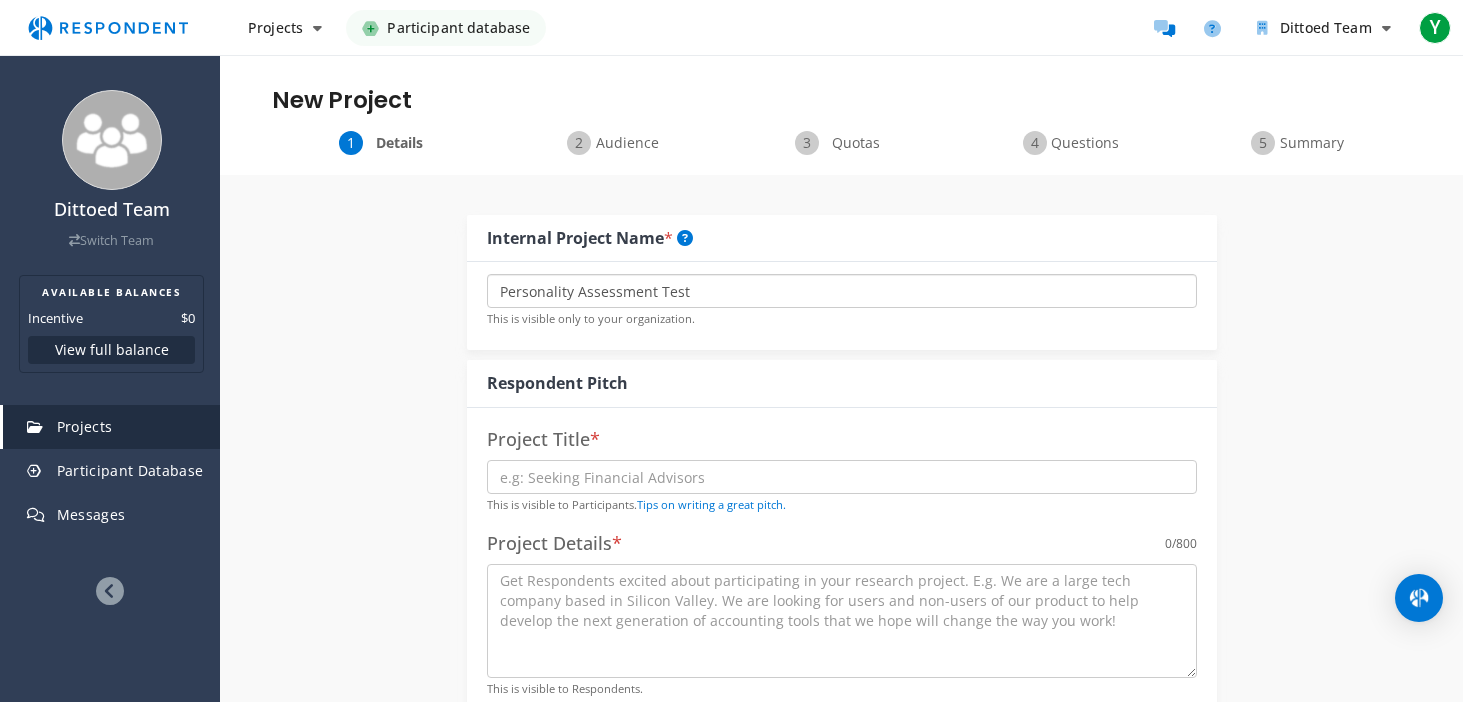 click on "Personality Assessment Test" at bounding box center [842, 291] 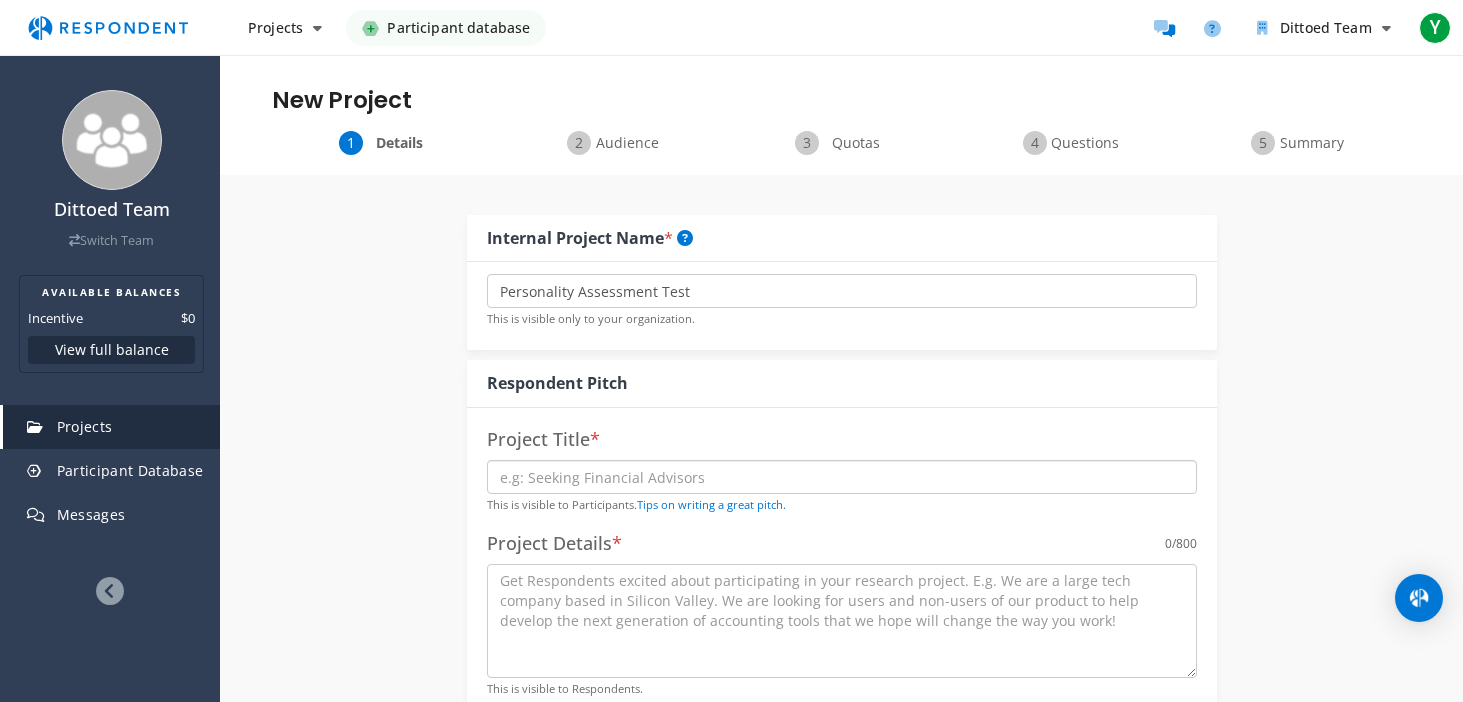click at bounding box center [842, 477] 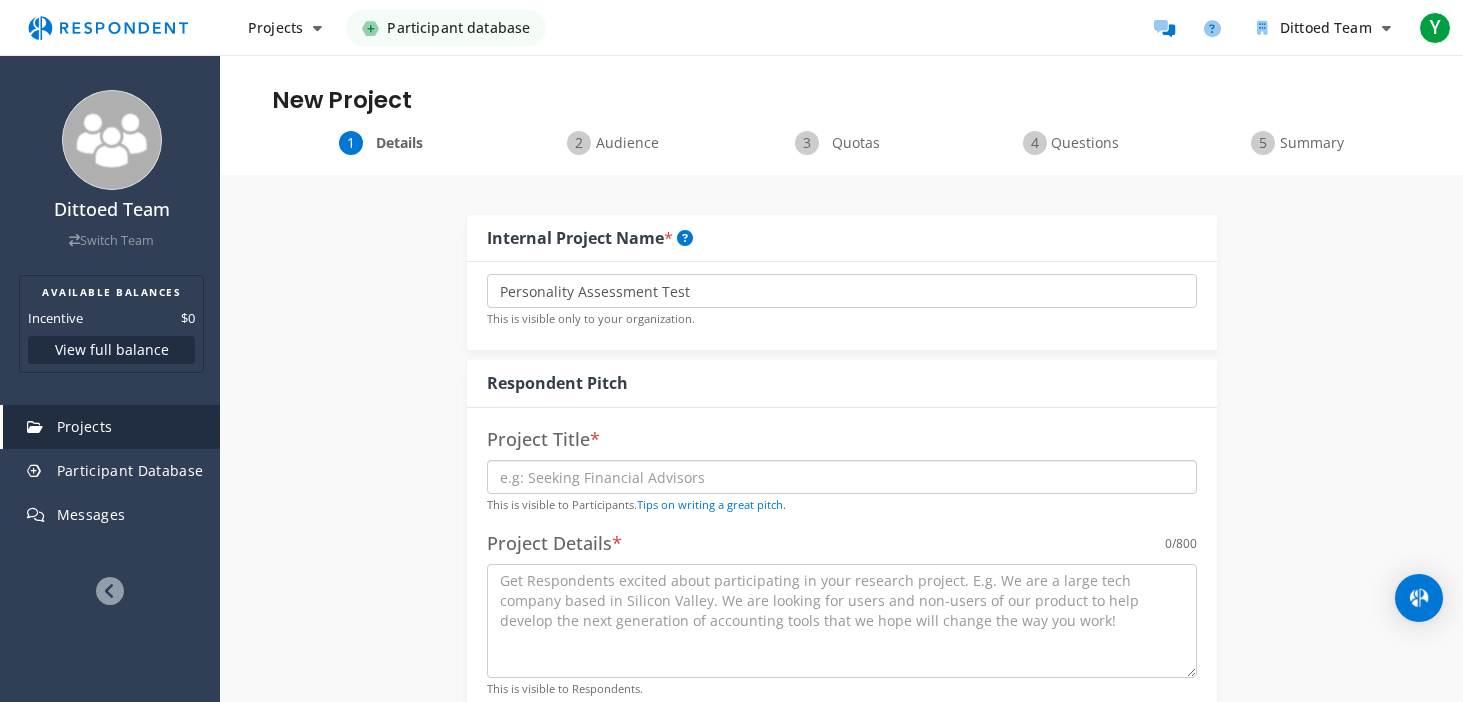 paste on "Personality Assessment Test" 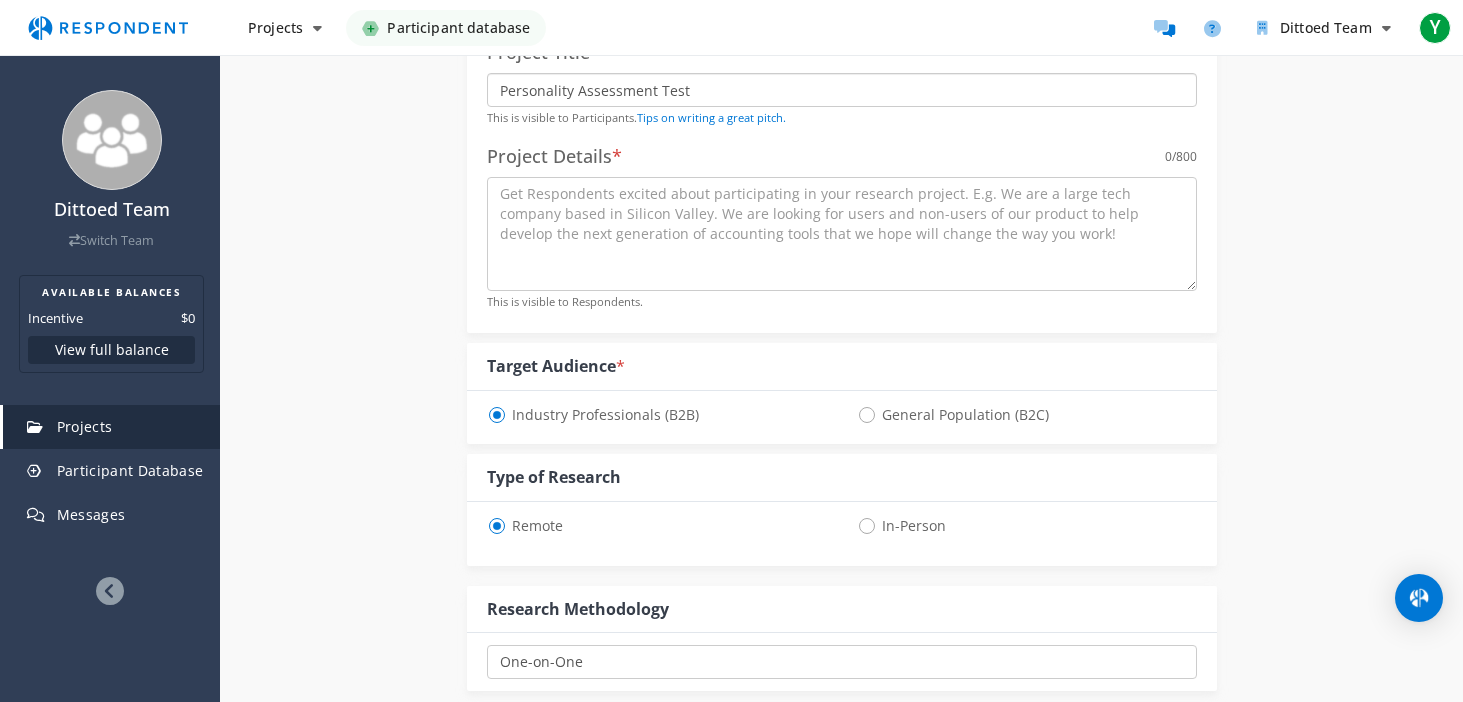 scroll, scrollTop: 394, scrollLeft: 0, axis: vertical 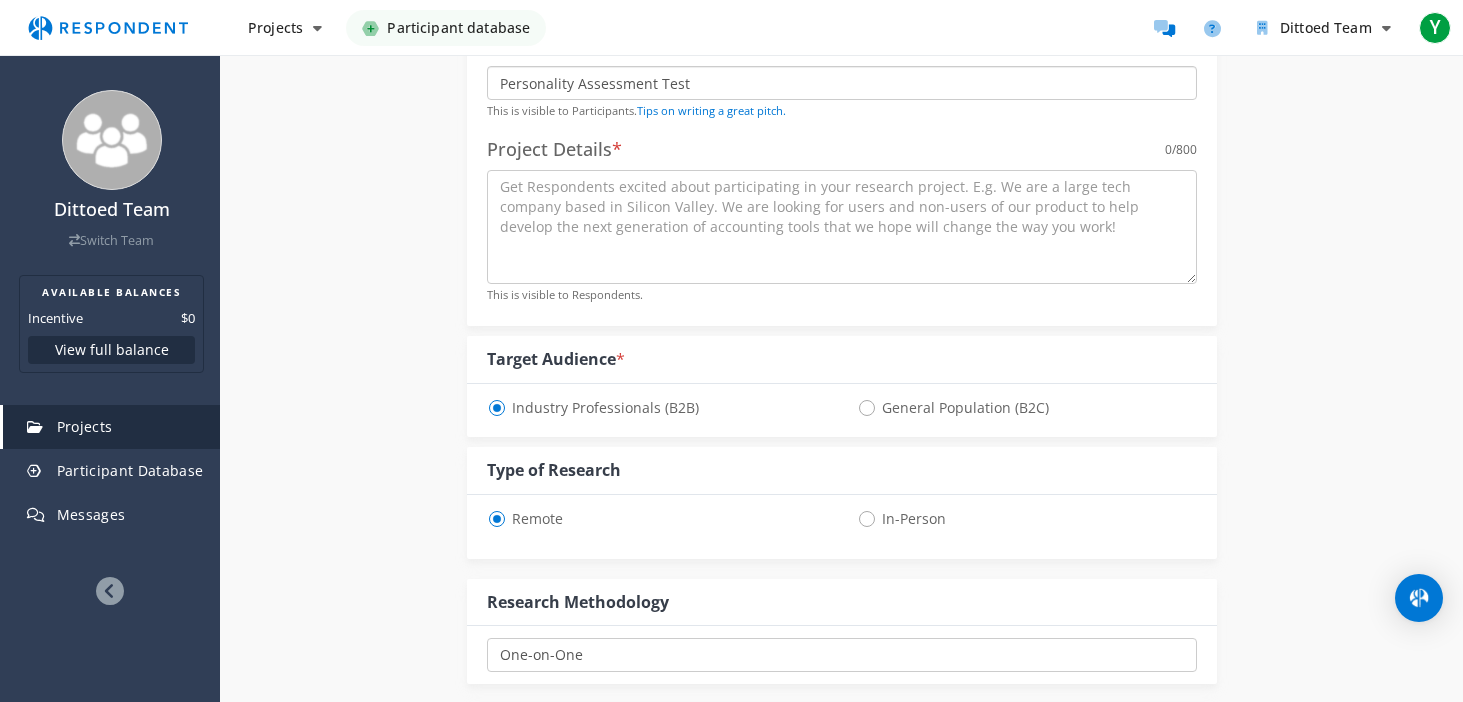 type on "Personality Assessment Test" 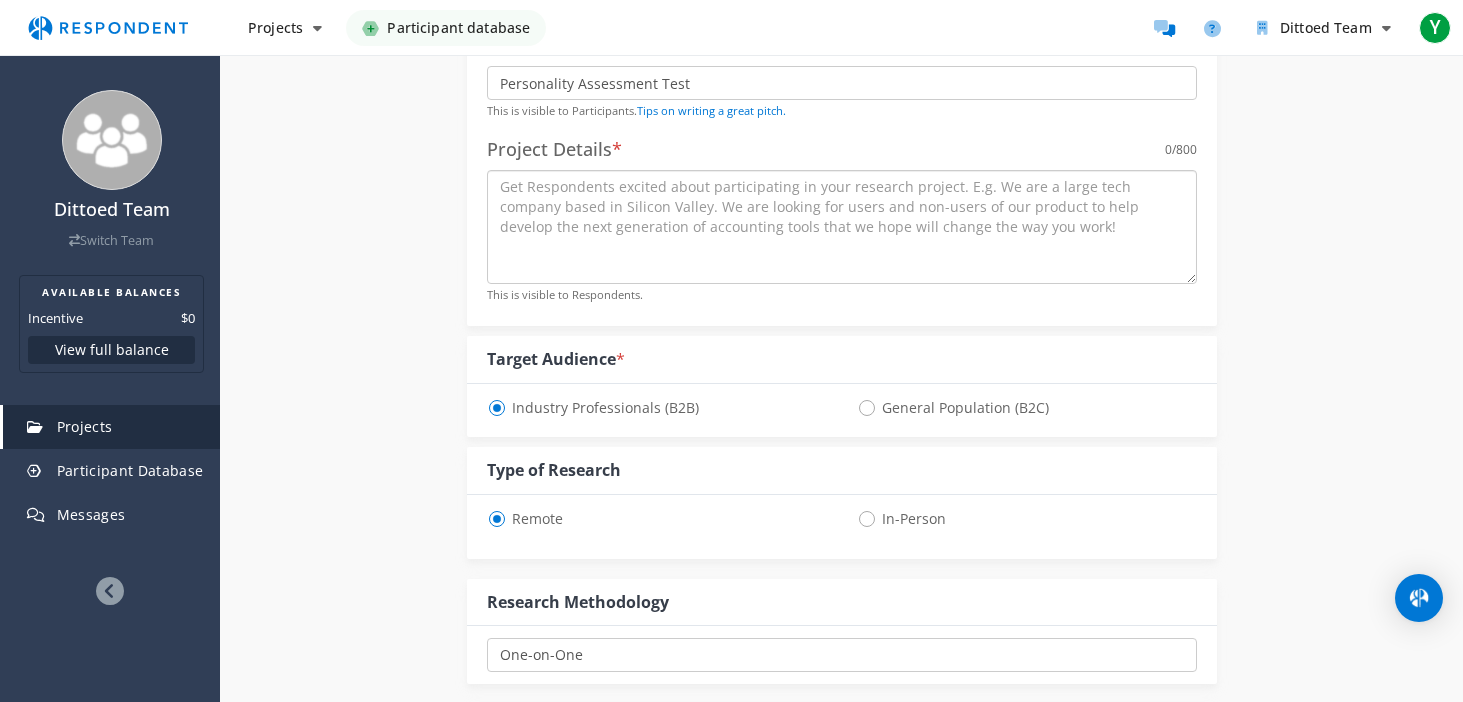 click at bounding box center (842, 227) 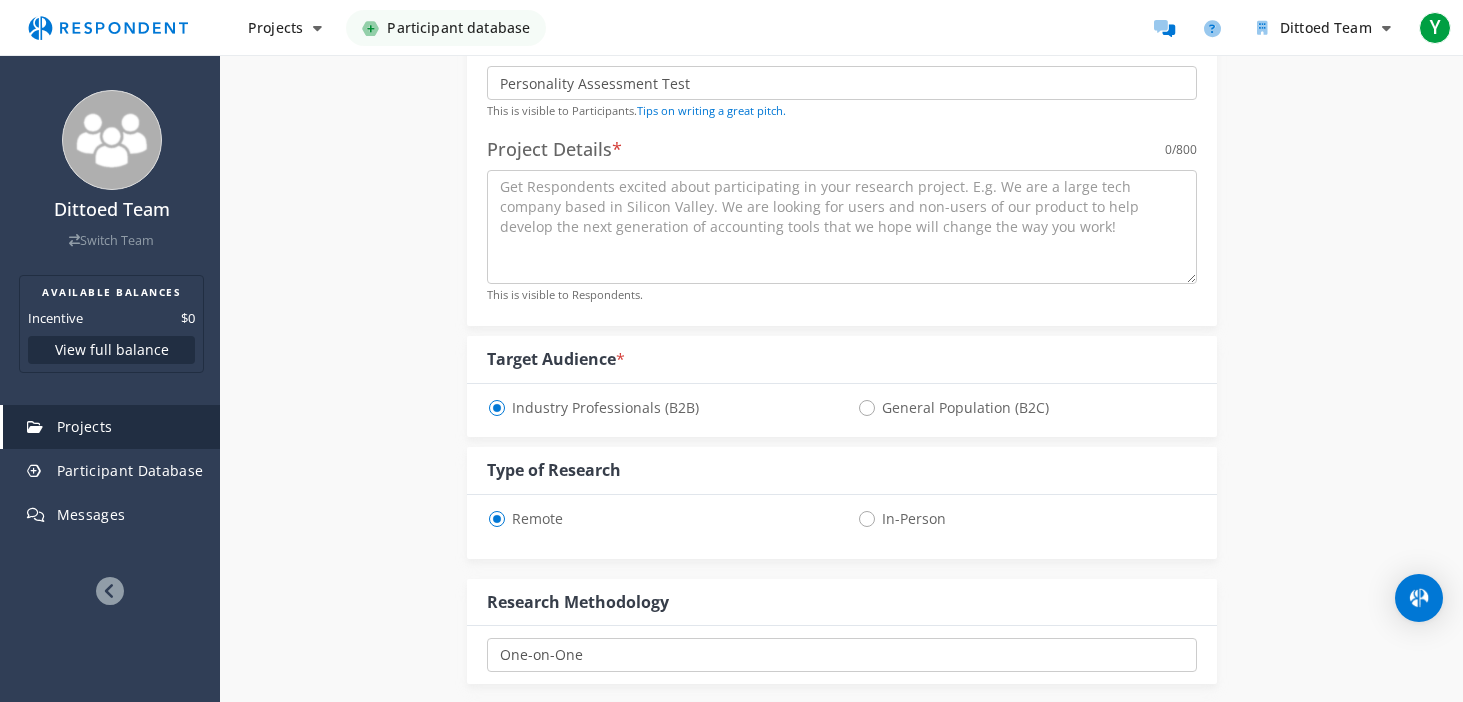 click on "General Population (B2C)" at bounding box center (953, 408) 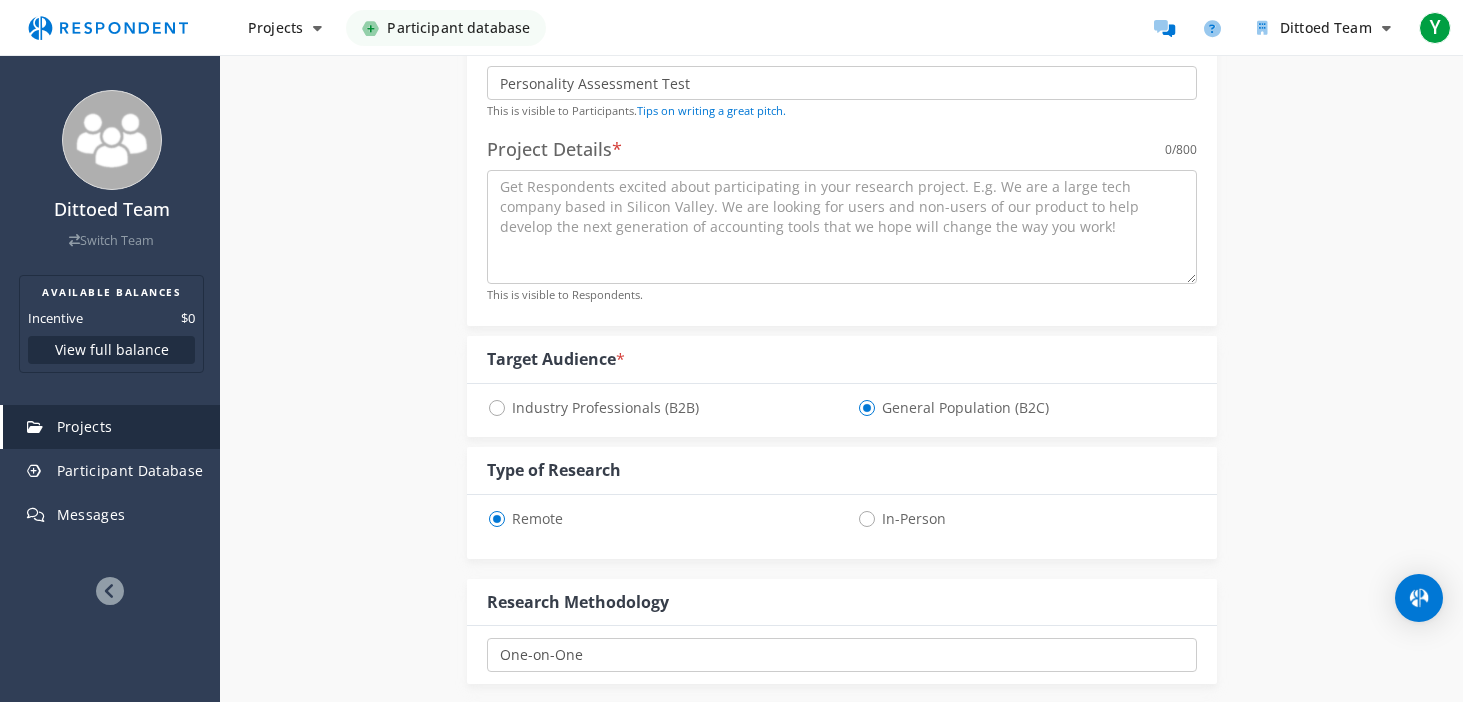select on "number:125" 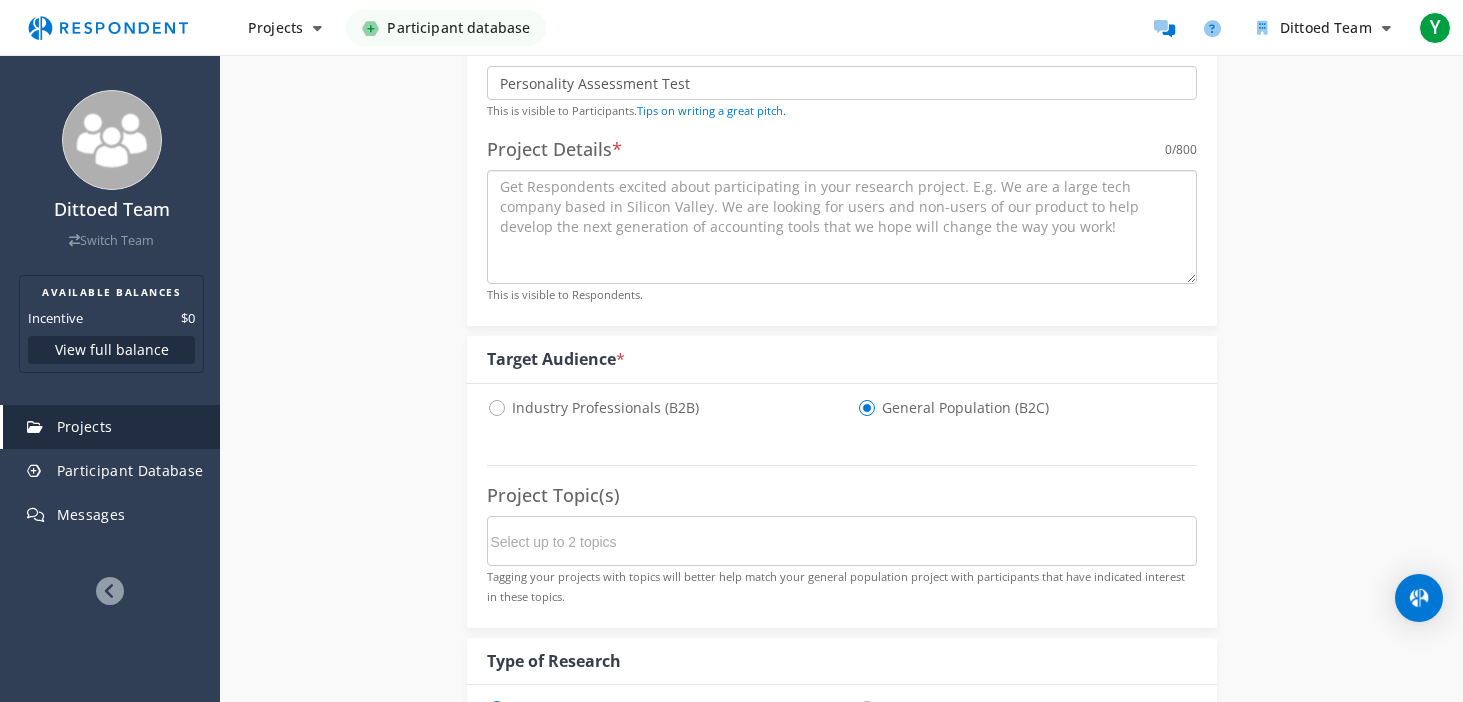 click at bounding box center (842, 227) 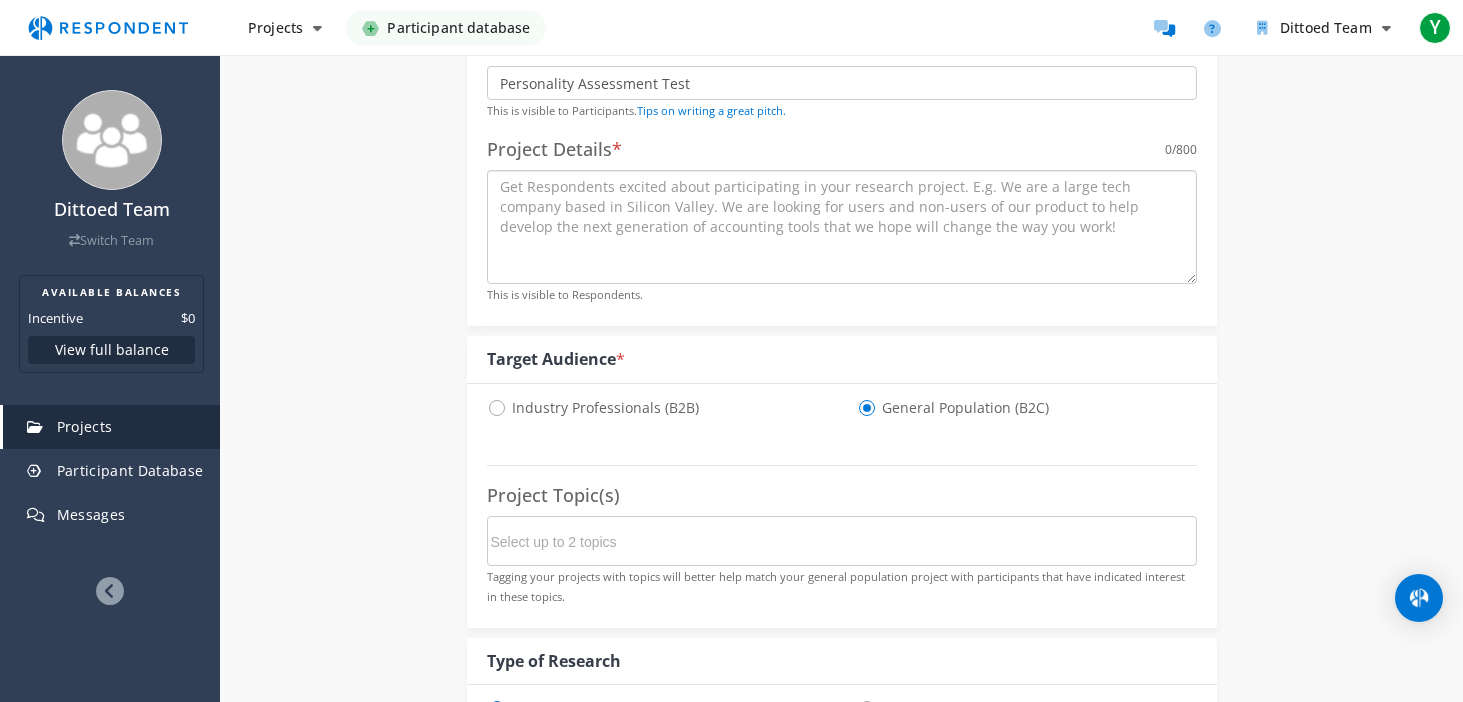 paste on "You’ll complete a short personality assessment consisting of 12 intuitive questions." 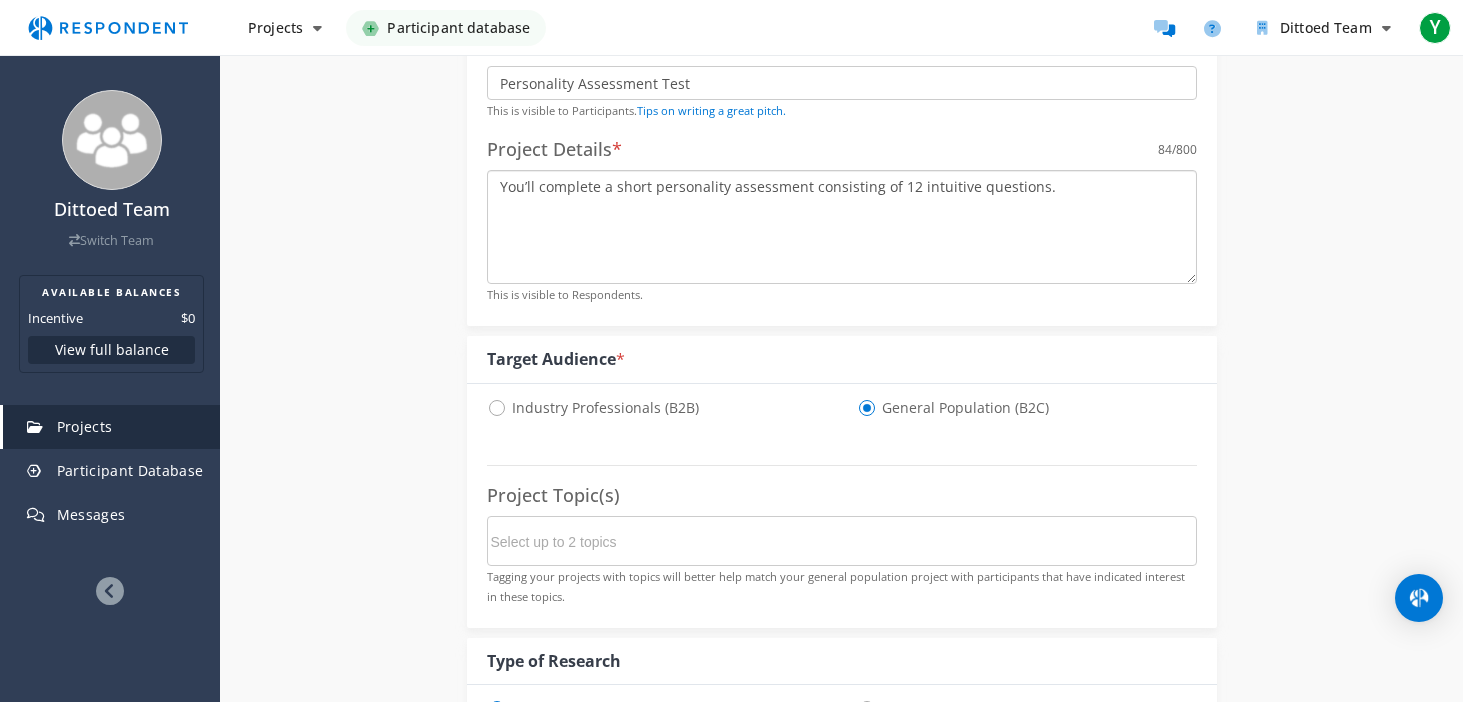 paste on "There are no right or wrong answers—simply respond honestly based on your first instinct." 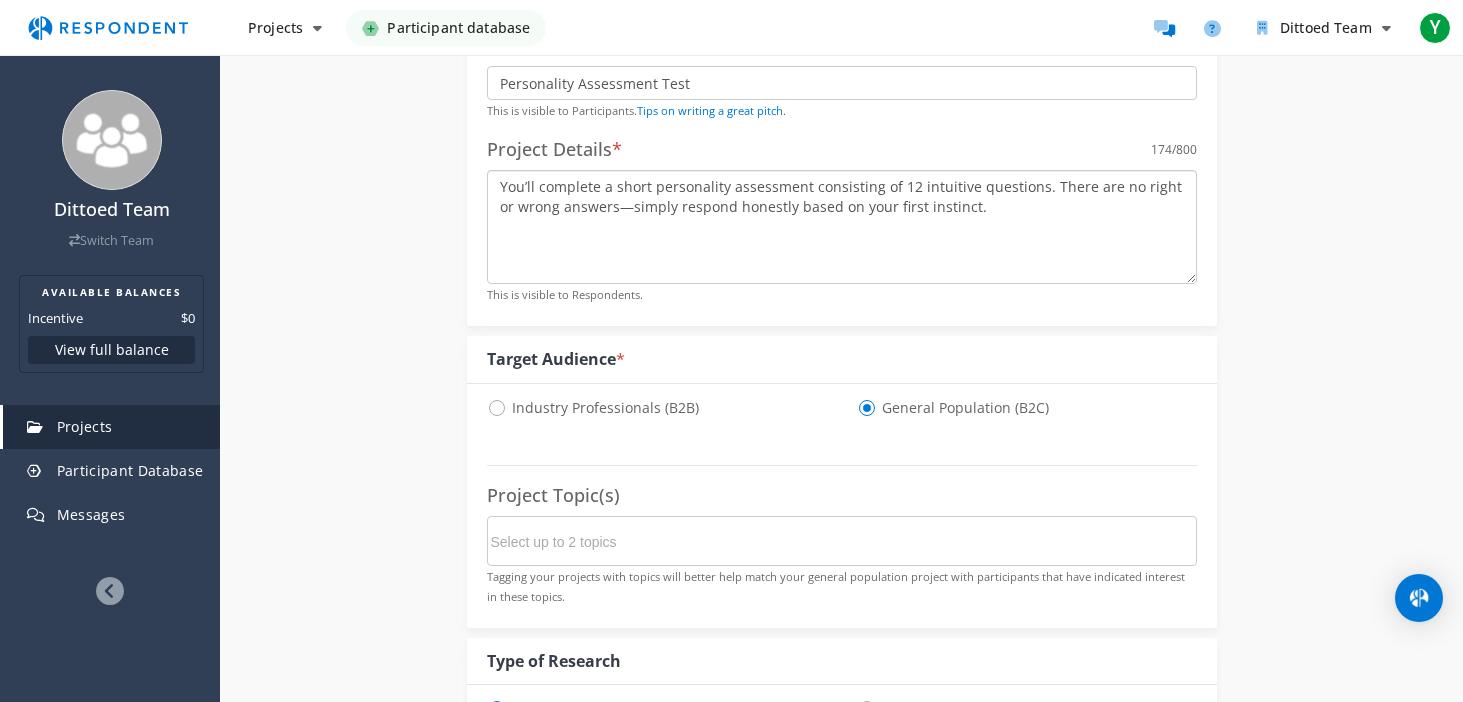 drag, startPoint x: 598, startPoint y: 208, endPoint x: 638, endPoint y: 202, distance: 40.4475 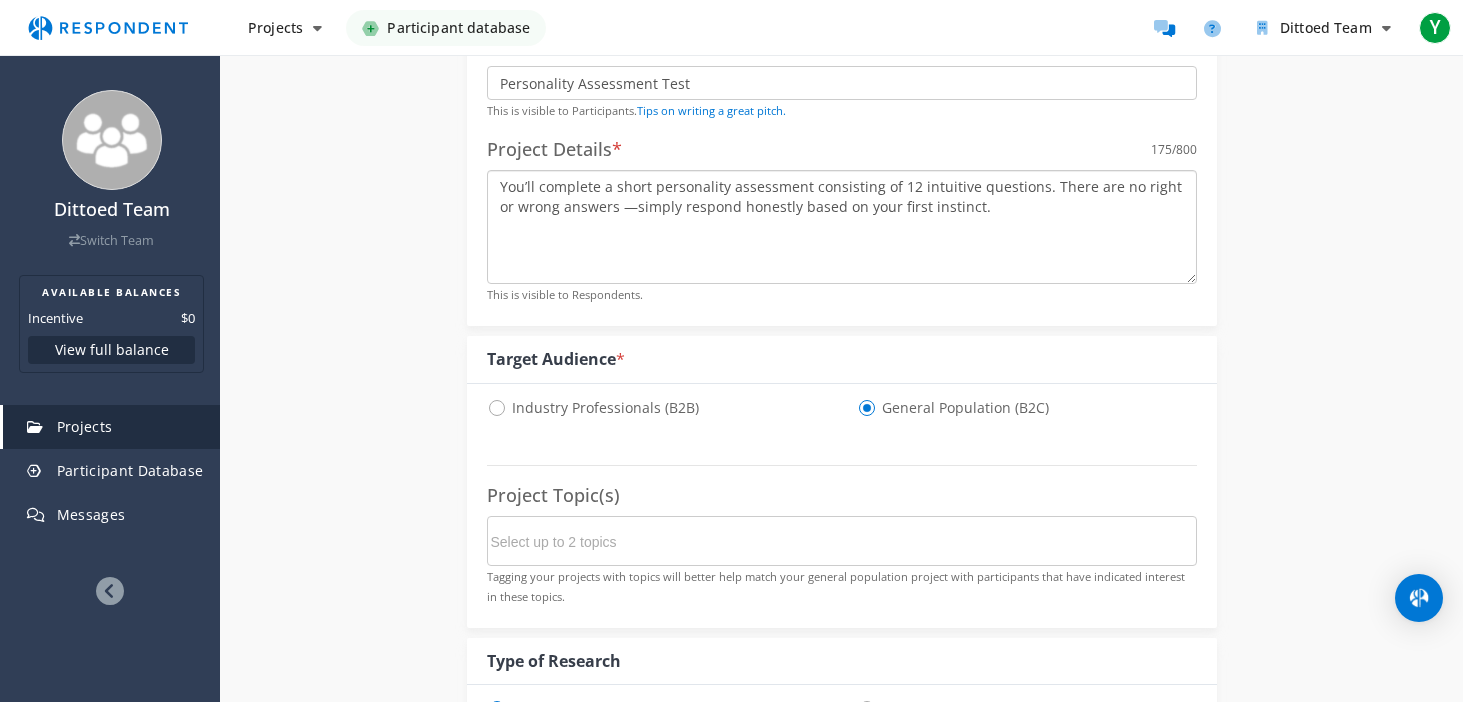 click on "You’ll complete a short personality assessment consisting of 12 intuitive questions. There are no right or wrong answers —simply respond honestly based on your first instinct." at bounding box center (842, 227) 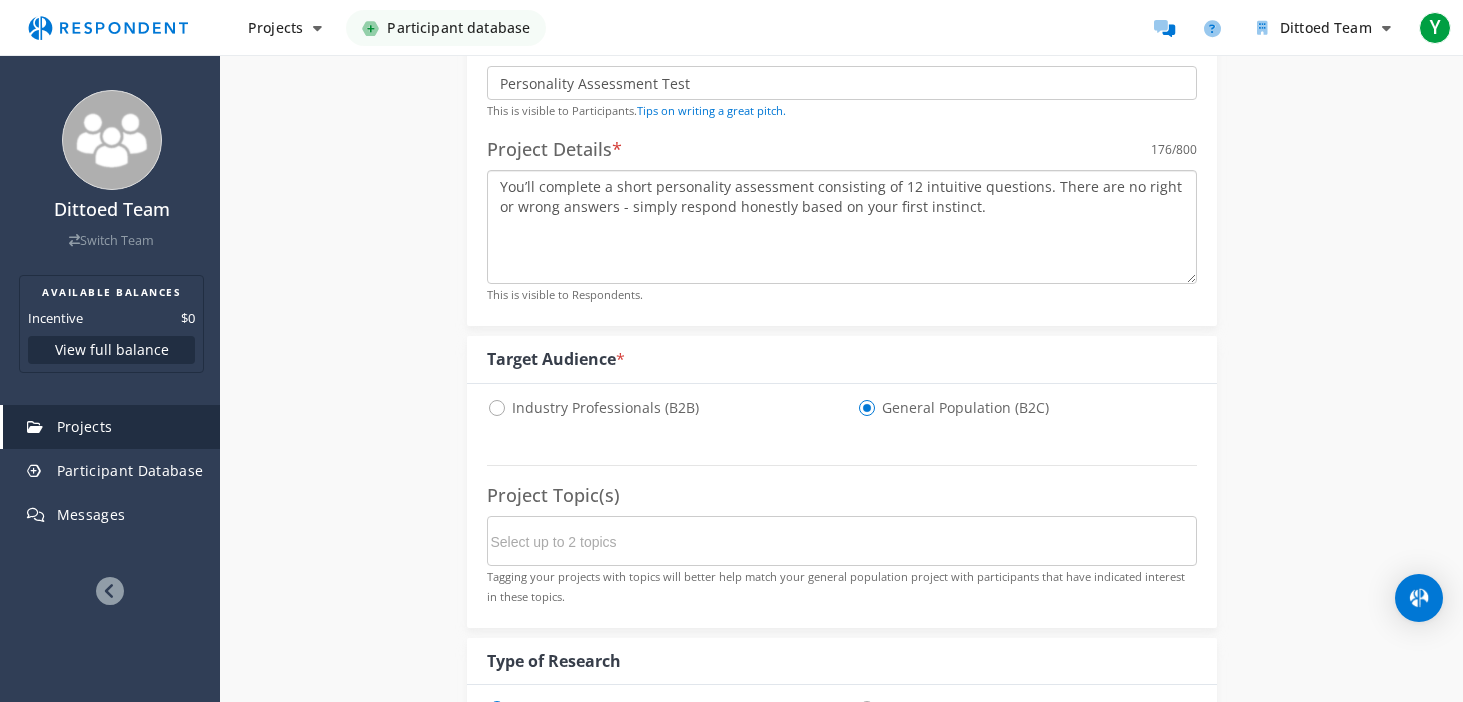 drag, startPoint x: 715, startPoint y: 209, endPoint x: 770, endPoint y: 206, distance: 55.081757 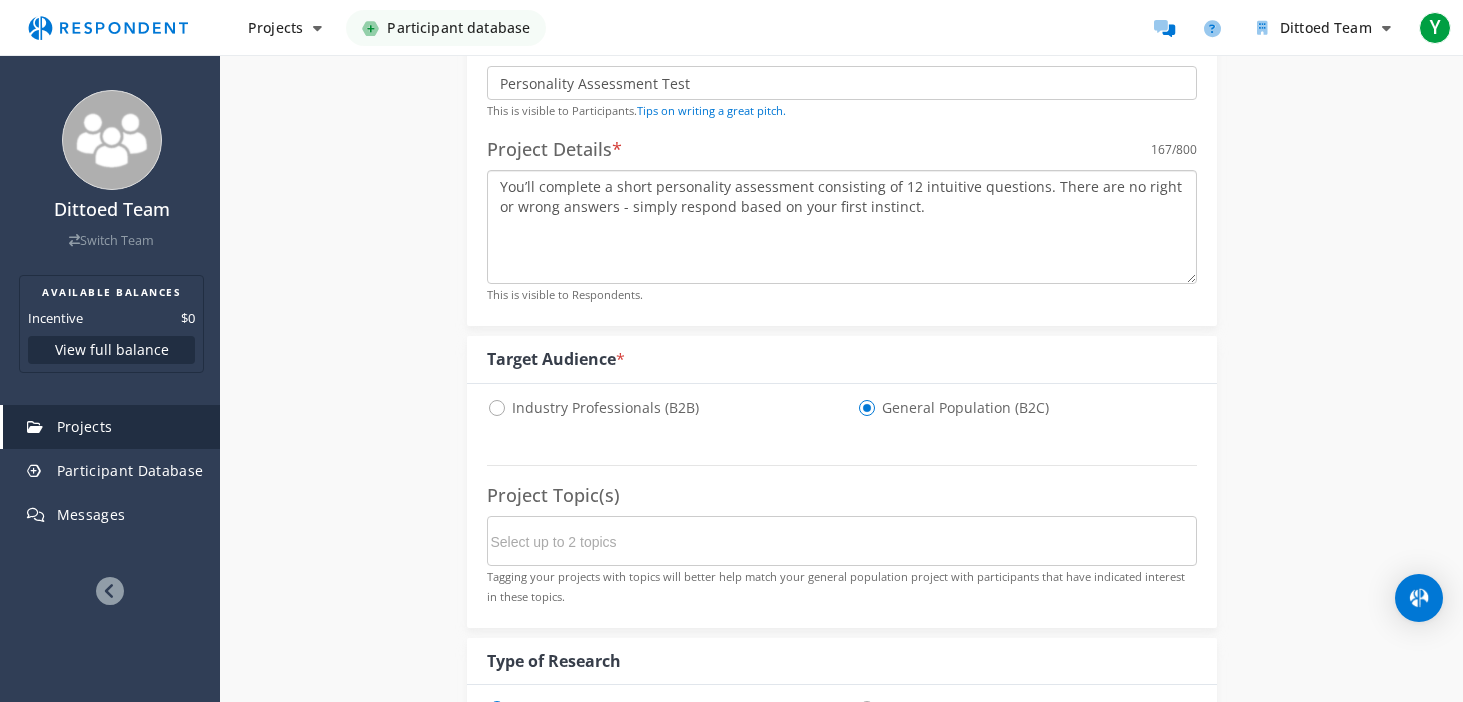 click on "You’ll complete a short personality assessment consisting of 12 intuitive questions. There are no right or wrong answers - simply respond based on your first instinct." at bounding box center (842, 227) 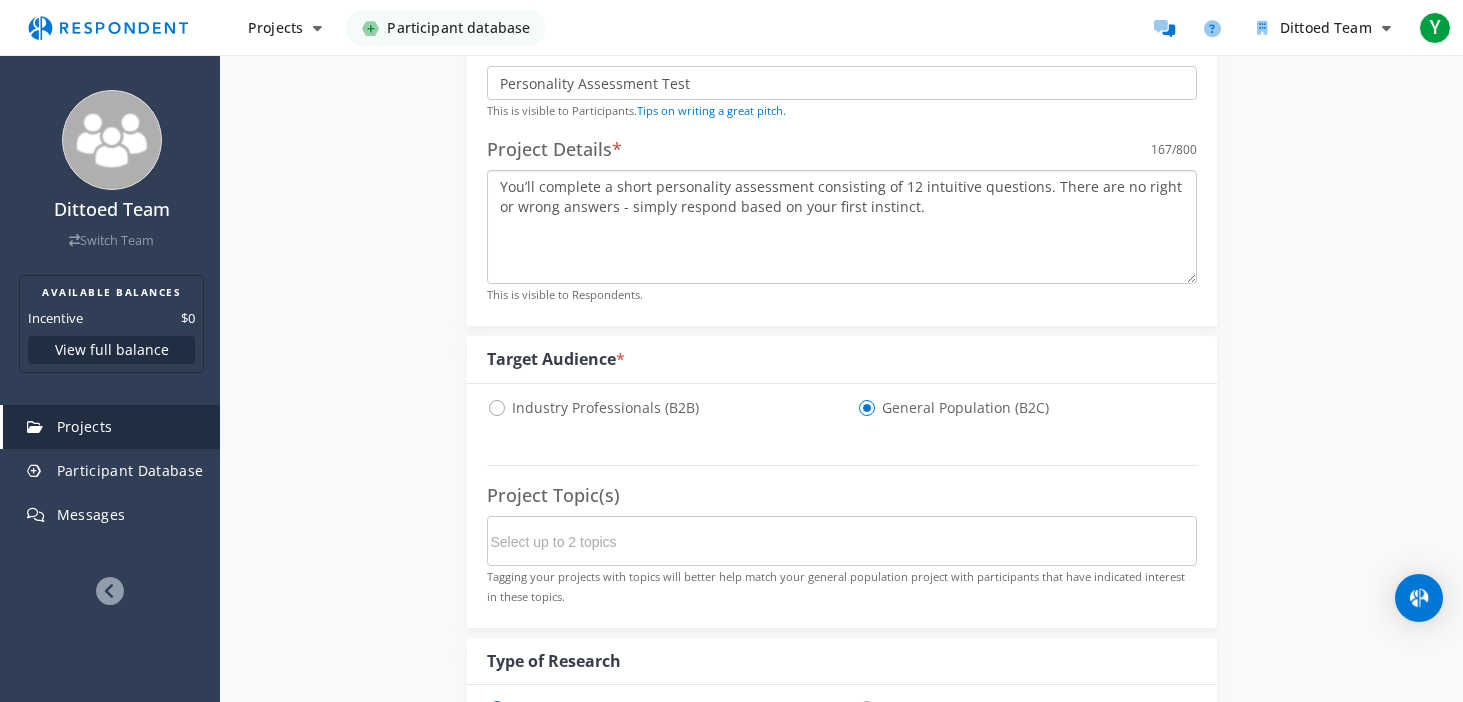 paste on "After completing the assessment, you’ll receive a personalized personality summary.
You will then select from multiple-choice options to provide feedback on whether you feel the summary accurately reflects you" 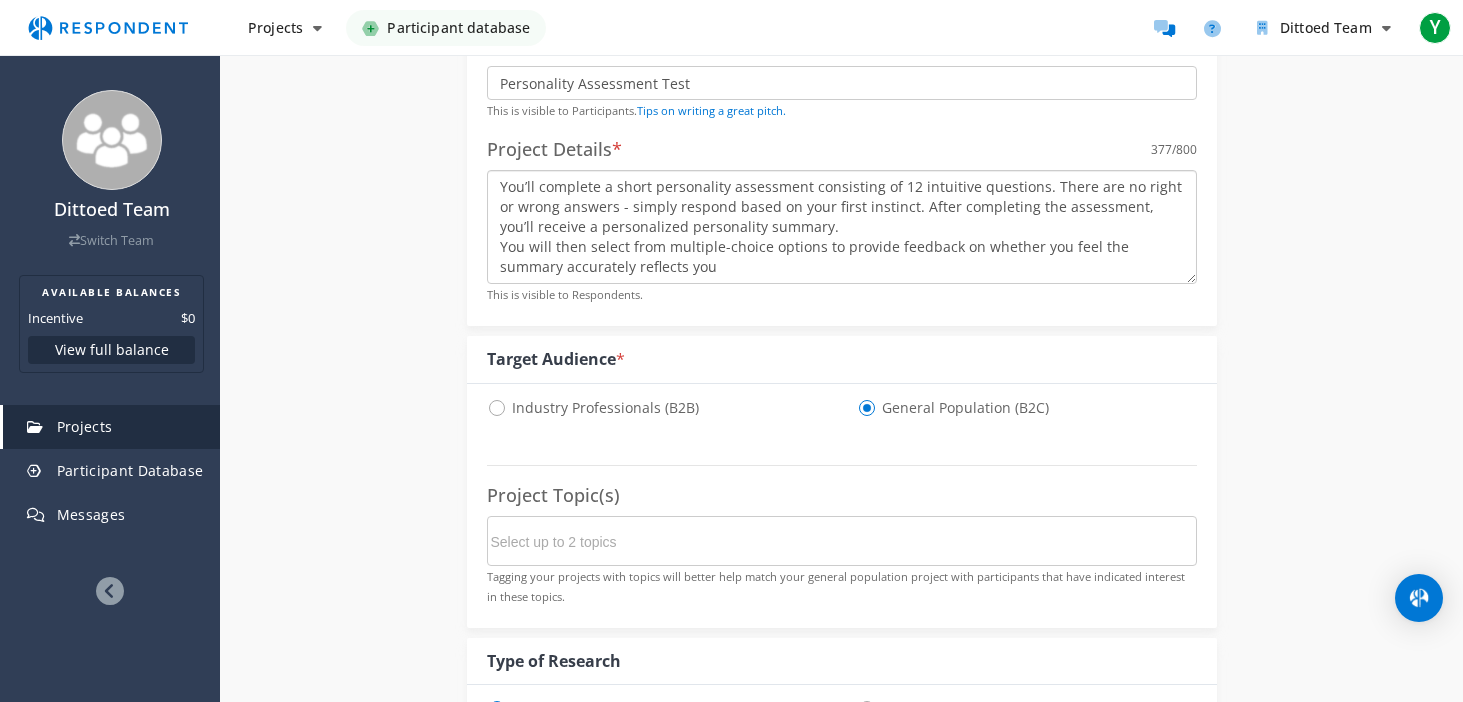 click on "You’ll complete a short personality assessment consisting of 12 intuitive questions. There are no right or wrong answers - simply respond based on your first instinct. After completing the assessment, you’ll receive a personalized personality summary.
You will then select from multiple-choice options to provide feedback on whether you feel the summary accurately reflects you" at bounding box center [842, 227] 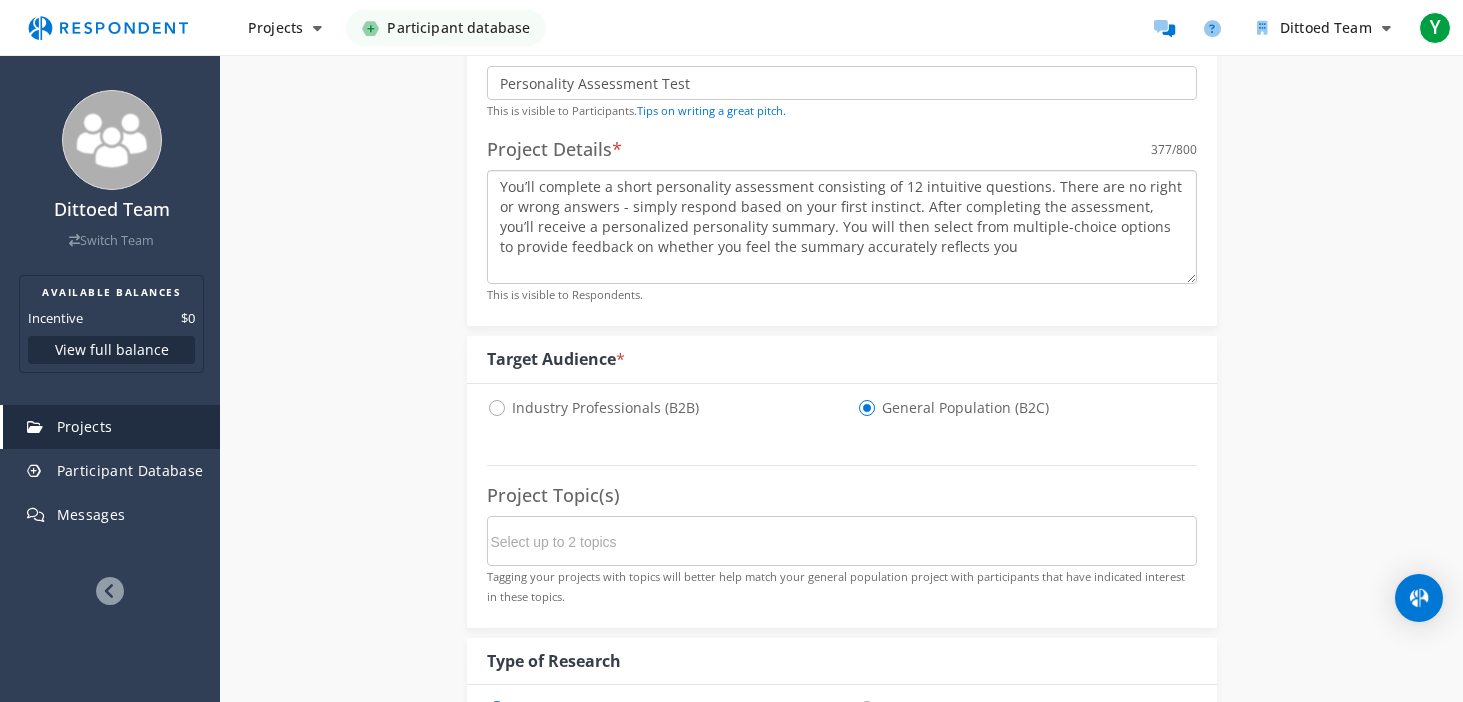 drag, startPoint x: 649, startPoint y: 229, endPoint x: 562, endPoint y: 230, distance: 87.005745 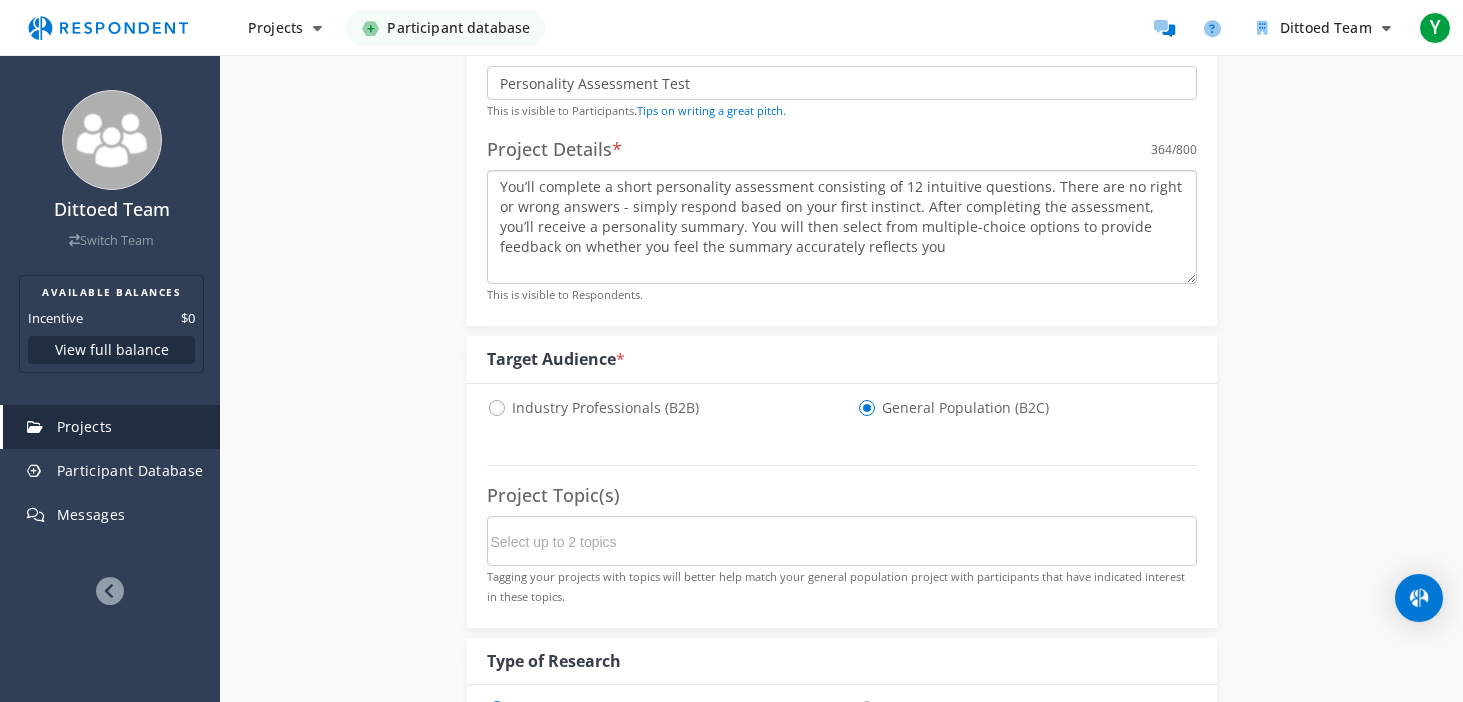click on "You’ll complete a short personality assessment consisting of 12 intuitive questions. There are no right or wrong answers - simply respond based on your first instinct. After completing the assessment, you’ll receive a personality summary. You will then select from multiple-choice options to provide feedback on whether you feel the summary accurately reflects you" at bounding box center (842, 227) 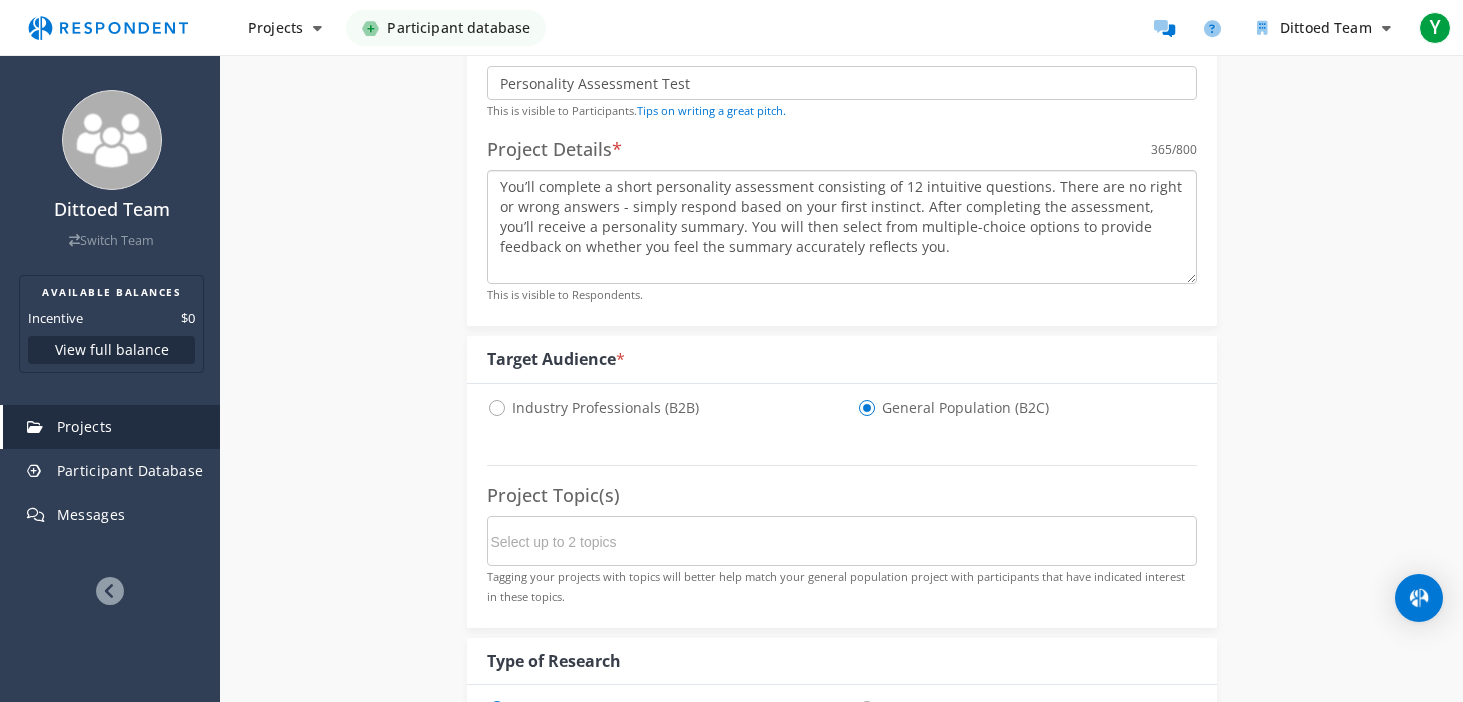 type on "You’ll complete a short personality assessment consisting of 12 intuitive questions. There are no right or wrong answers - simply respond based on your first instinct. After completing the assessment, you’ll receive a personality summary. You will then select from multiple-choice options to provide feedback on whether you feel the summary accurately reflects you." 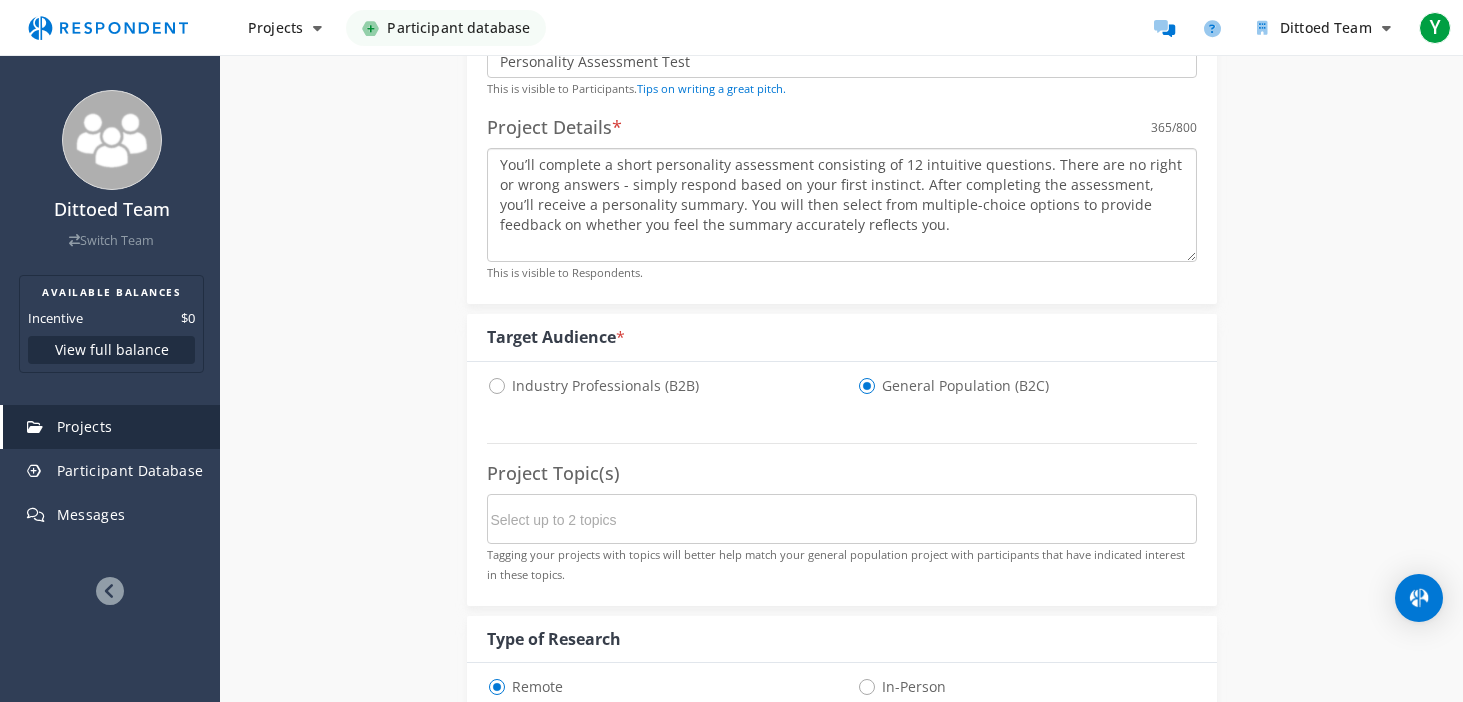 scroll, scrollTop: 398, scrollLeft: 0, axis: vertical 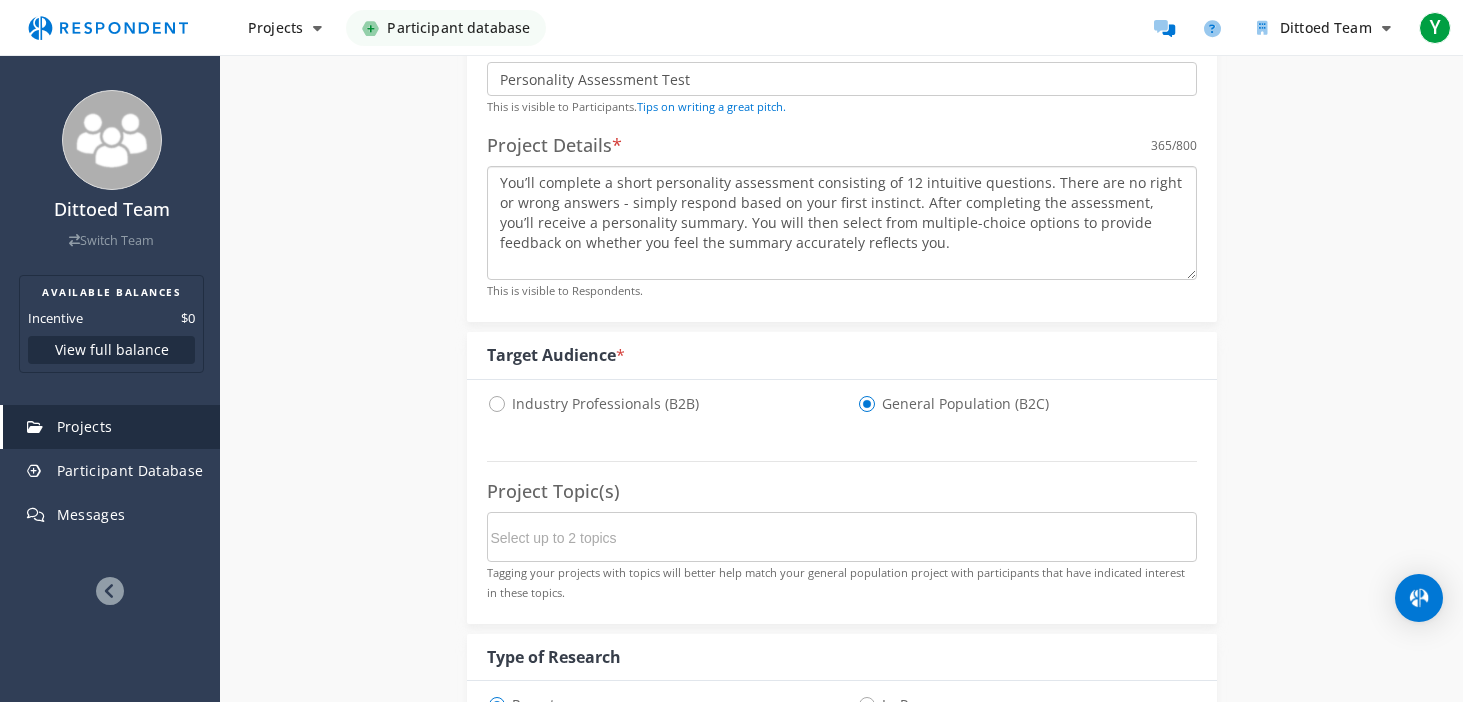 drag, startPoint x: 499, startPoint y: 181, endPoint x: 808, endPoint y: 178, distance: 309.01456 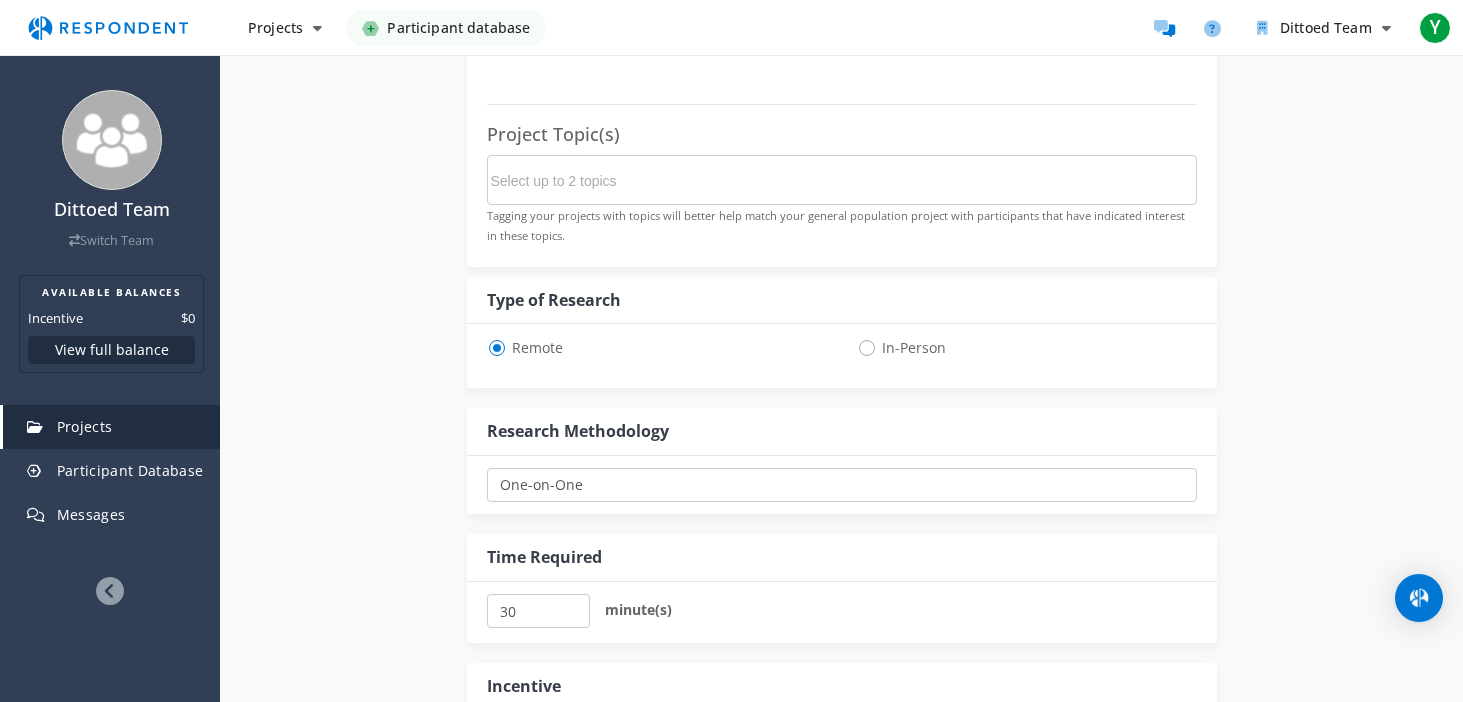 scroll, scrollTop: 757, scrollLeft: 0, axis: vertical 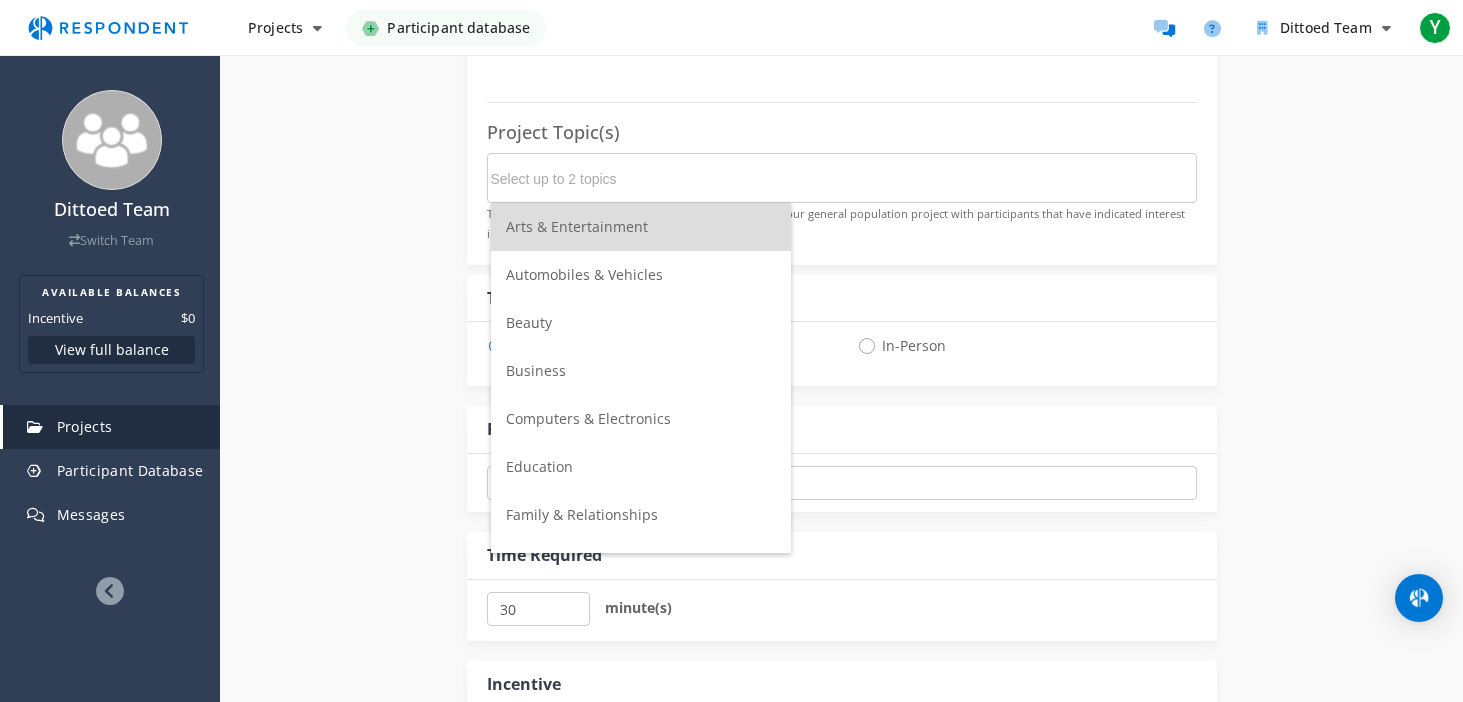 click at bounding box center [641, 179] 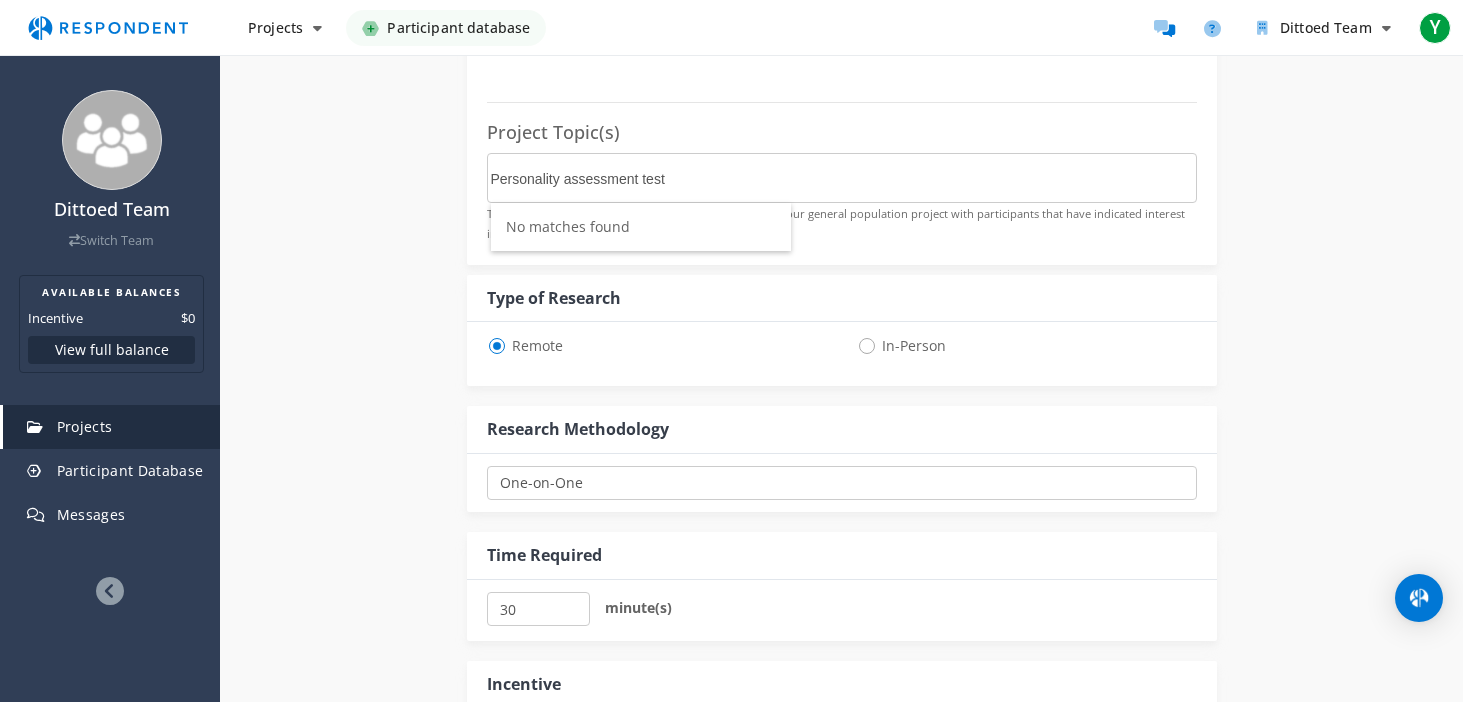 type on "Personality assessment test" 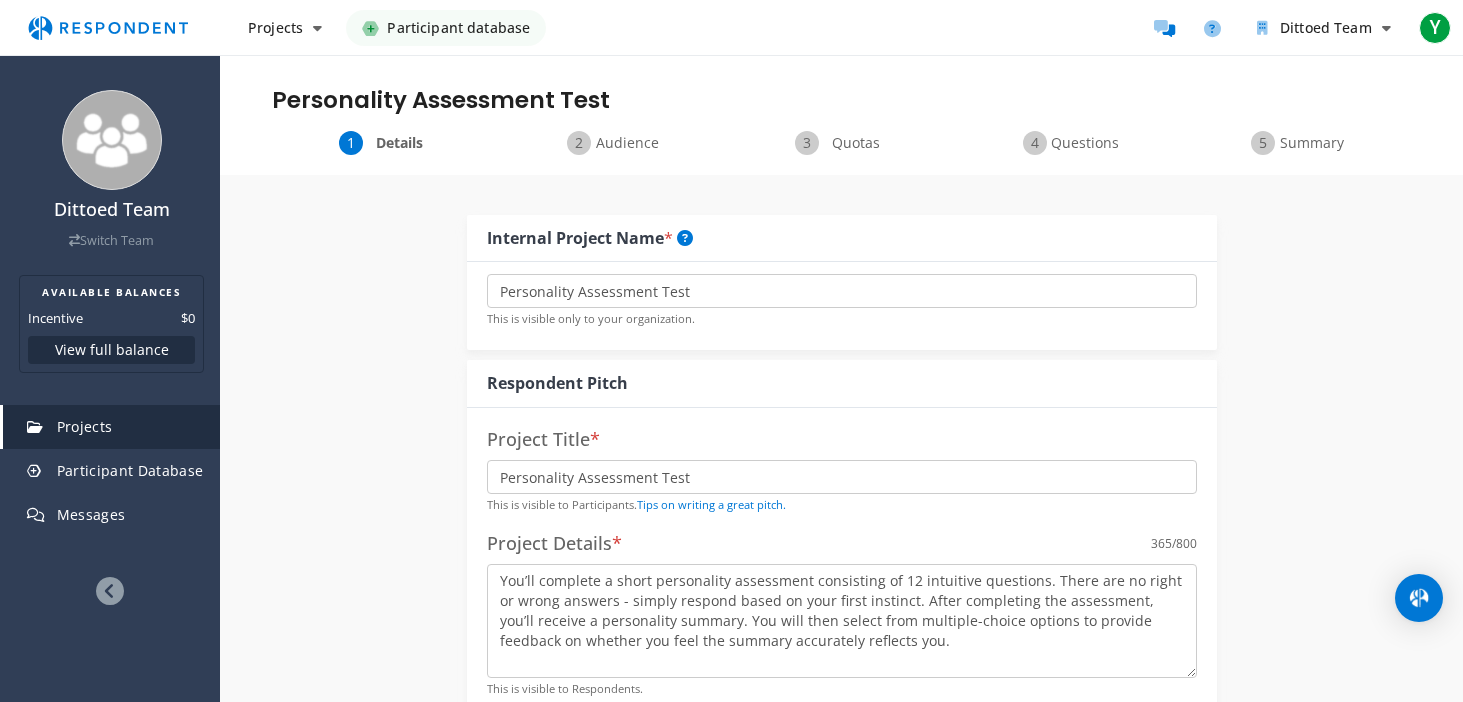 scroll, scrollTop: 757, scrollLeft: 0, axis: vertical 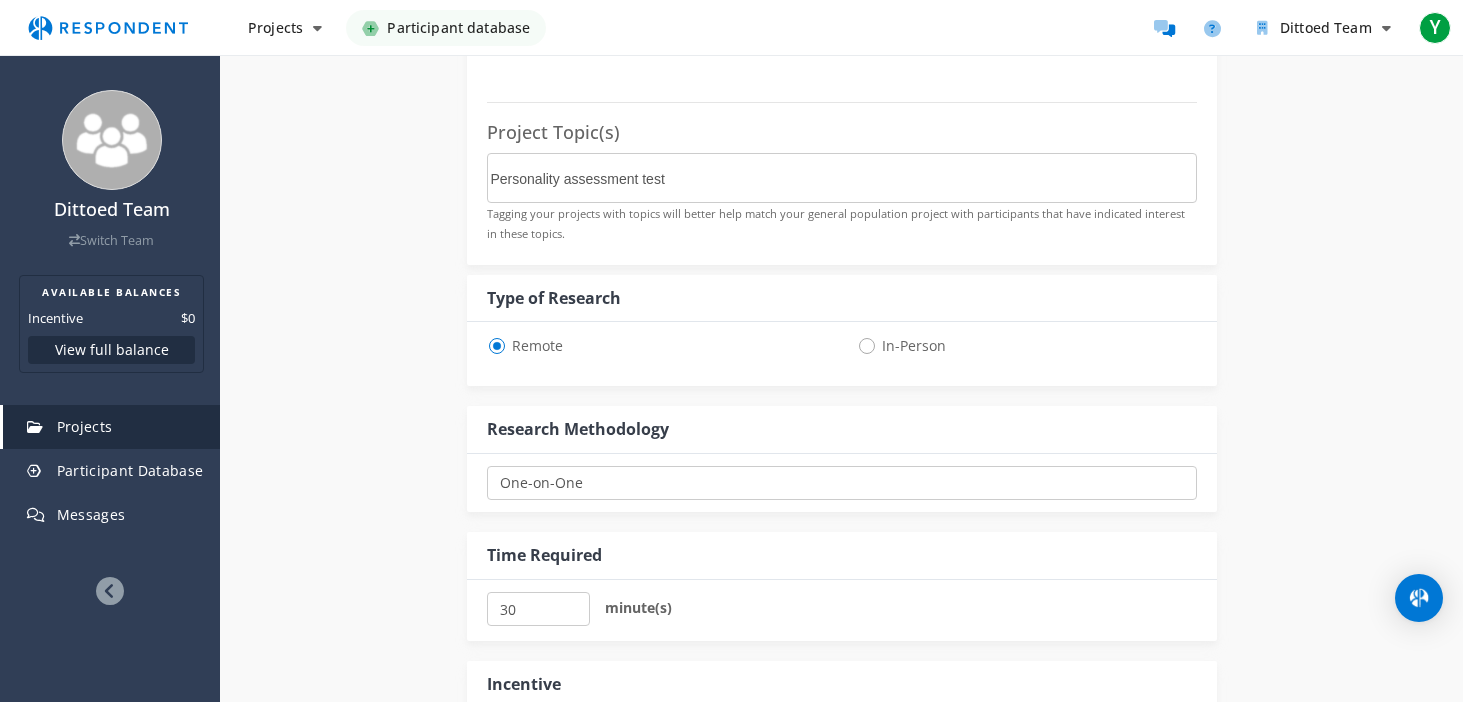 click on "Internal Project Name  *               Personality Assessment Test      This is visible only to your organization.              Respondent Pitch       Project Title  *     Personality Assessment Test      This is visible to Participants.  Tips on writing a great pitch.             Project Details  *      365   /800        You’ll complete a short personality assessment consisting of 12 intuitive questions. There are no right or wrong answers - simply respond based on your first instinct. After completing the assessment, you’ll receive a personality summary. You will then select from multiple-choice options to provide feedback on whether you feel the summary accurately reflects you.      This is visible to Respondents.                   Target Audience  *                 Industry Professionals (B2B)             General Population (B2C)                   Project Topic(s)                                                                                    Personality assessment test" at bounding box center [842, 250] 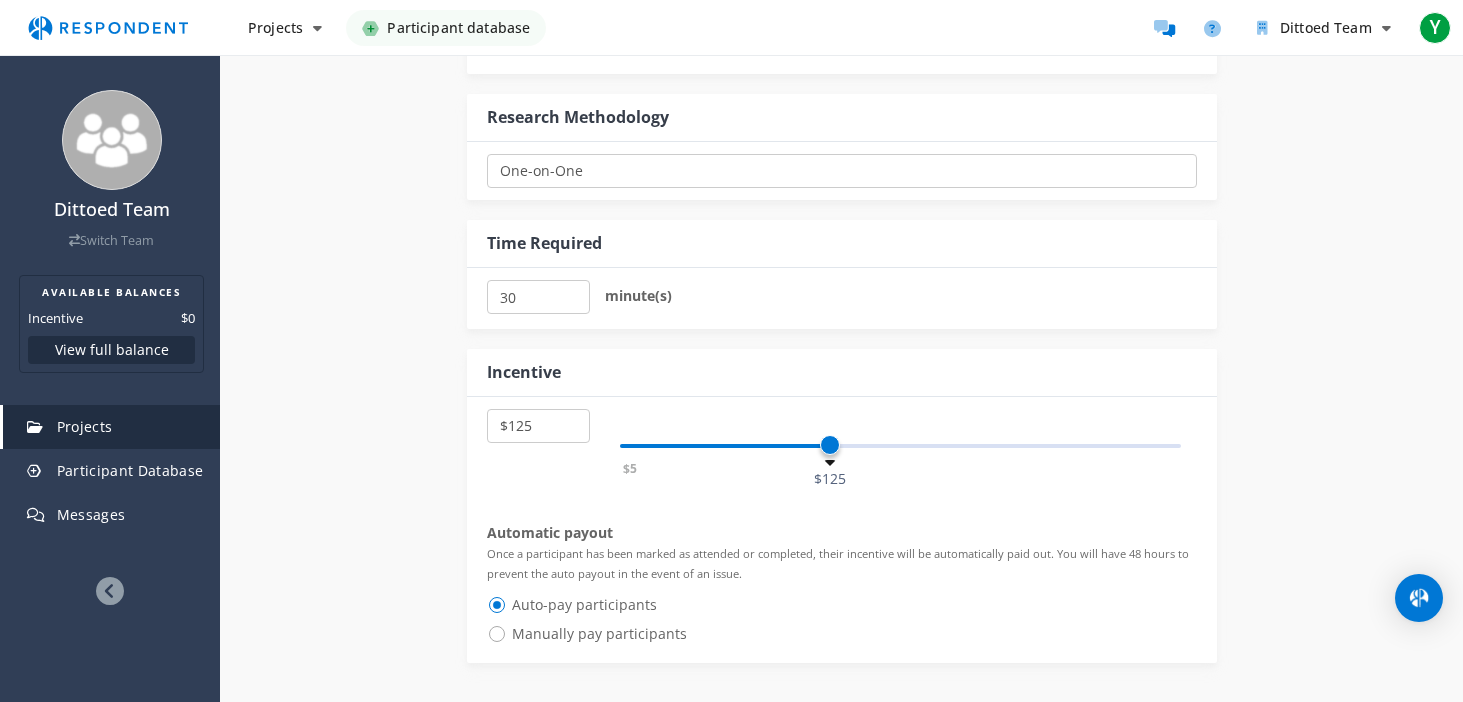 scroll, scrollTop: 1071, scrollLeft: 0, axis: vertical 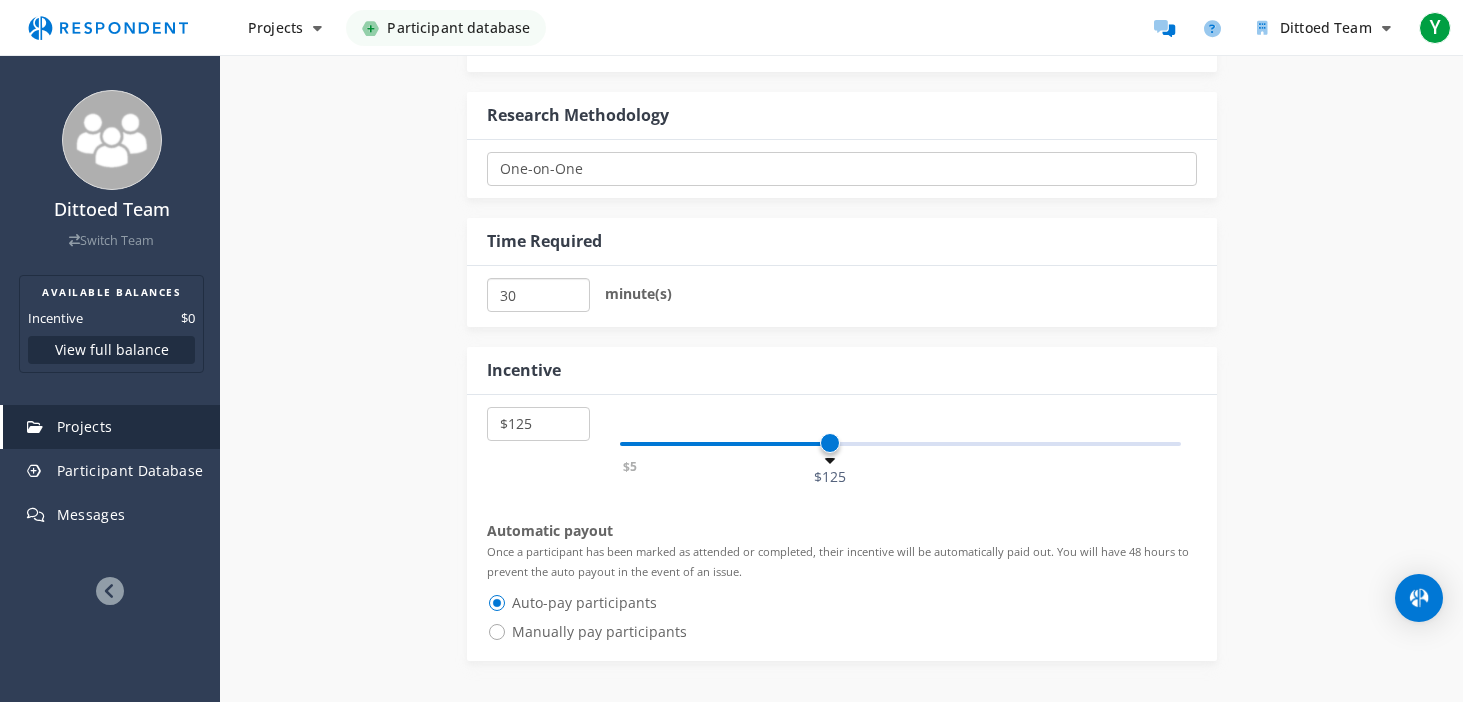 click on "30" at bounding box center [538, 295] 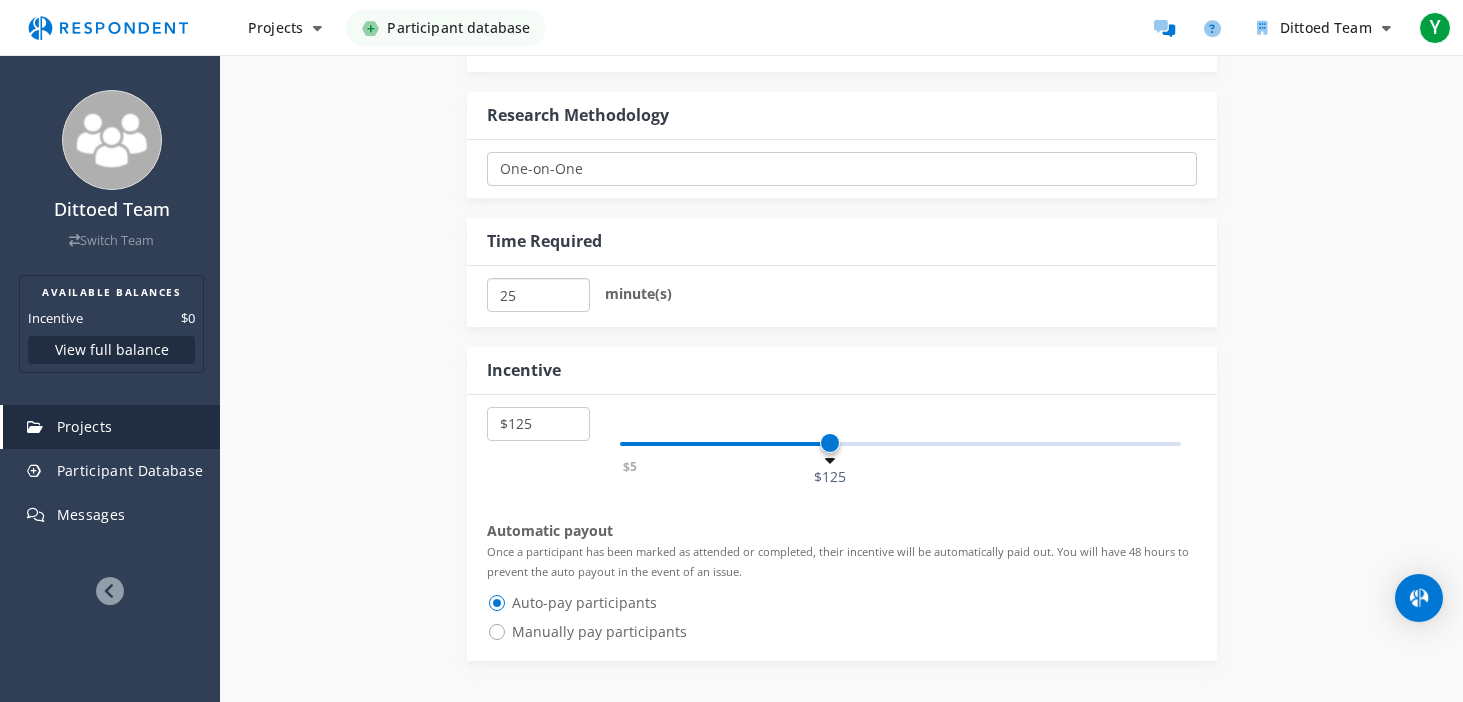 click on "25" at bounding box center [538, 295] 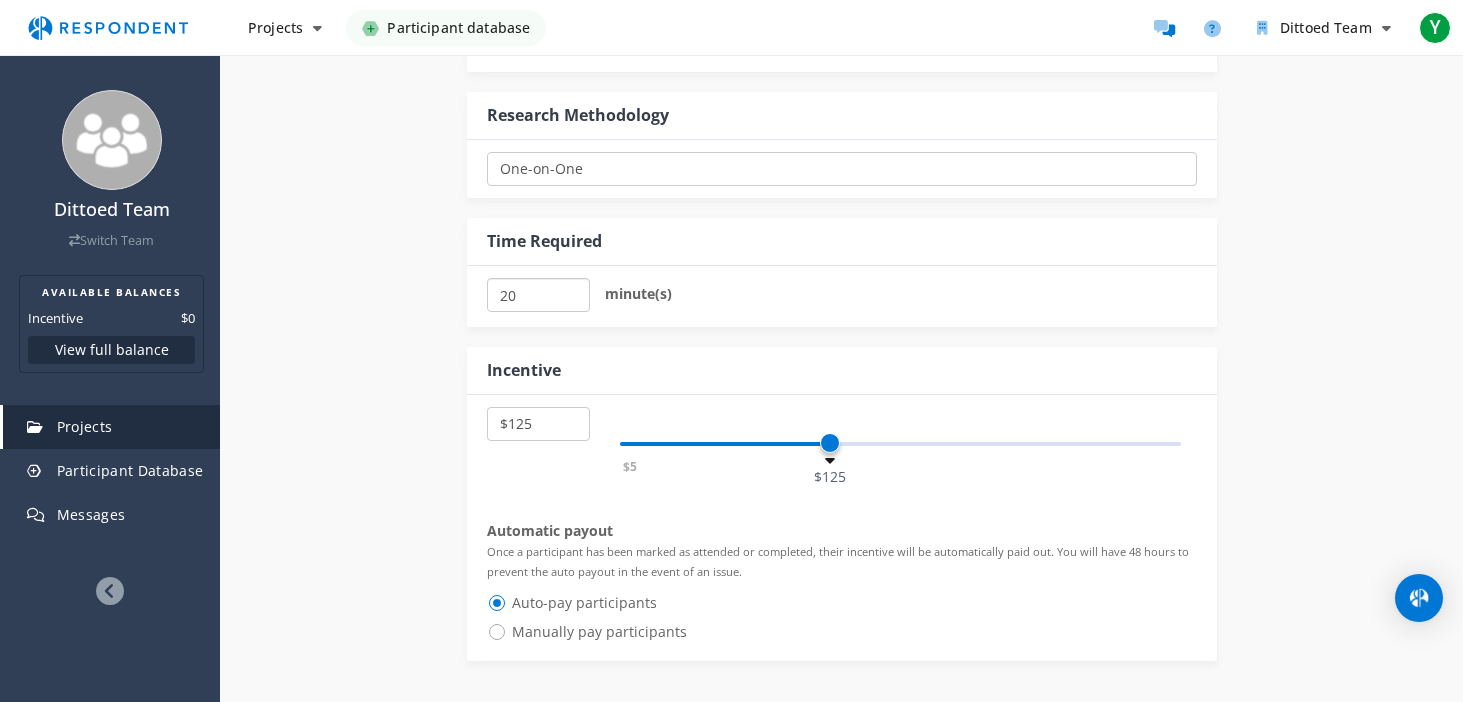 click on "20" at bounding box center [538, 295] 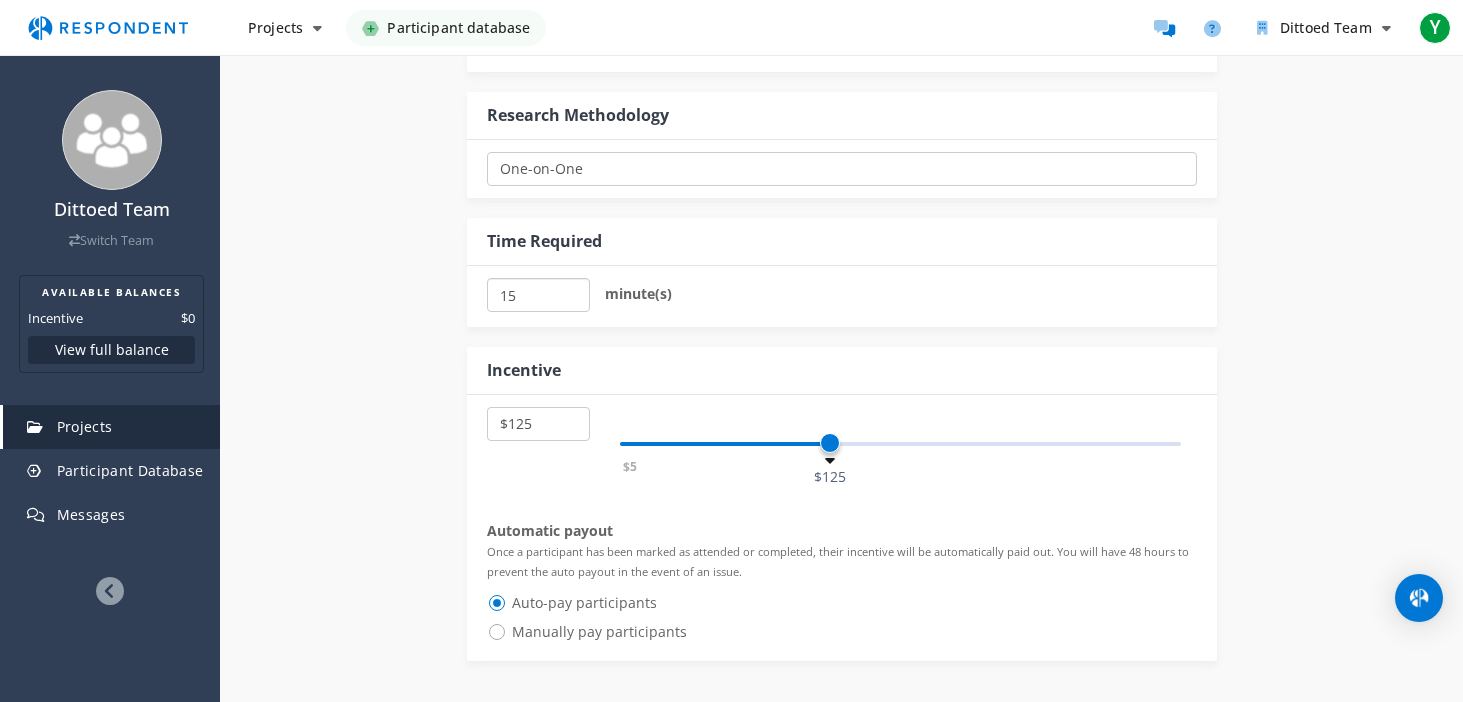 click on "15" at bounding box center [538, 295] 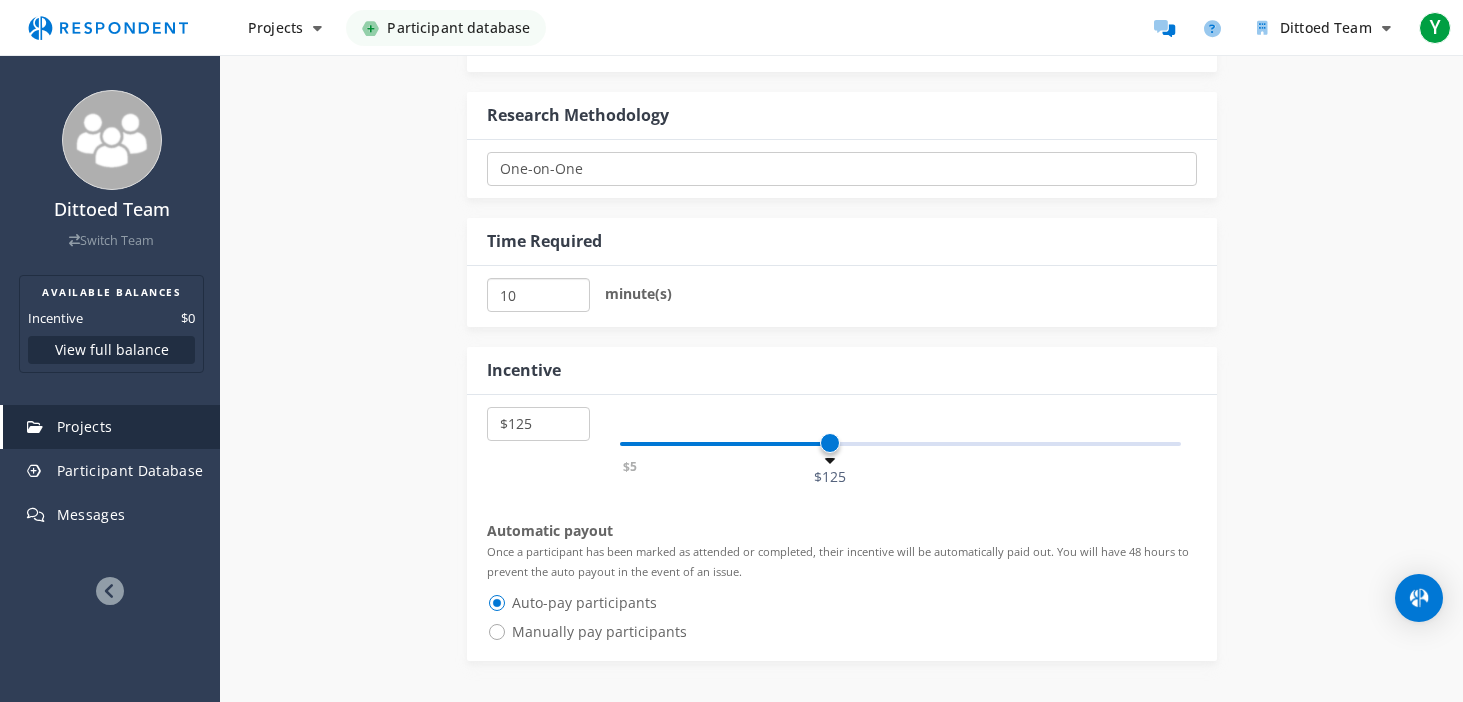 click on "10" at bounding box center [538, 295] 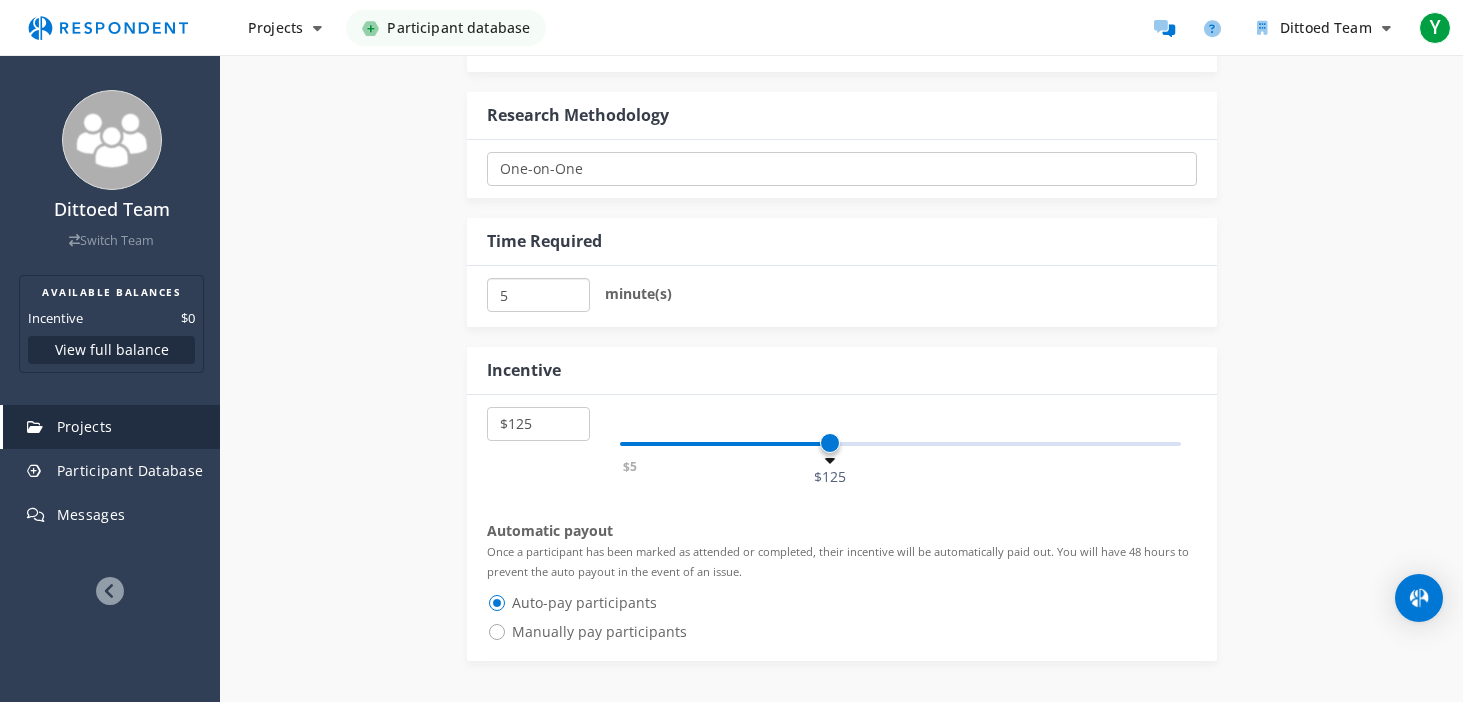 type on "5" 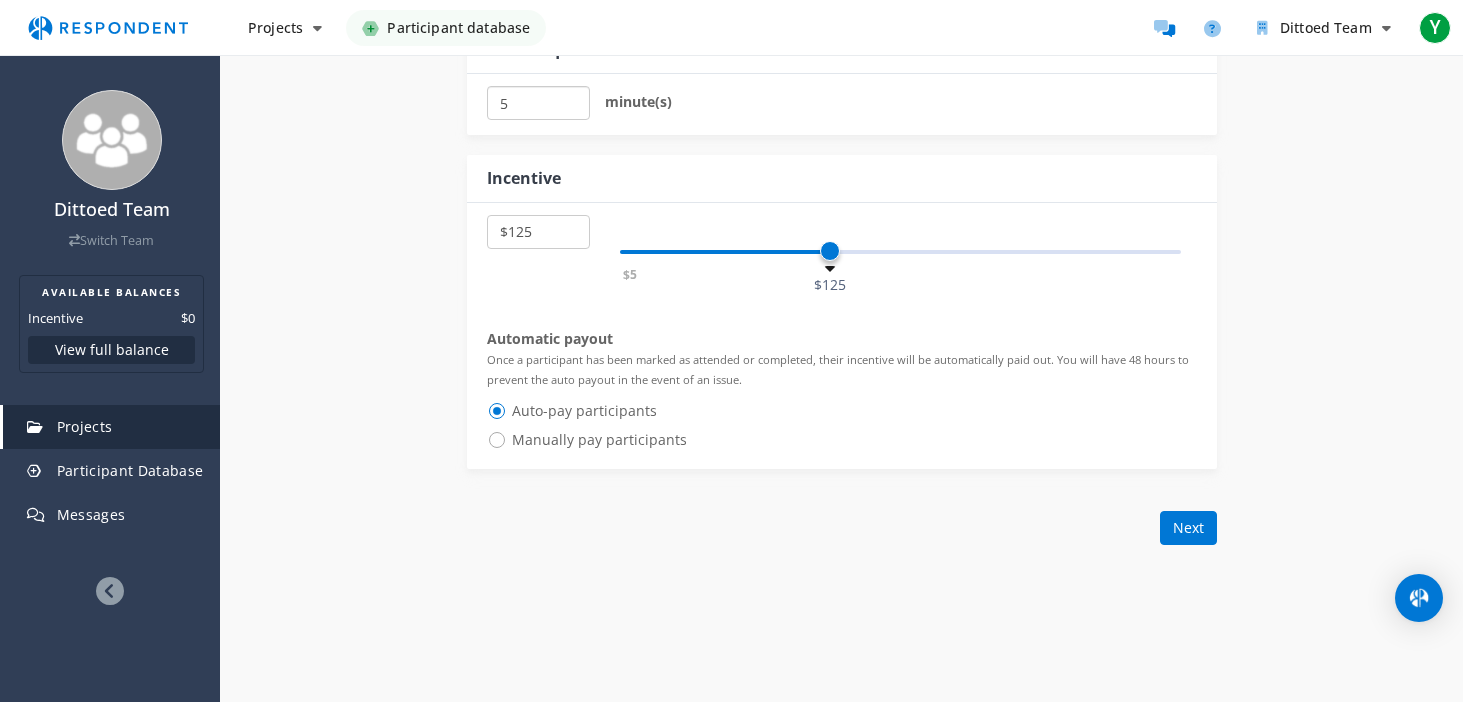 scroll, scrollTop: 1267, scrollLeft: 0, axis: vertical 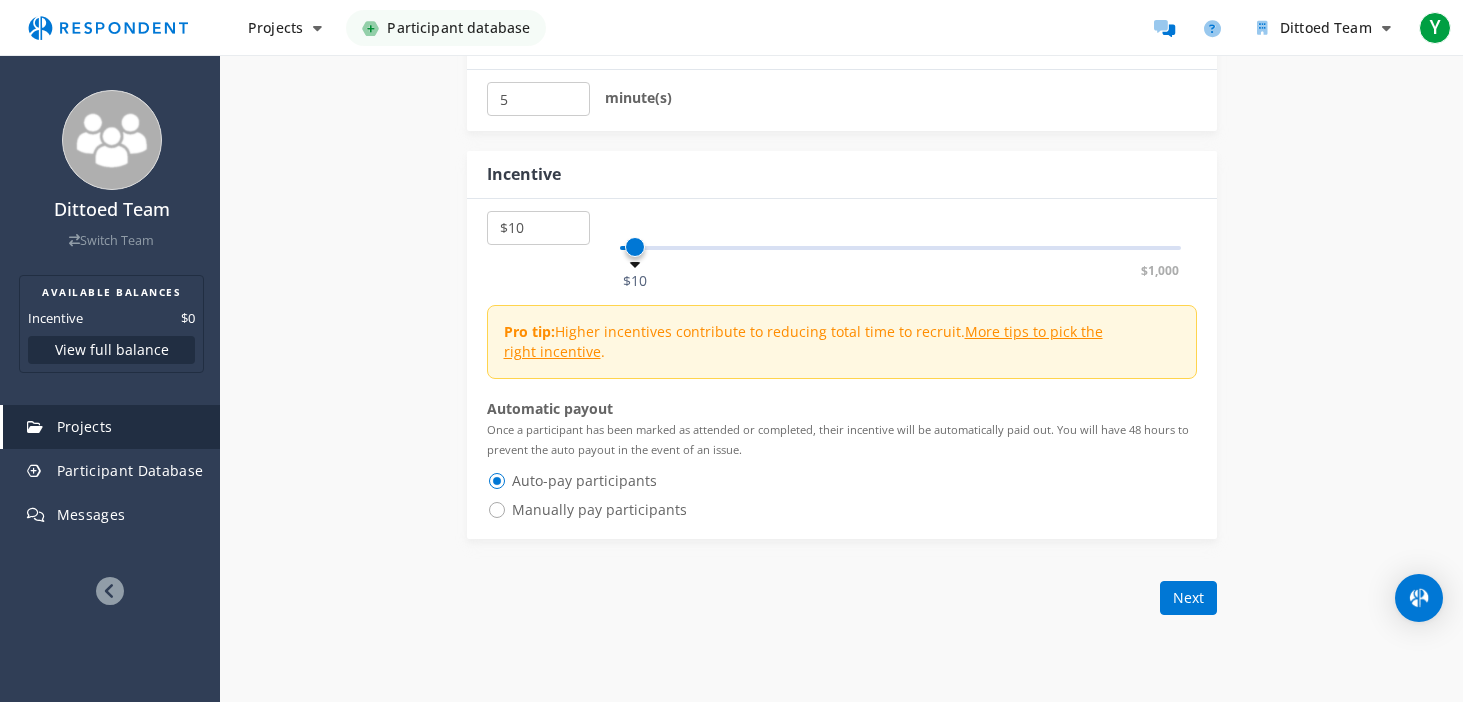 select on "number:5" 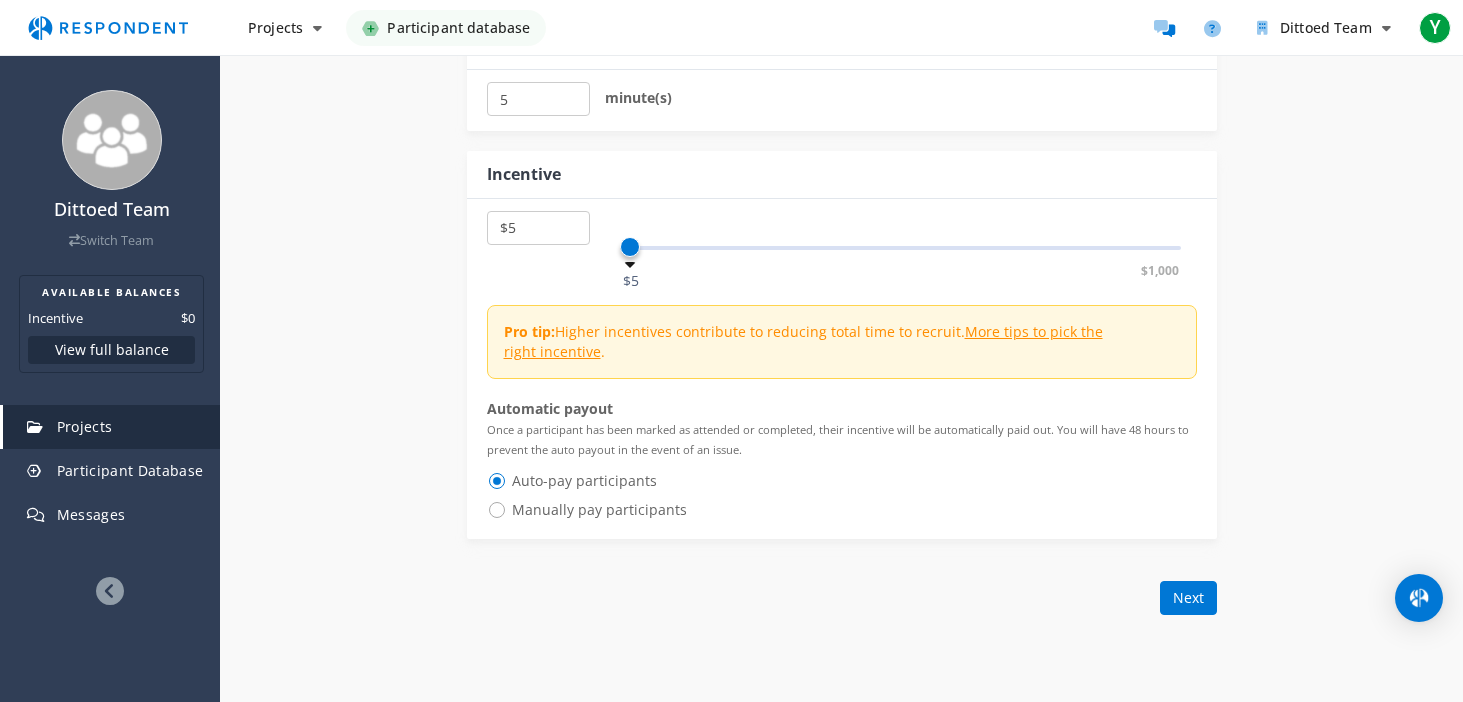 drag, startPoint x: 829, startPoint y: 248, endPoint x: 621, endPoint y: 245, distance: 208.02164 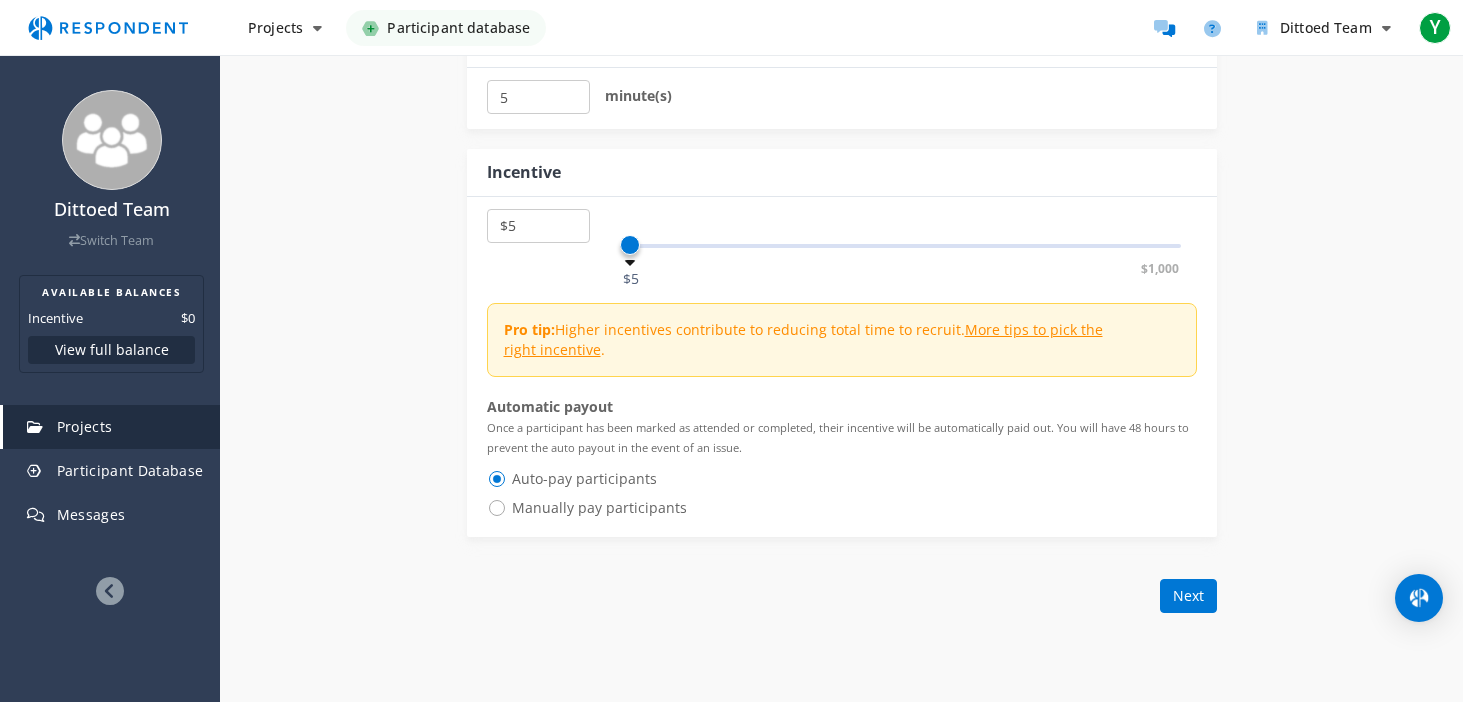 scroll, scrollTop: 1272, scrollLeft: 0, axis: vertical 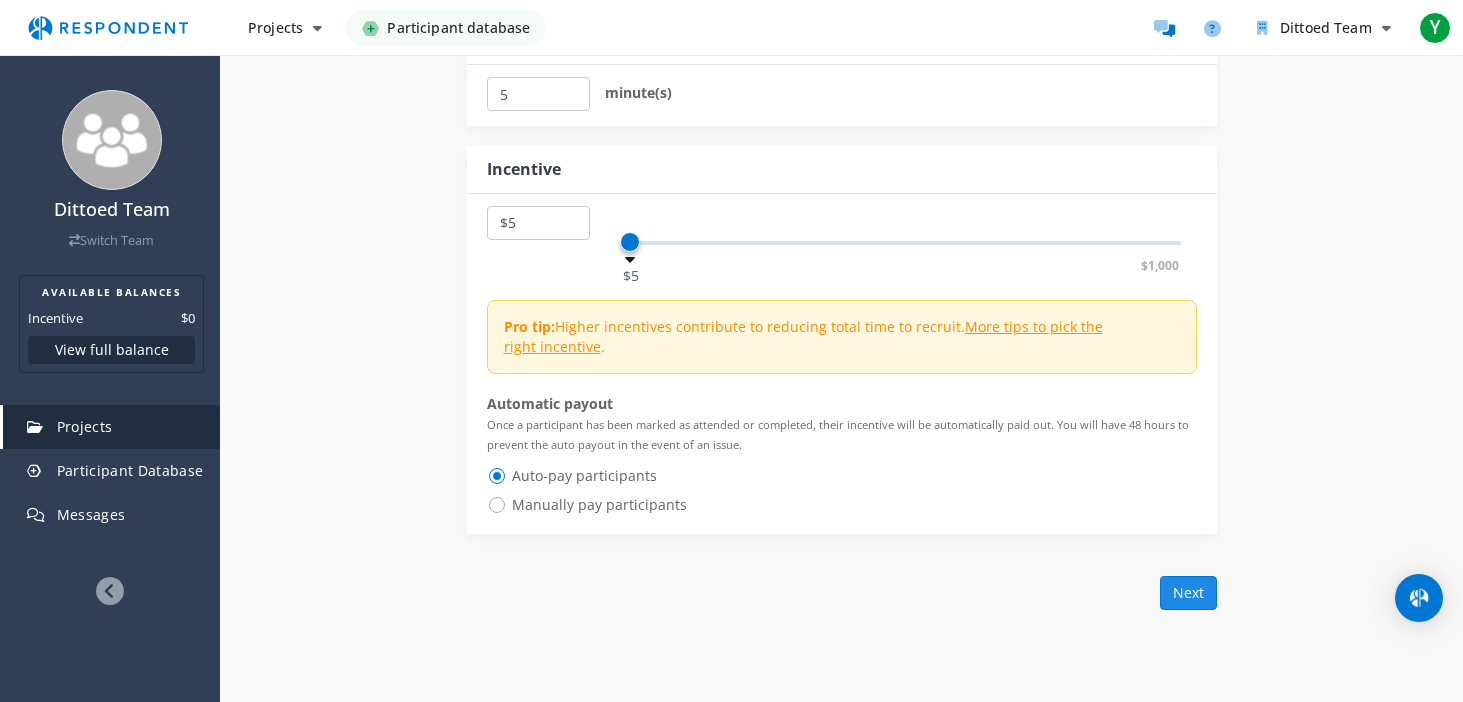 click on "Next" 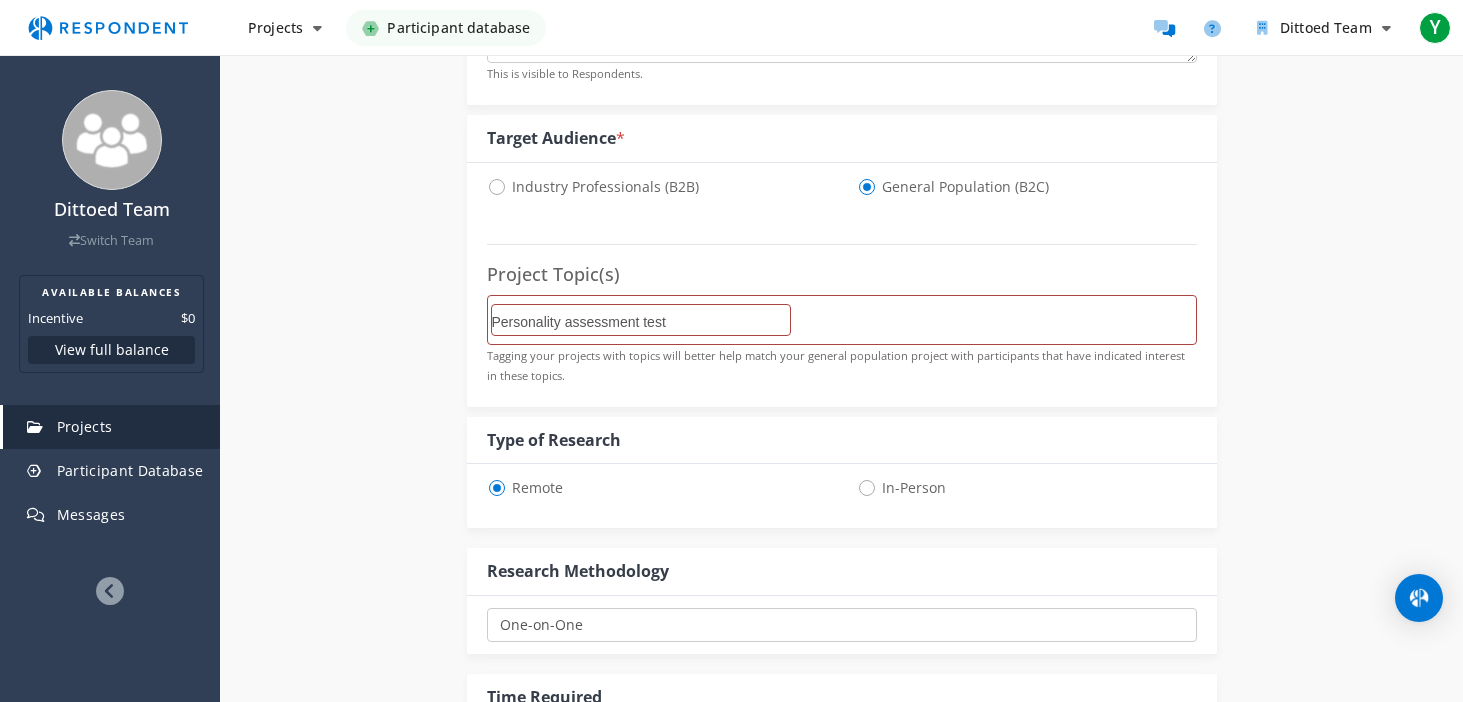 scroll, scrollTop: 603, scrollLeft: 0, axis: vertical 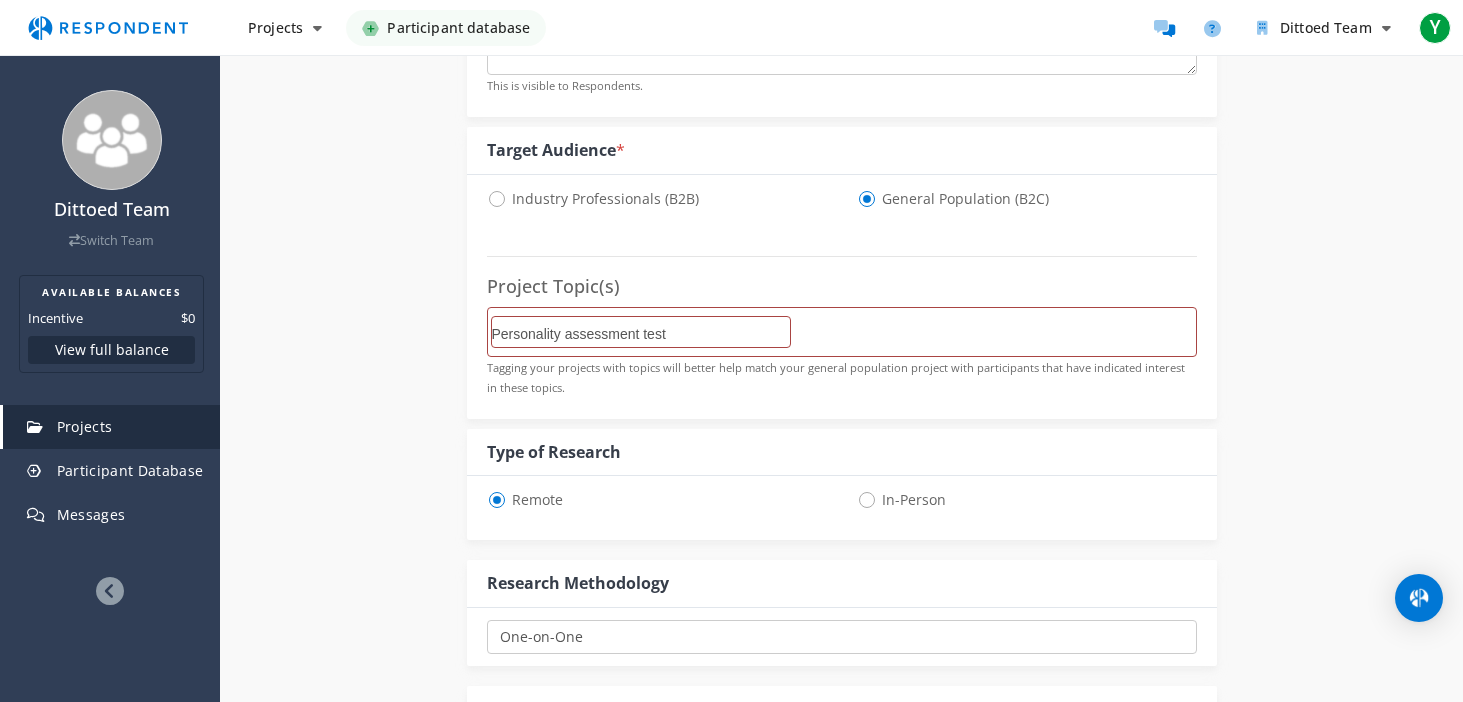 click on "Personality assessment test" at bounding box center (842, 332) 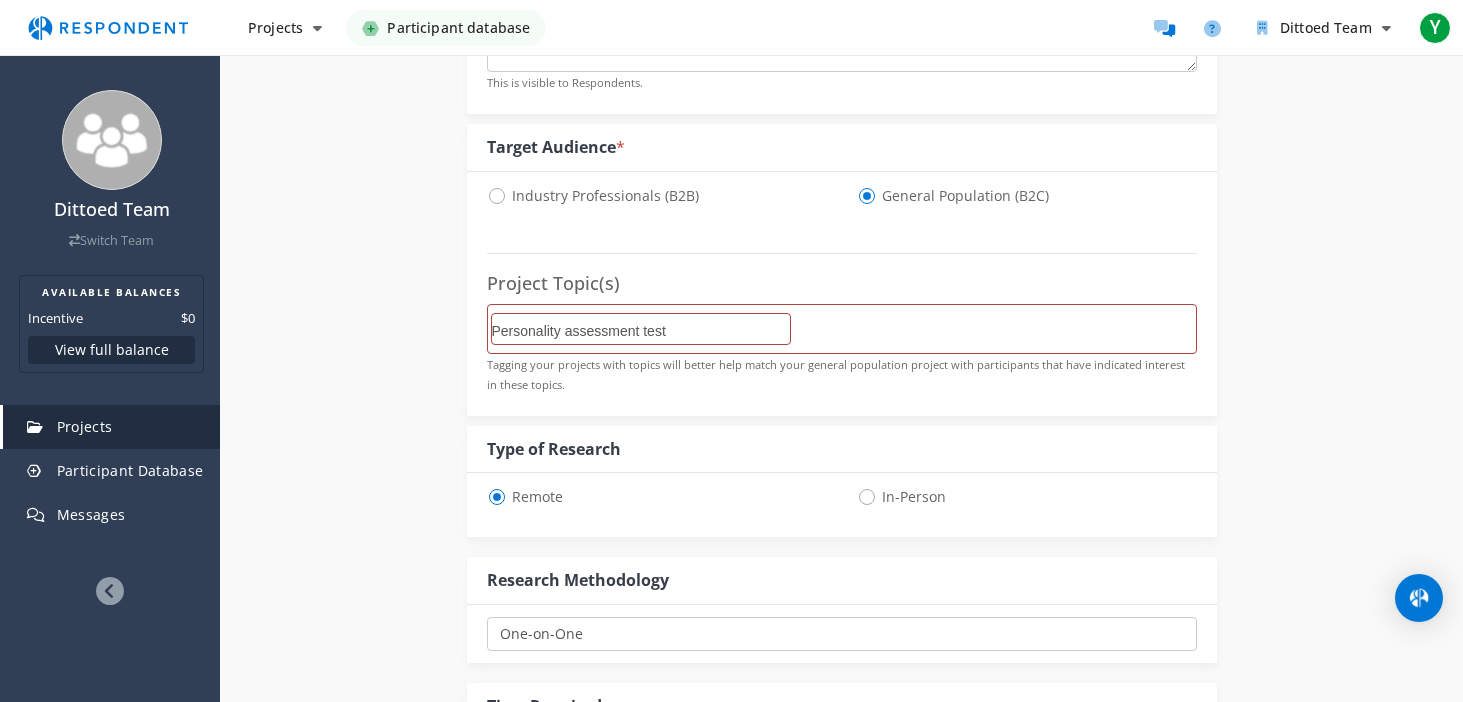 click on "Personality assessment test" at bounding box center (842, 329) 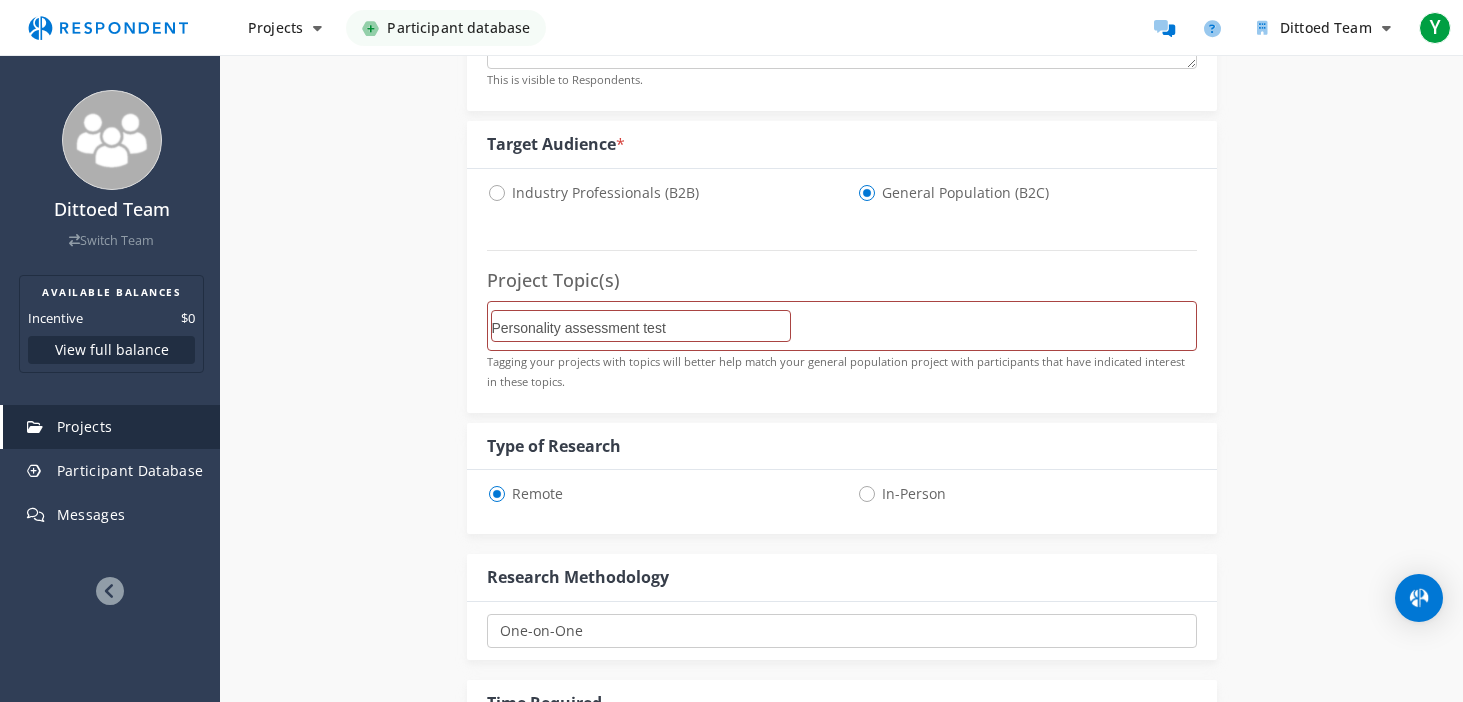 scroll, scrollTop: 612, scrollLeft: 0, axis: vertical 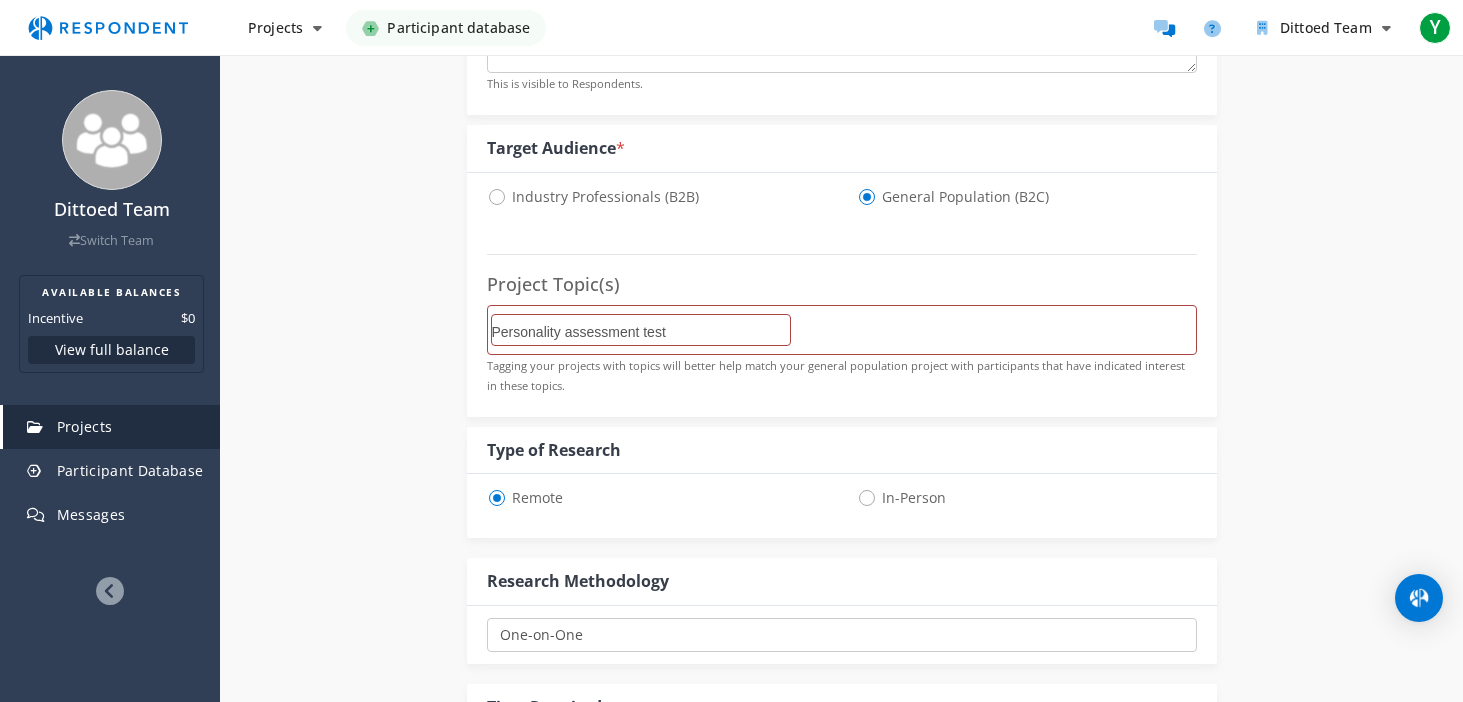 click on "Personality assessment test" at bounding box center (842, 330) 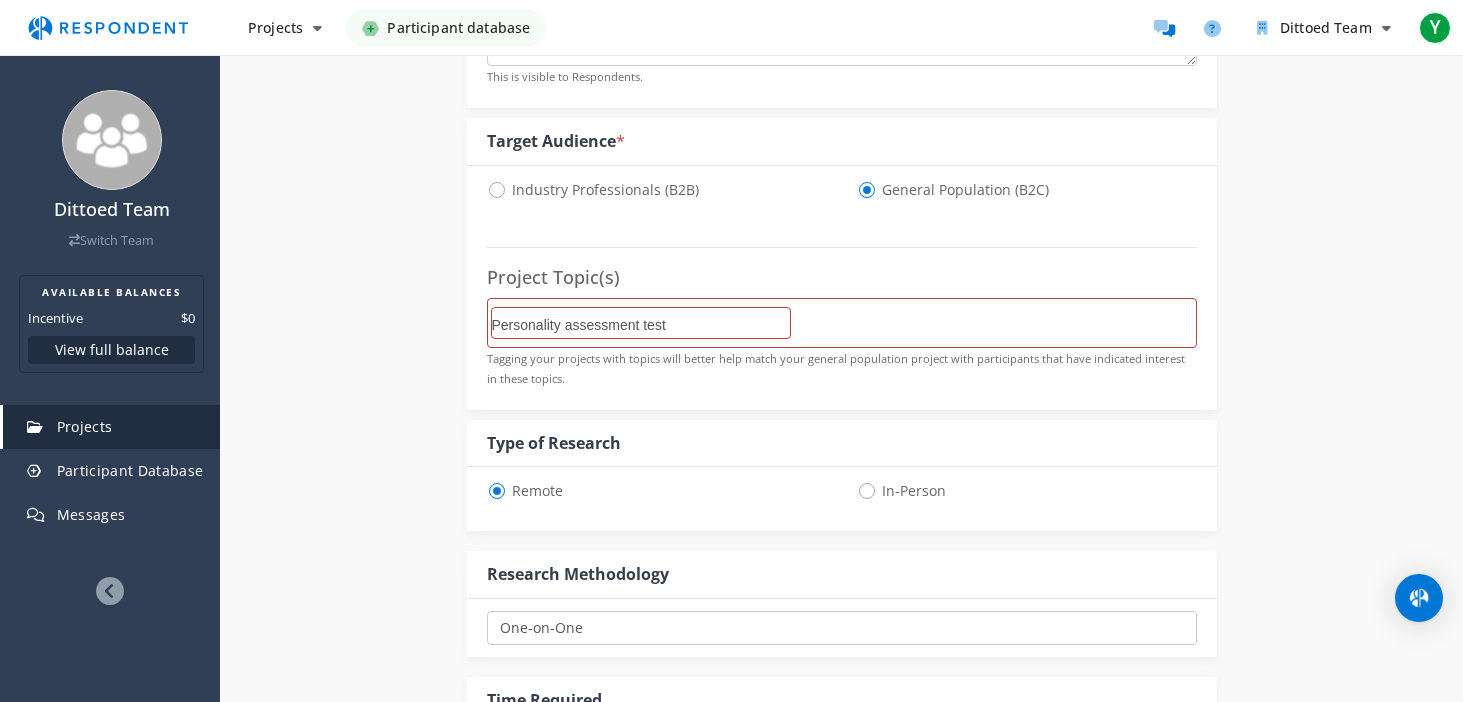 scroll, scrollTop: 614, scrollLeft: 0, axis: vertical 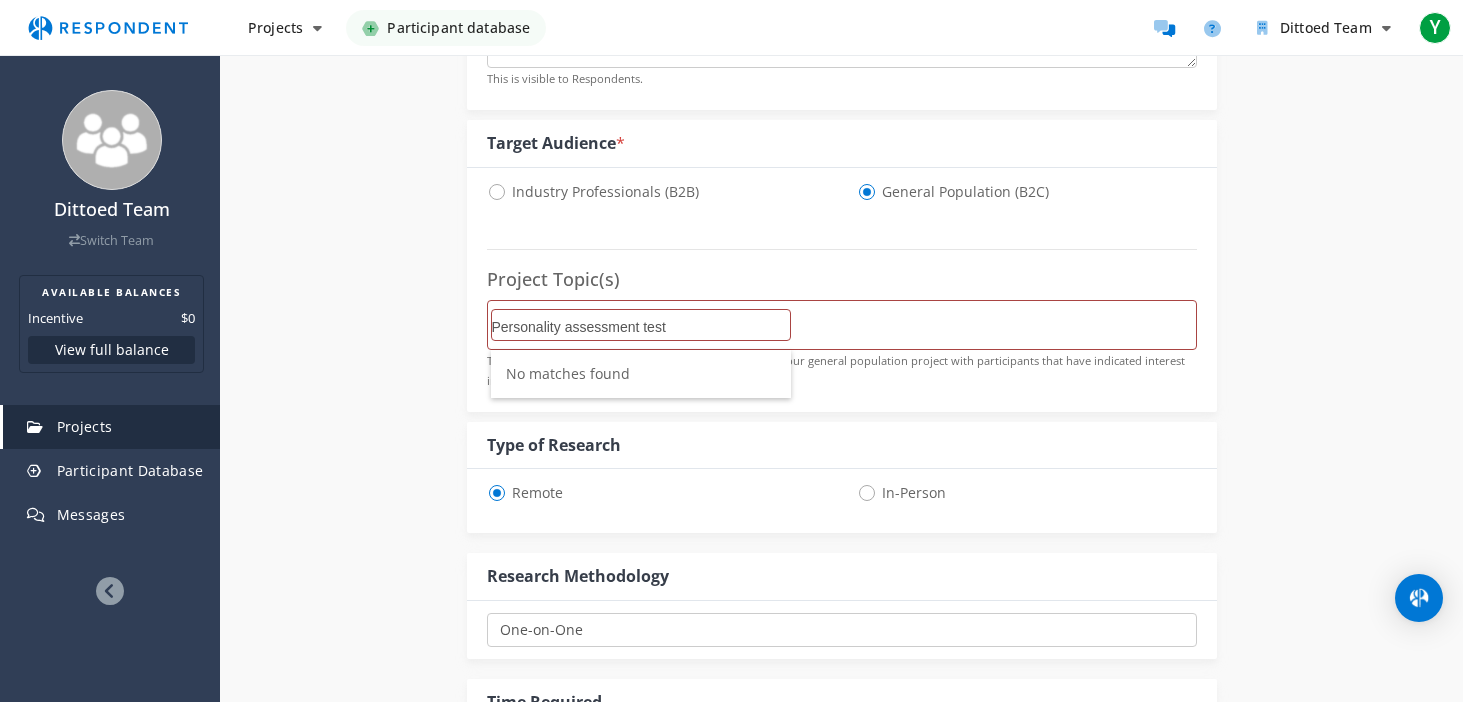 click on "Personality assessment test" at bounding box center (641, 327) 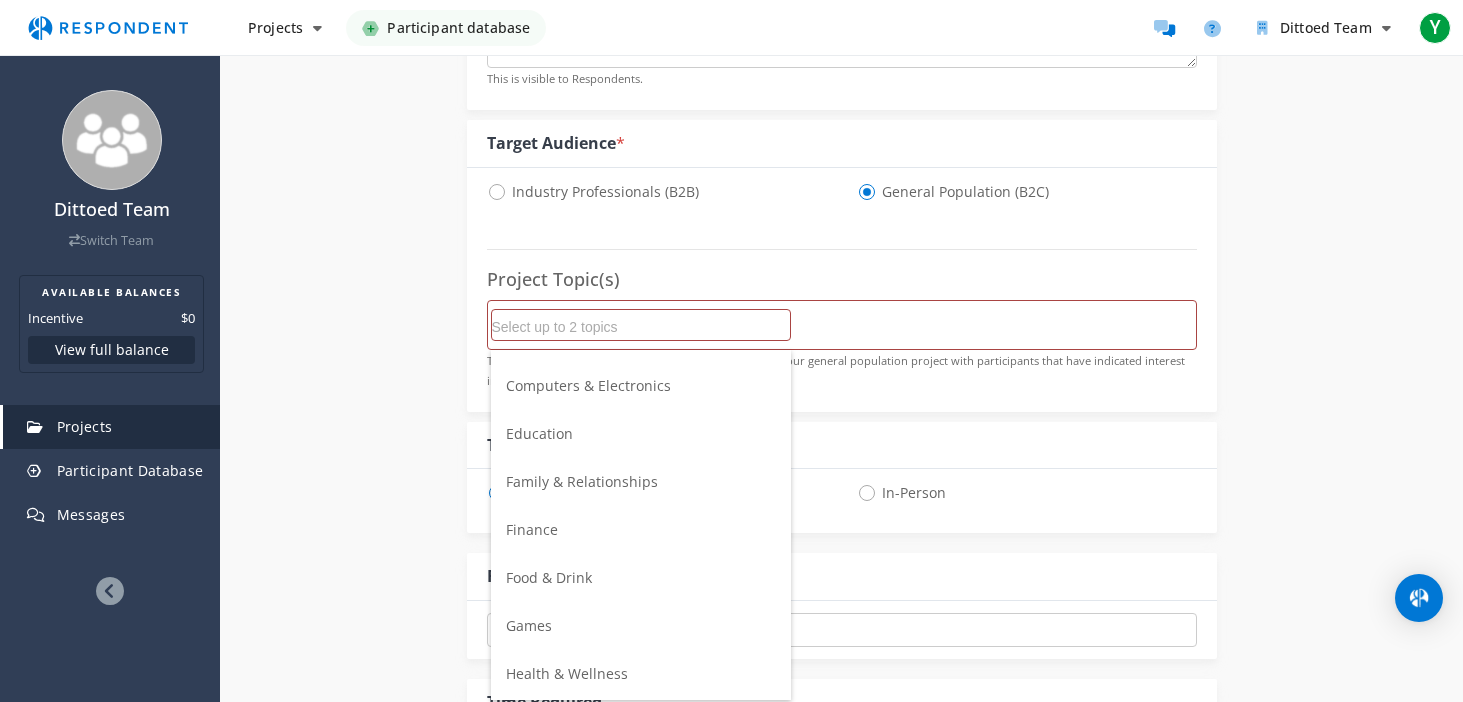 scroll, scrollTop: 175, scrollLeft: 0, axis: vertical 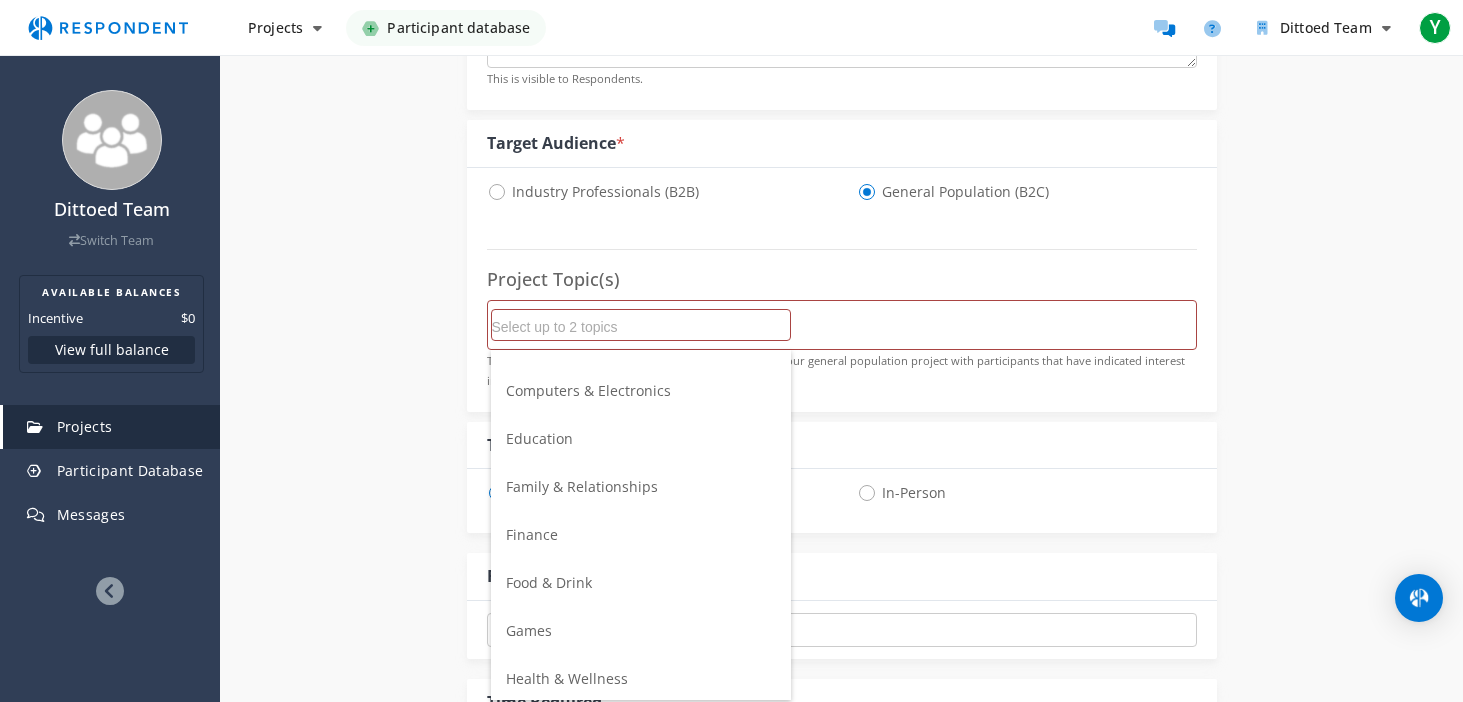 click on "Family & Relationships" at bounding box center [641, 487] 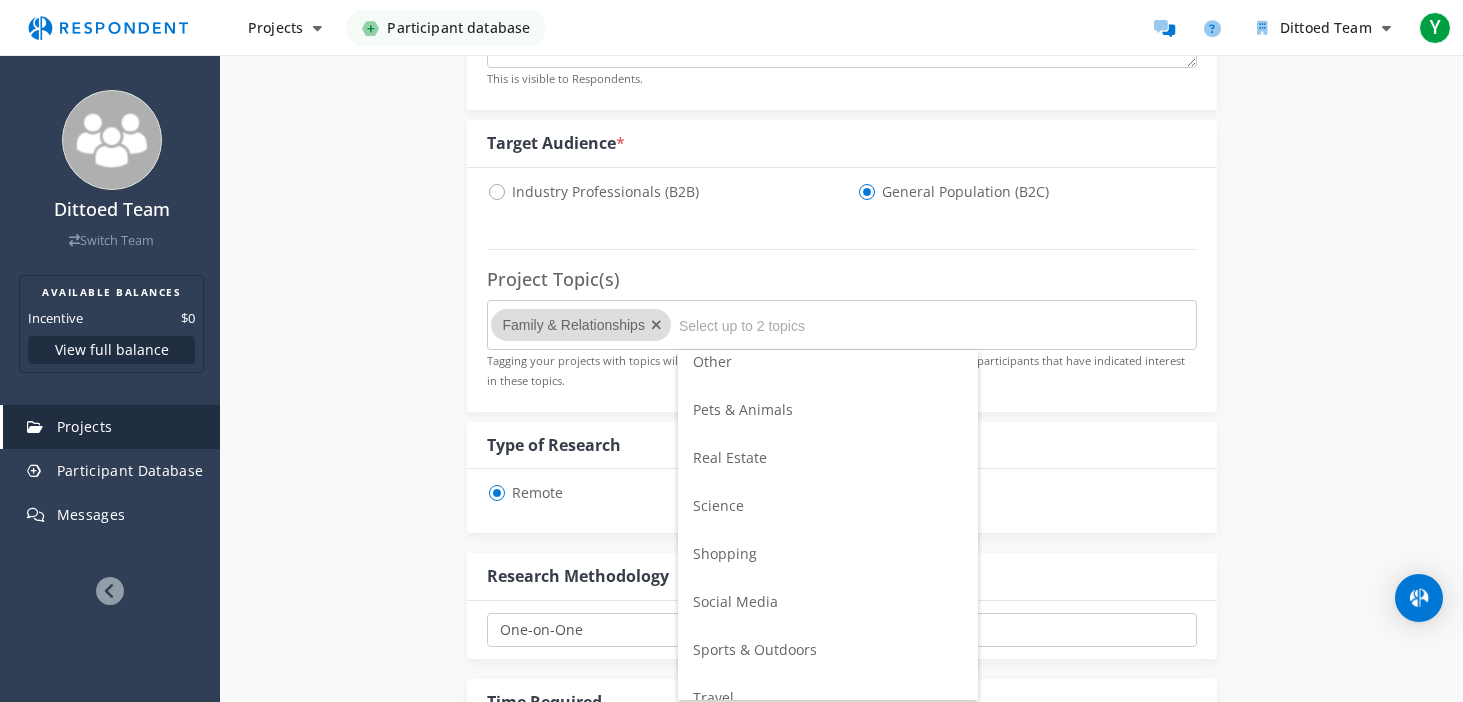 scroll, scrollTop: 706, scrollLeft: 0, axis: vertical 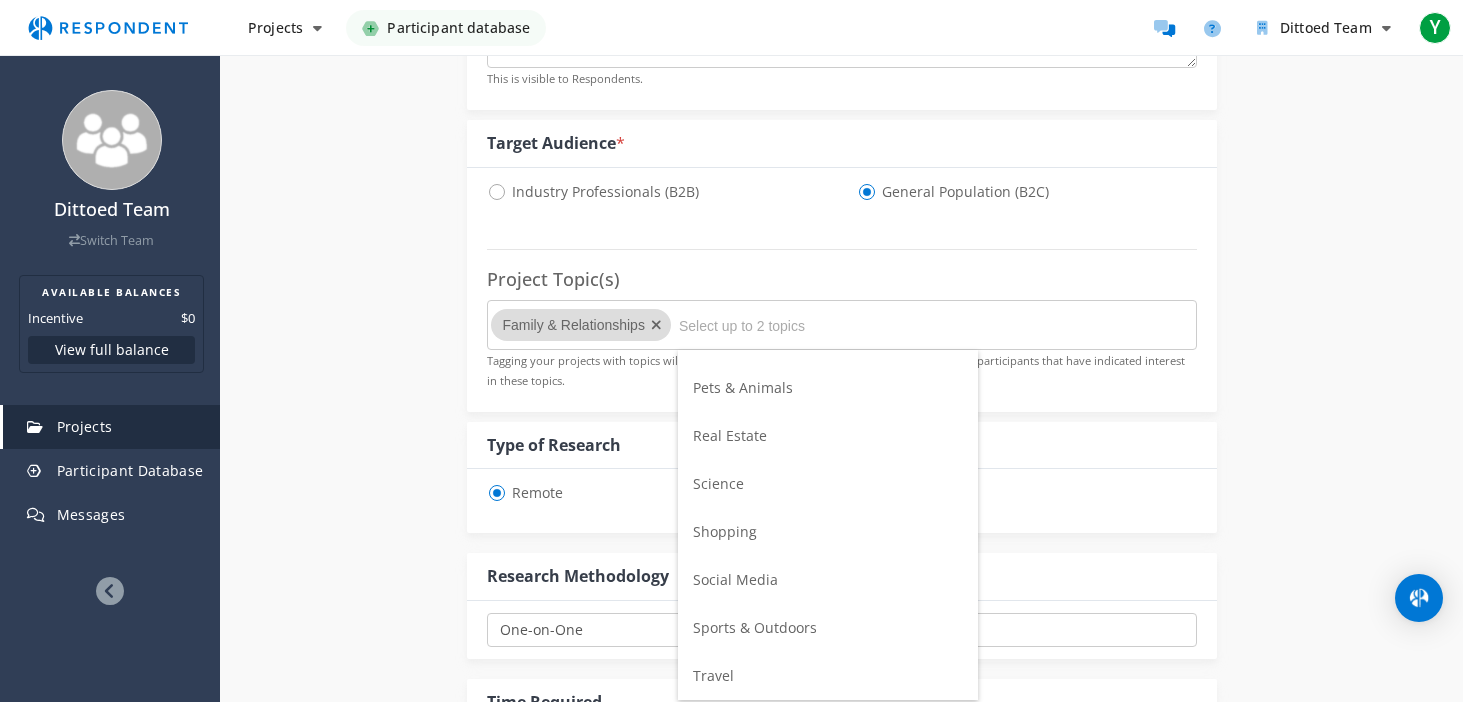 drag, startPoint x: 737, startPoint y: 578, endPoint x: 728, endPoint y: 568, distance: 13.453624 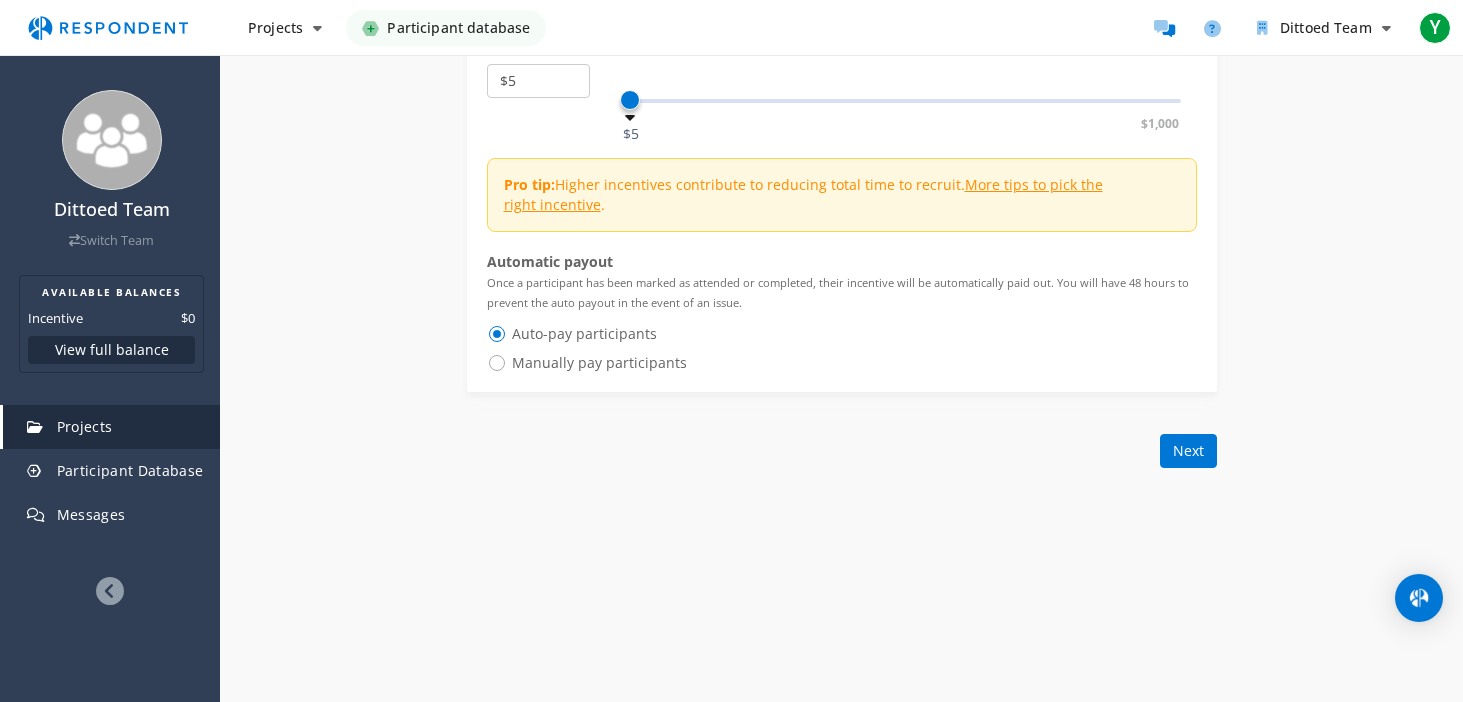 scroll, scrollTop: 1384, scrollLeft: 0, axis: vertical 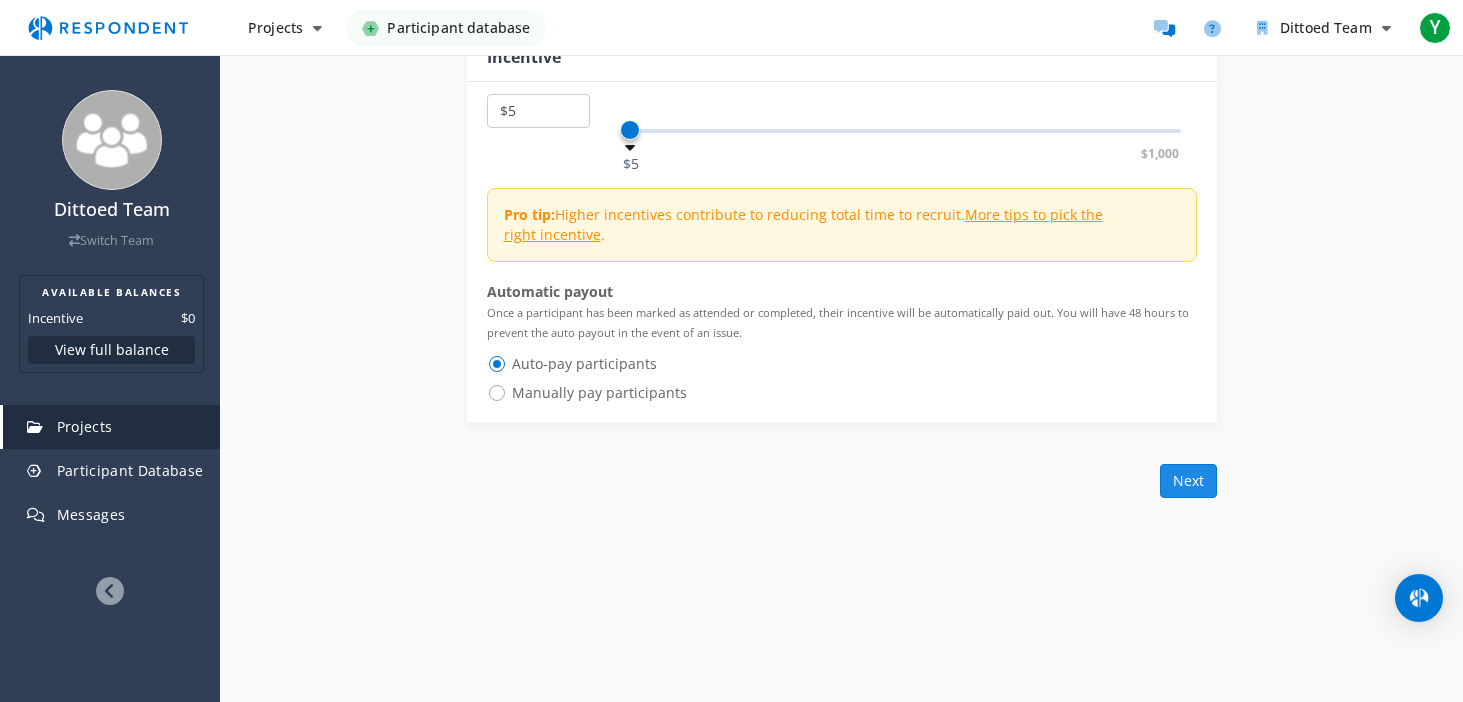 click on "Next" 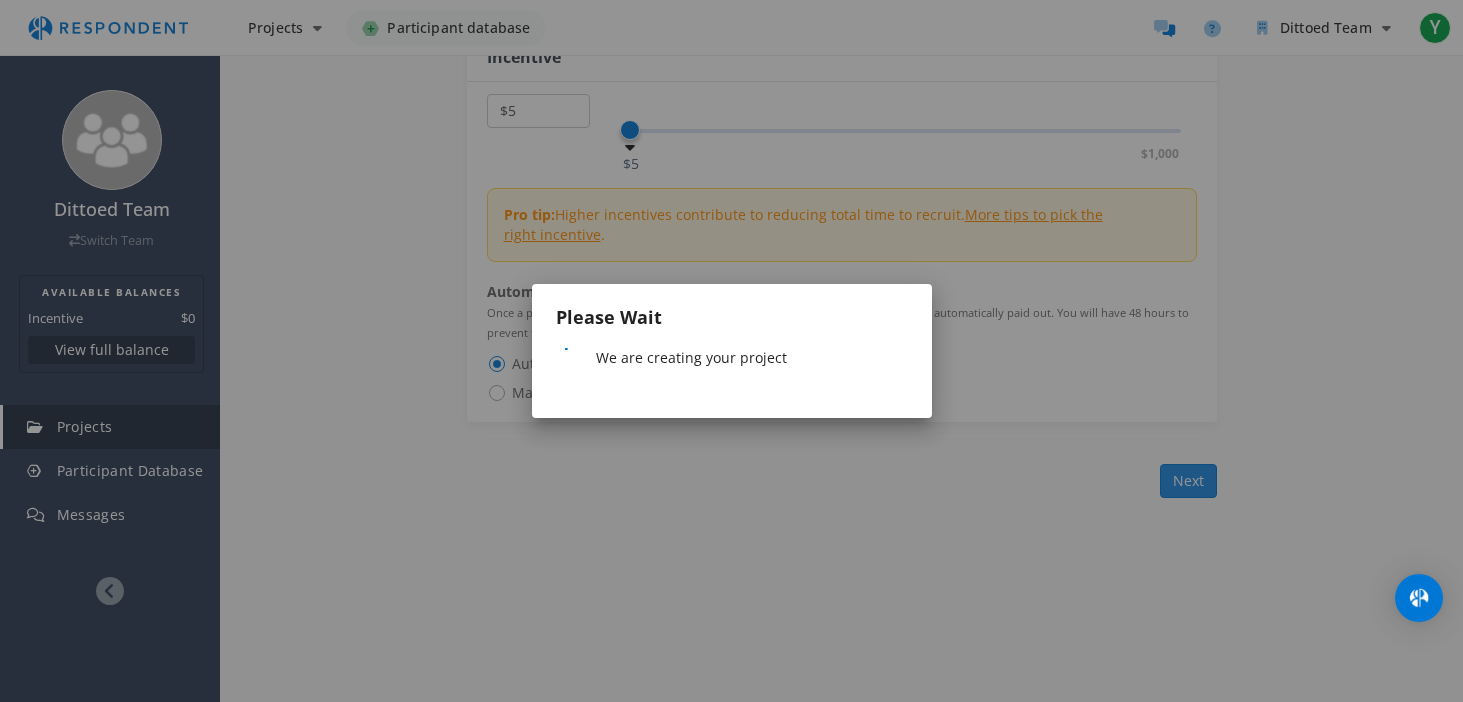 scroll, scrollTop: 0, scrollLeft: 0, axis: both 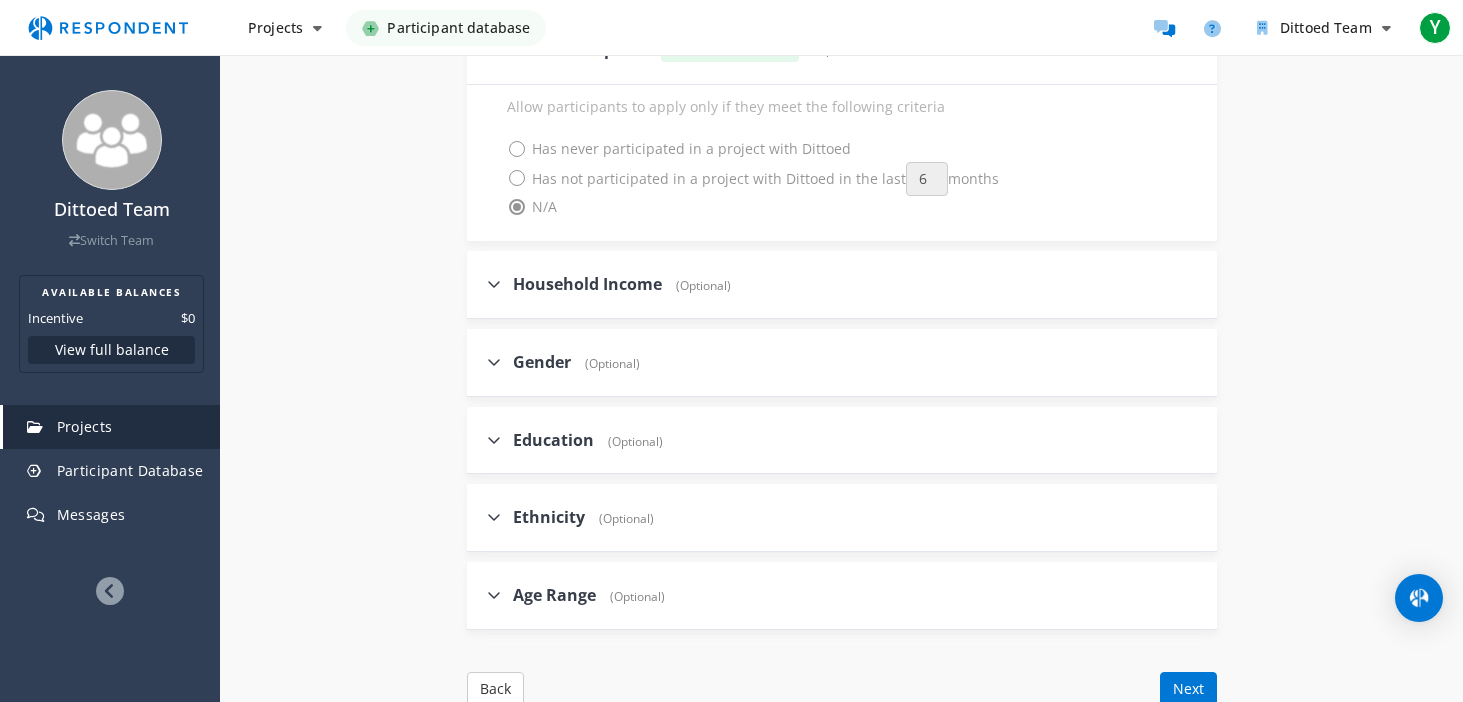 click 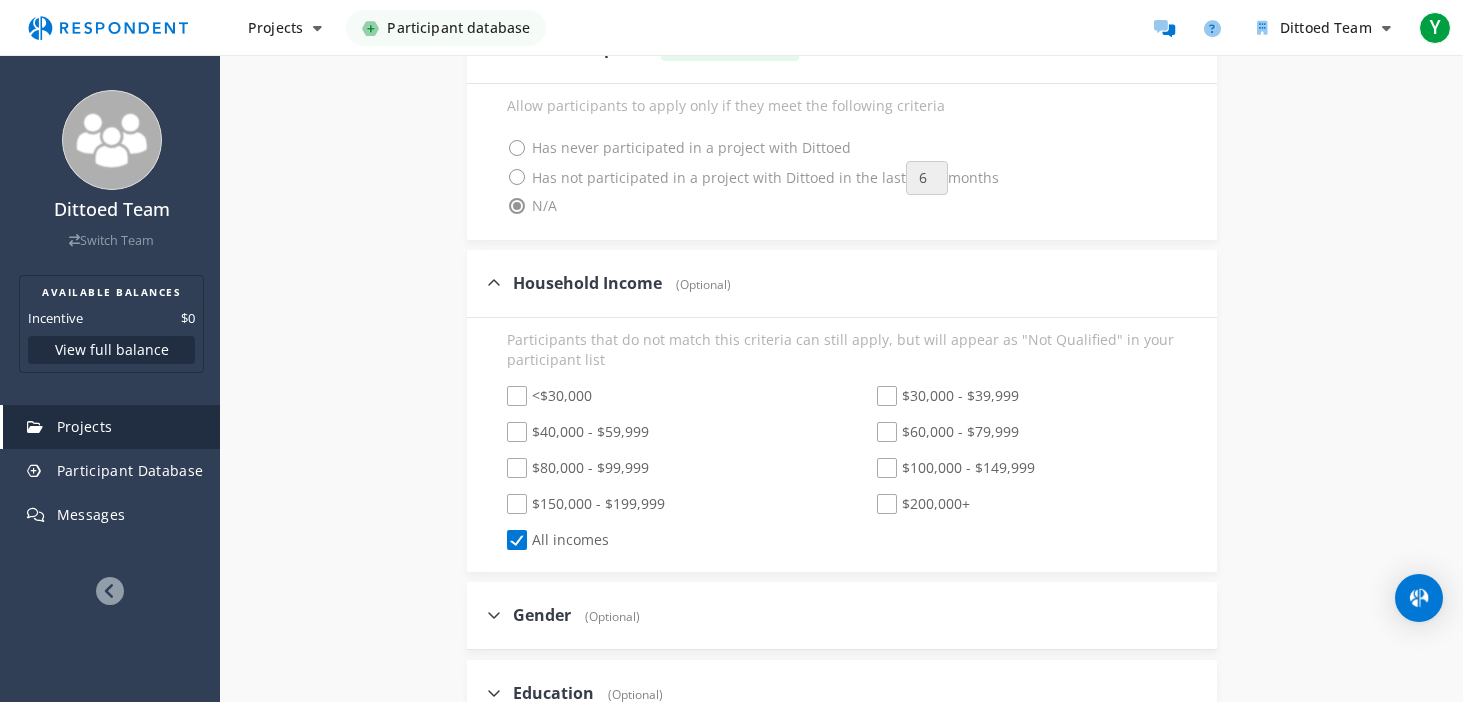 scroll, scrollTop: 807, scrollLeft: 0, axis: vertical 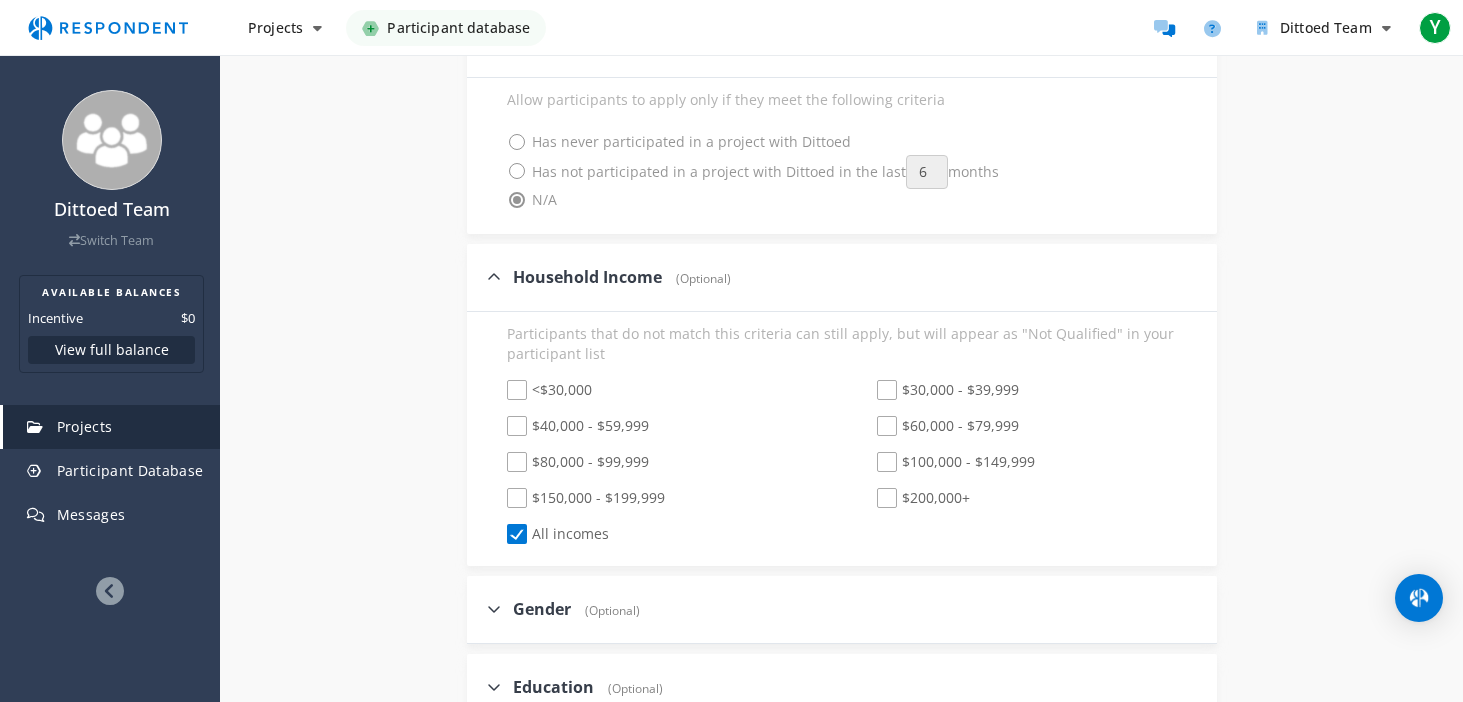 click on "$80,000 - $99,999" 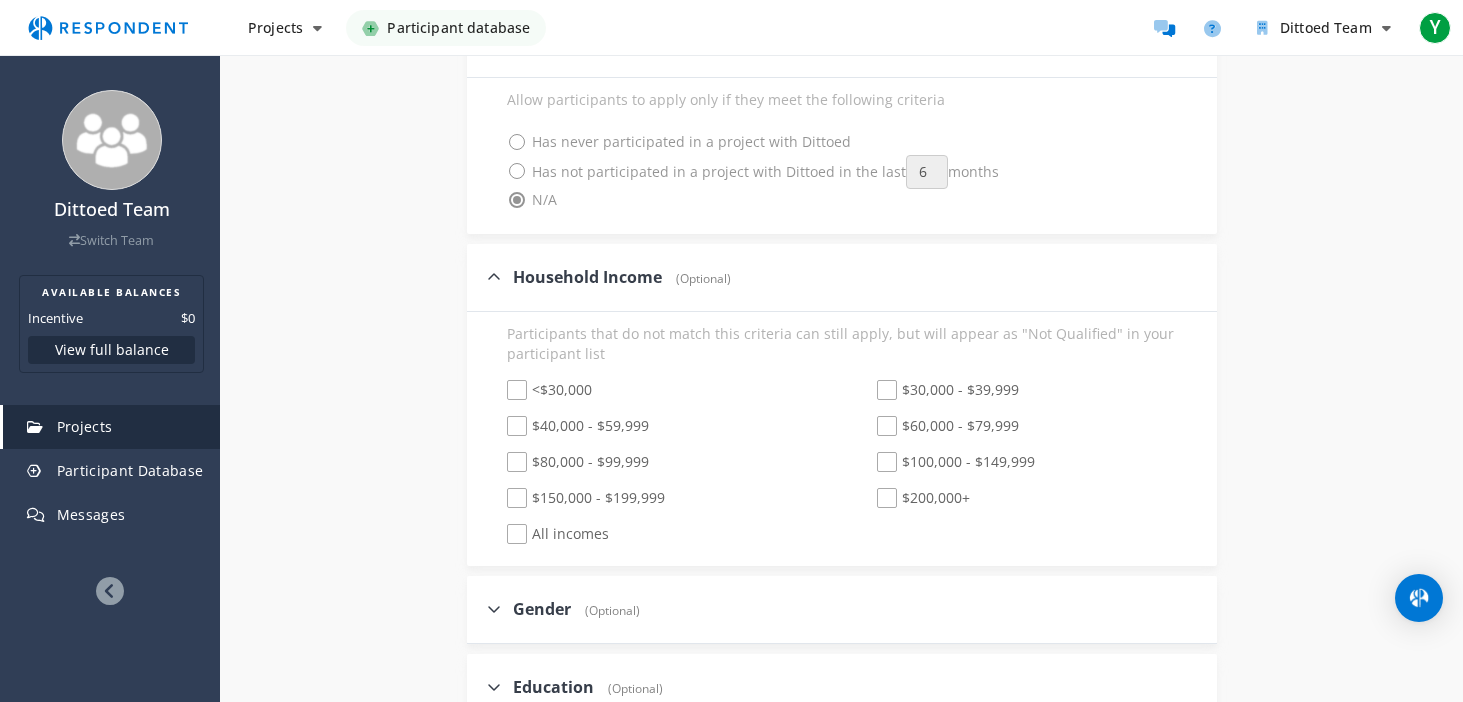 checkbox on "true" 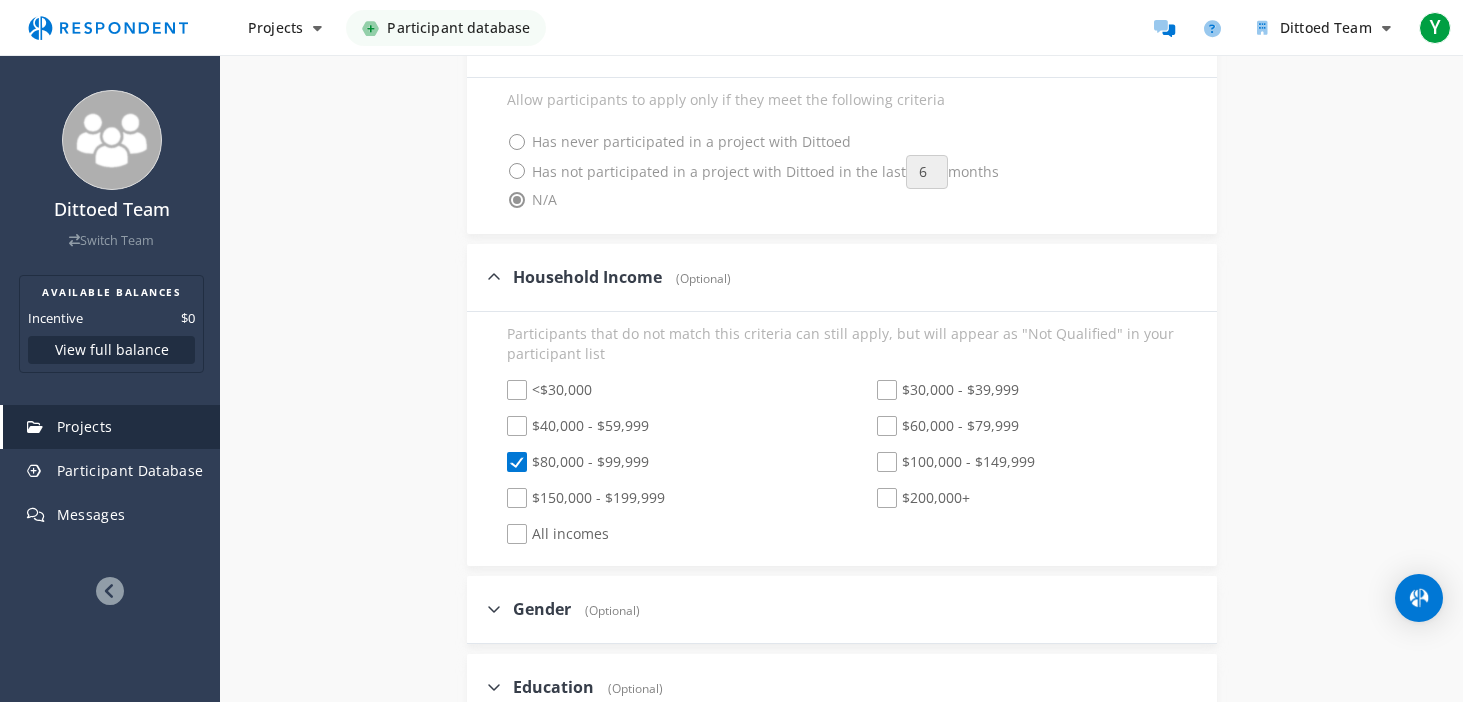 checkbox on "false" 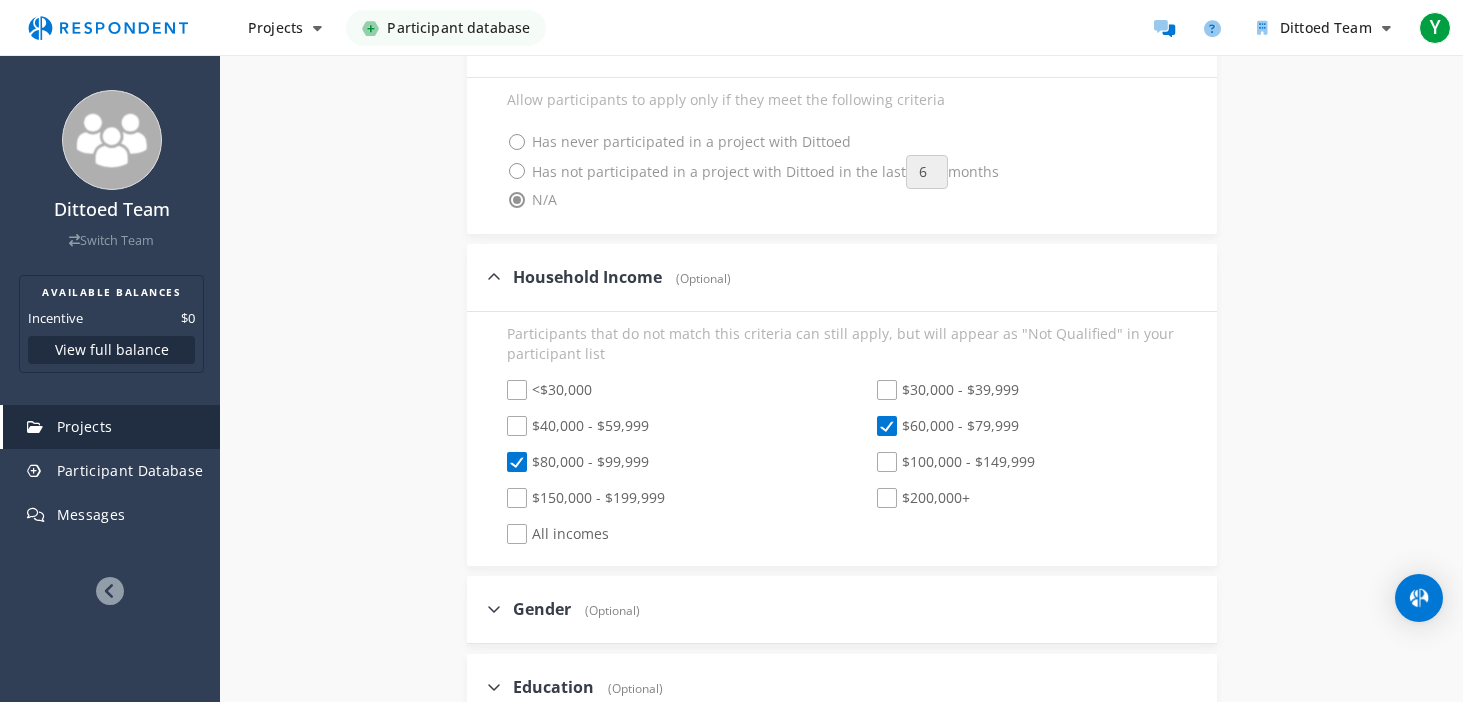 click on "$60,000 - $79,999" 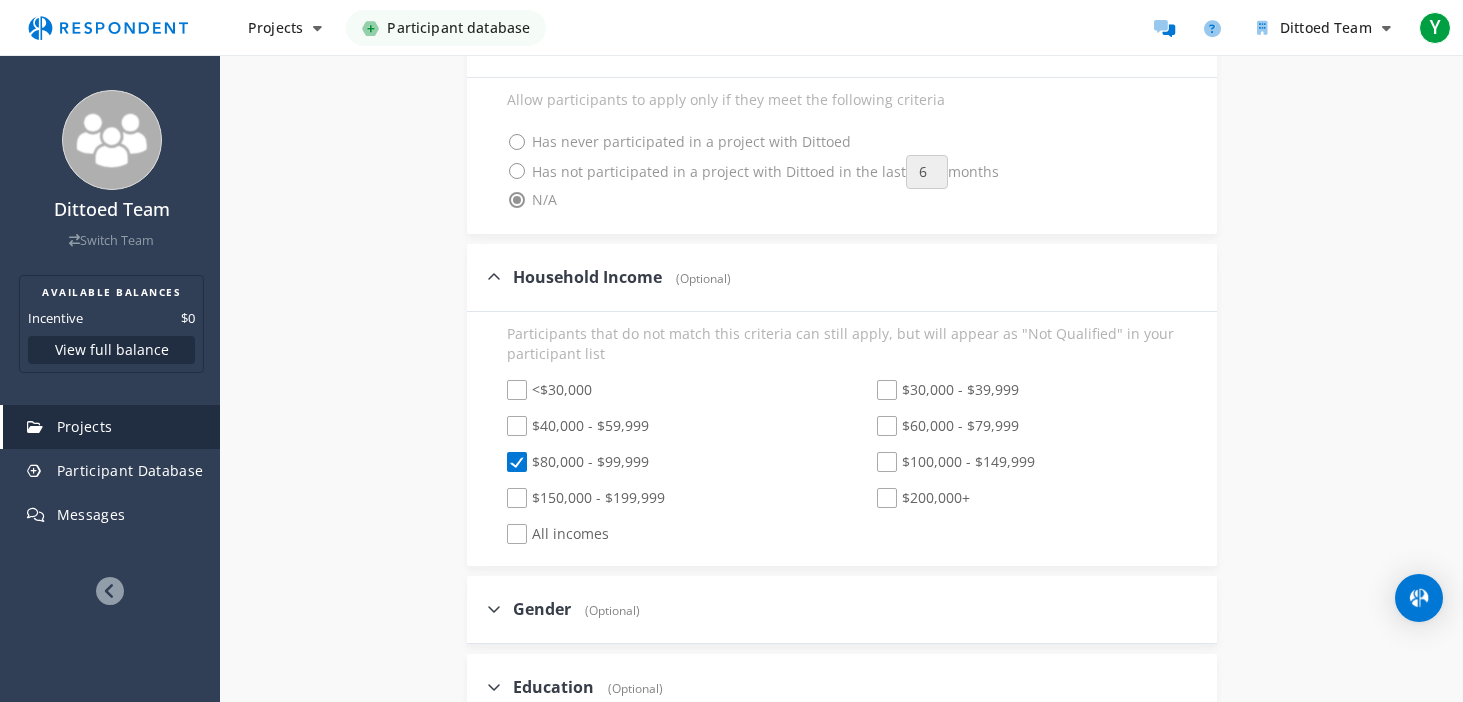 click on "$60,000 - $79,999" 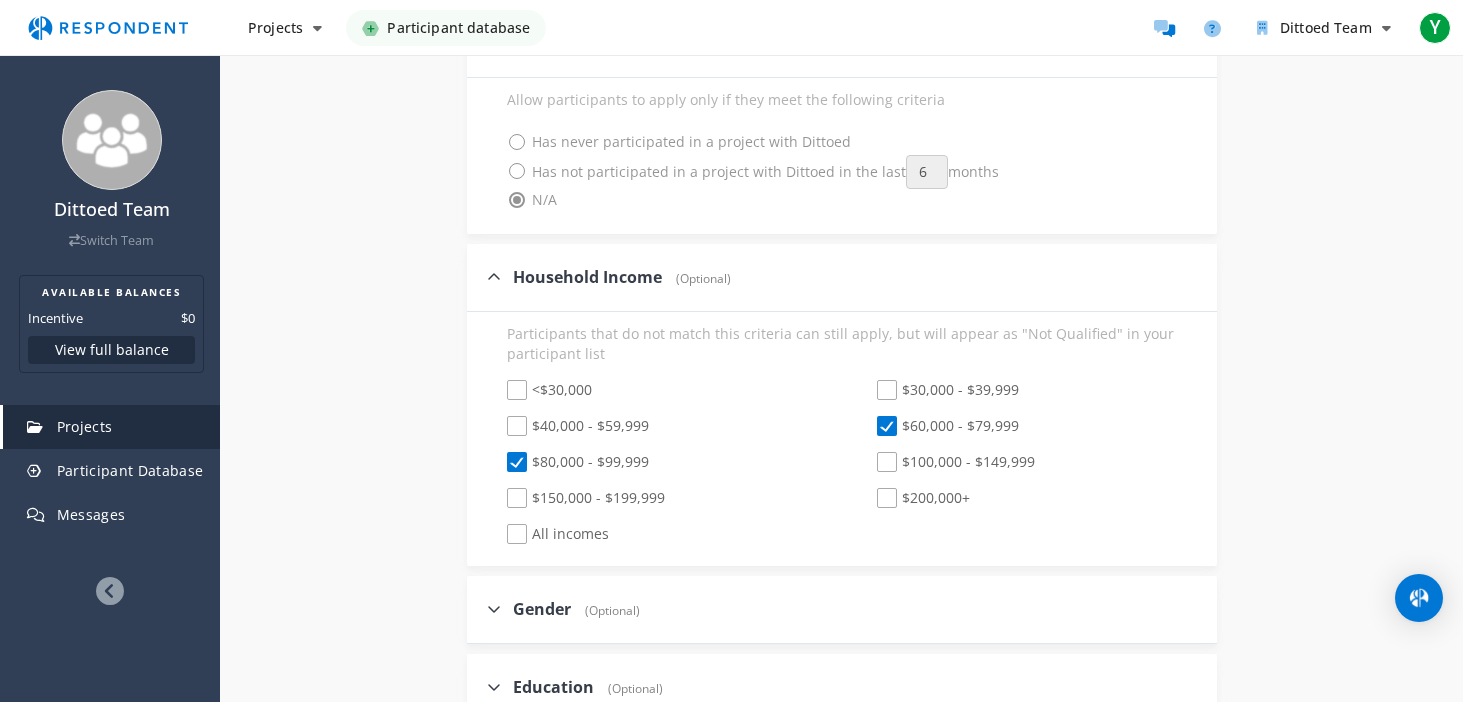 drag, startPoint x: 889, startPoint y: 462, endPoint x: 738, endPoint y: 480, distance: 152.06906 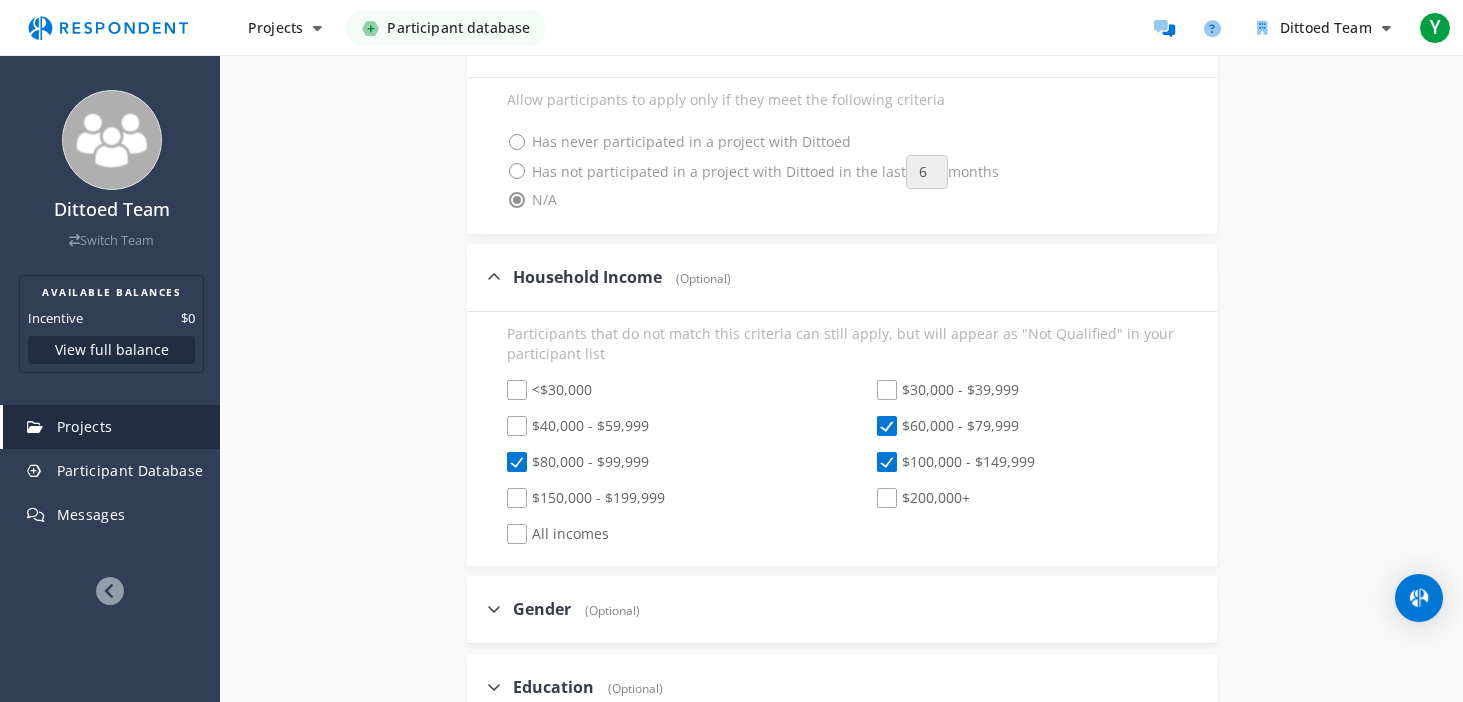 click on "$150,000 - $199,999" 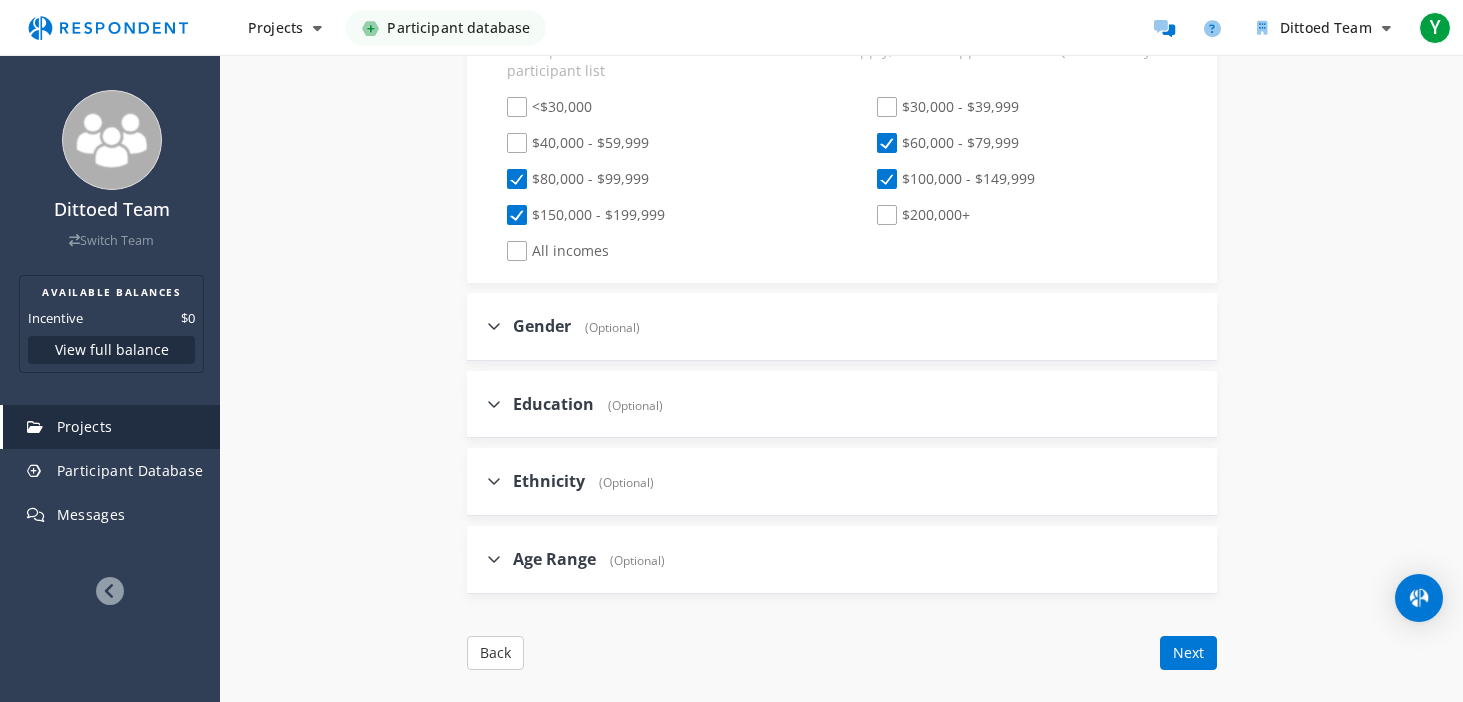 scroll, scrollTop: 1020, scrollLeft: 0, axis: vertical 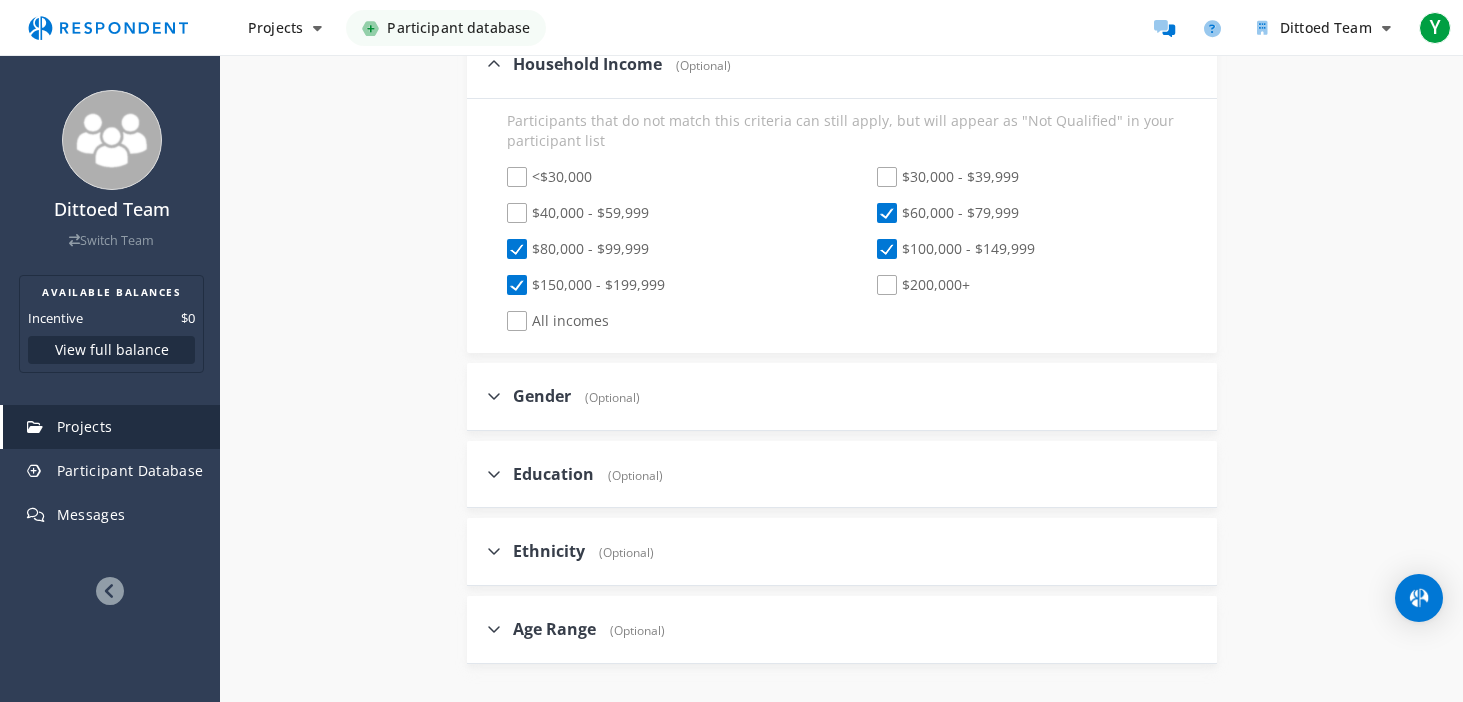 click on "$60,000 - $79,999" 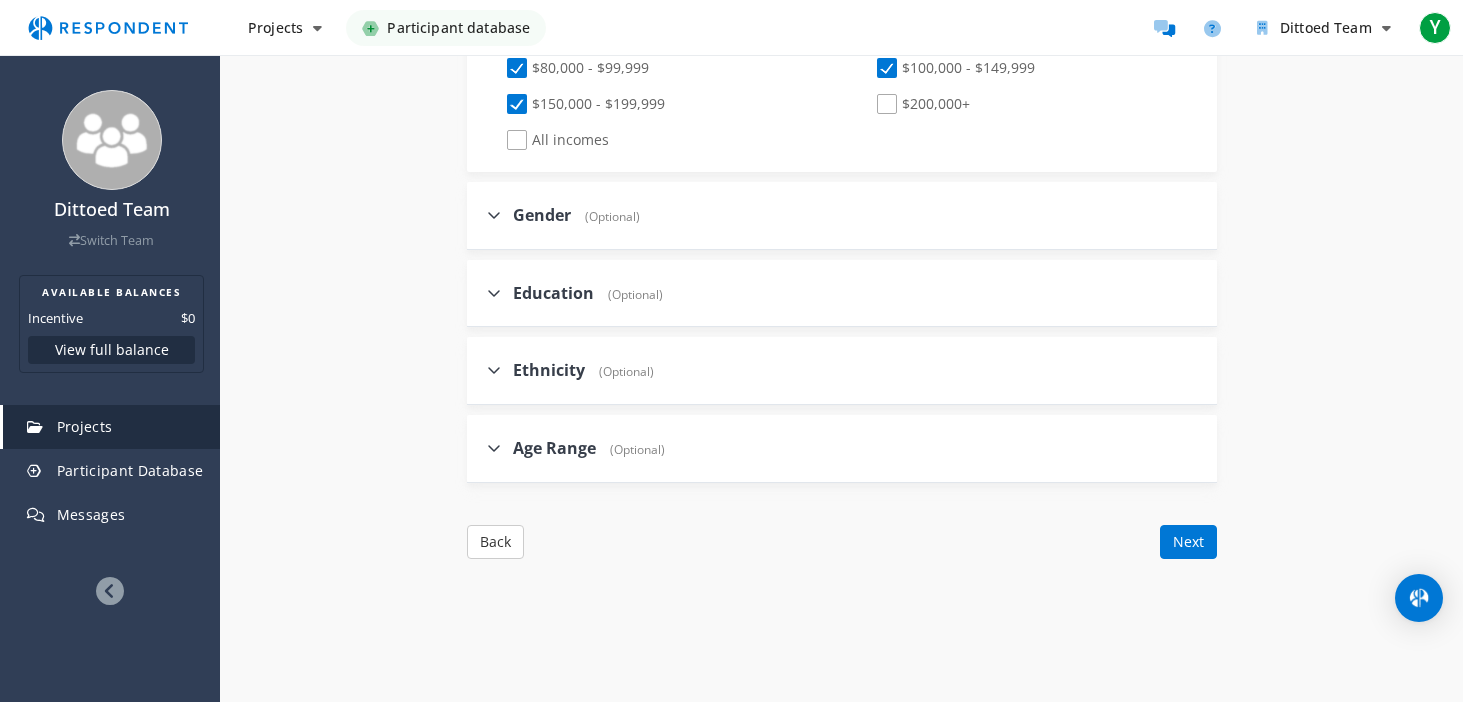 scroll, scrollTop: 1200, scrollLeft: 0, axis: vertical 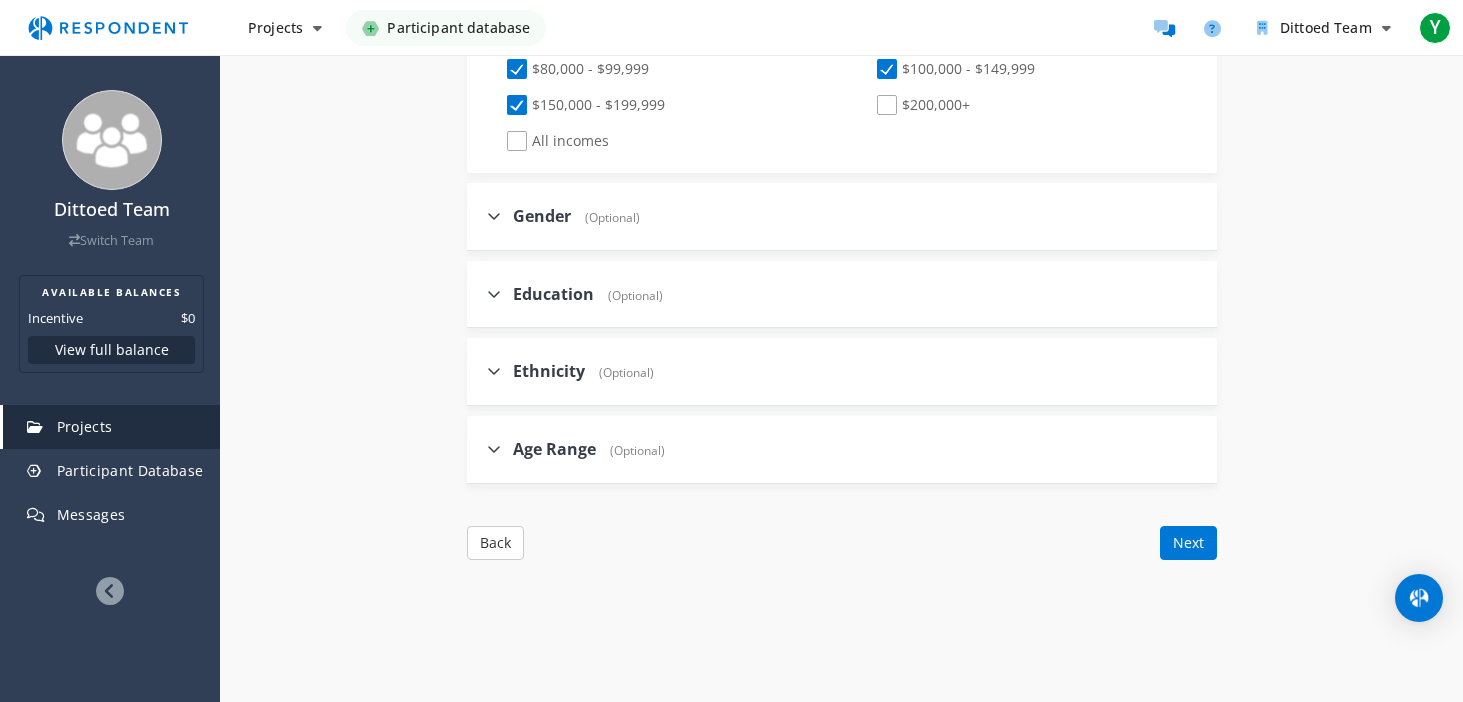 click 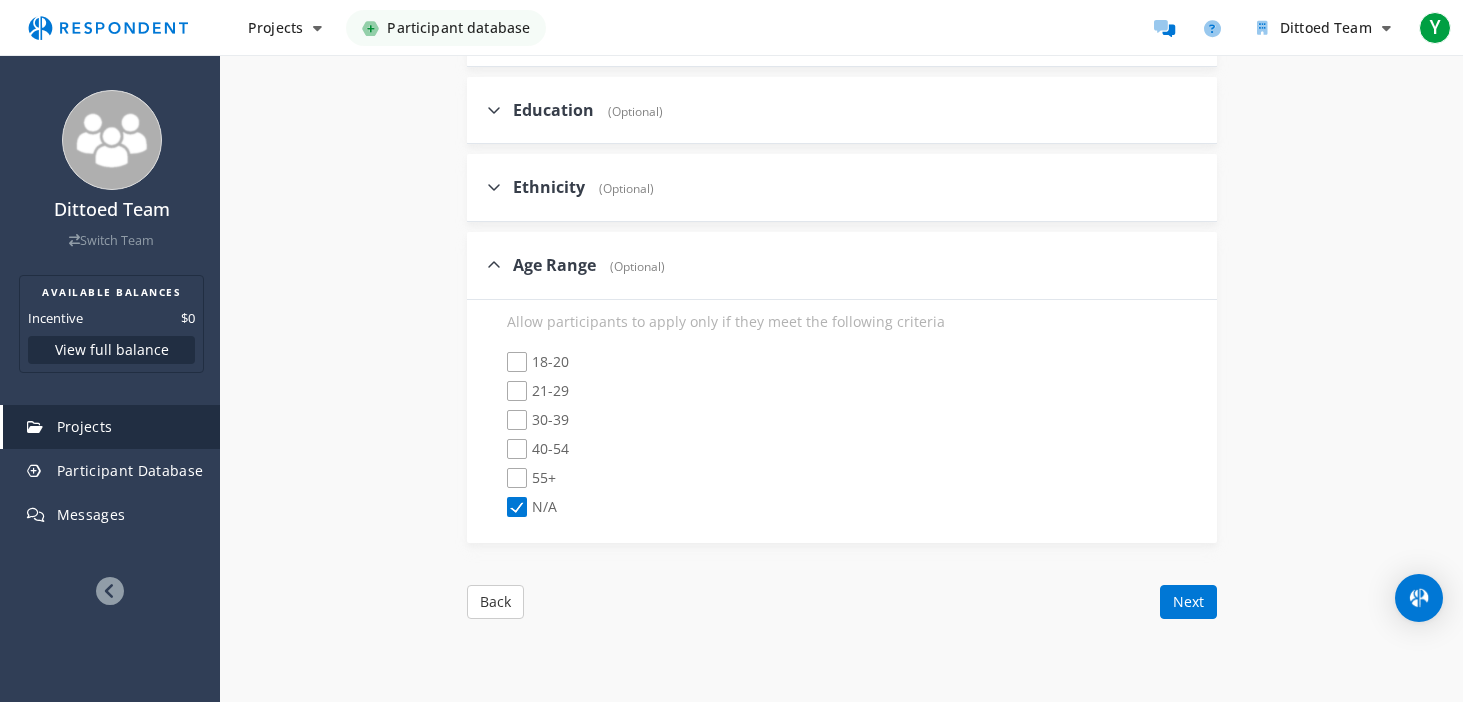 scroll, scrollTop: 1398, scrollLeft: 0, axis: vertical 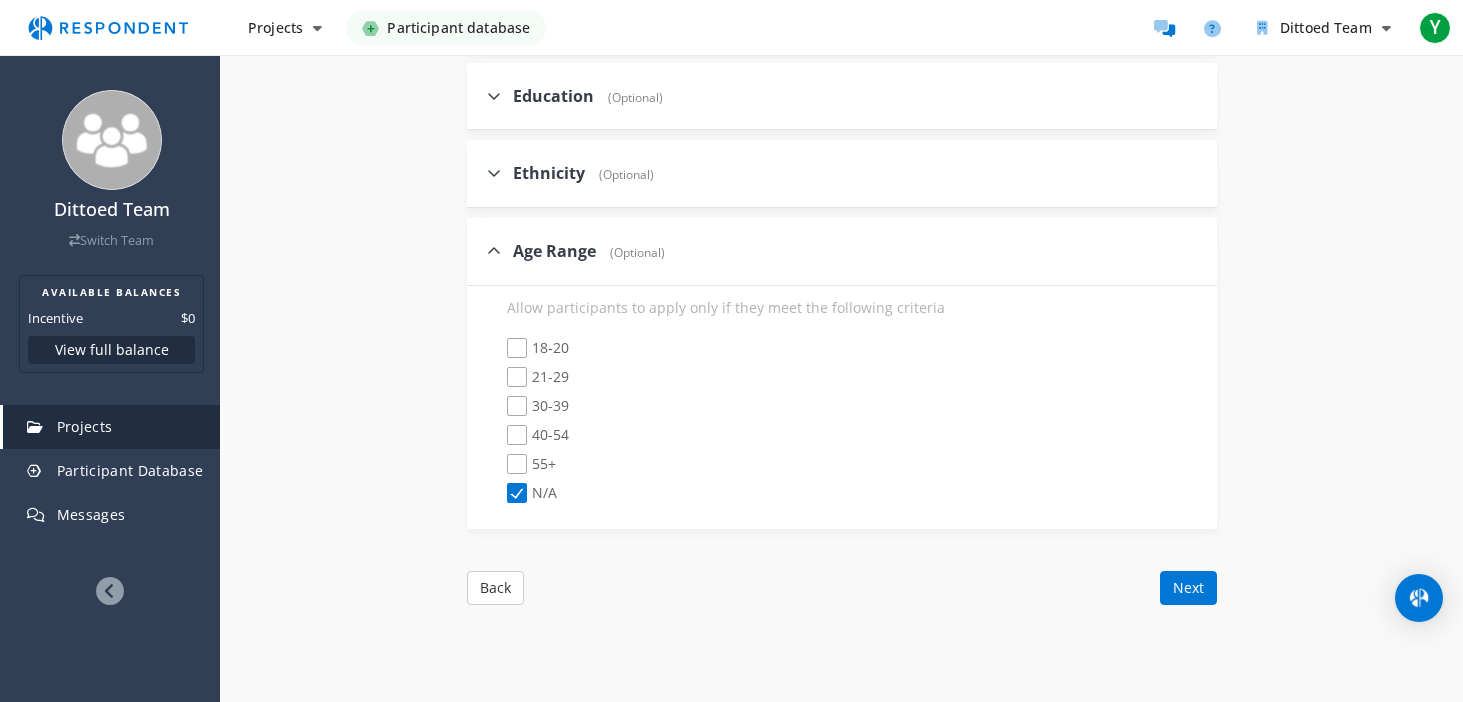 click on "21-29" 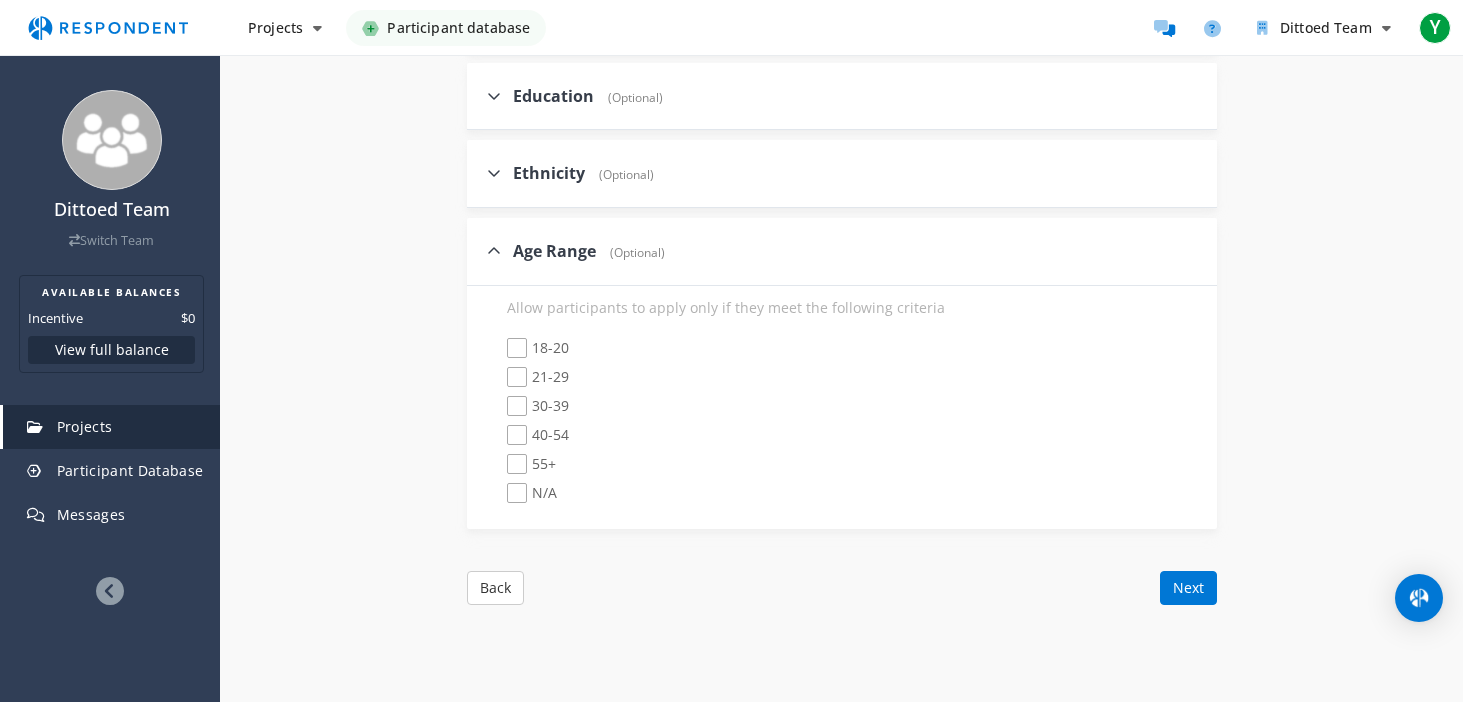 checkbox on "true" 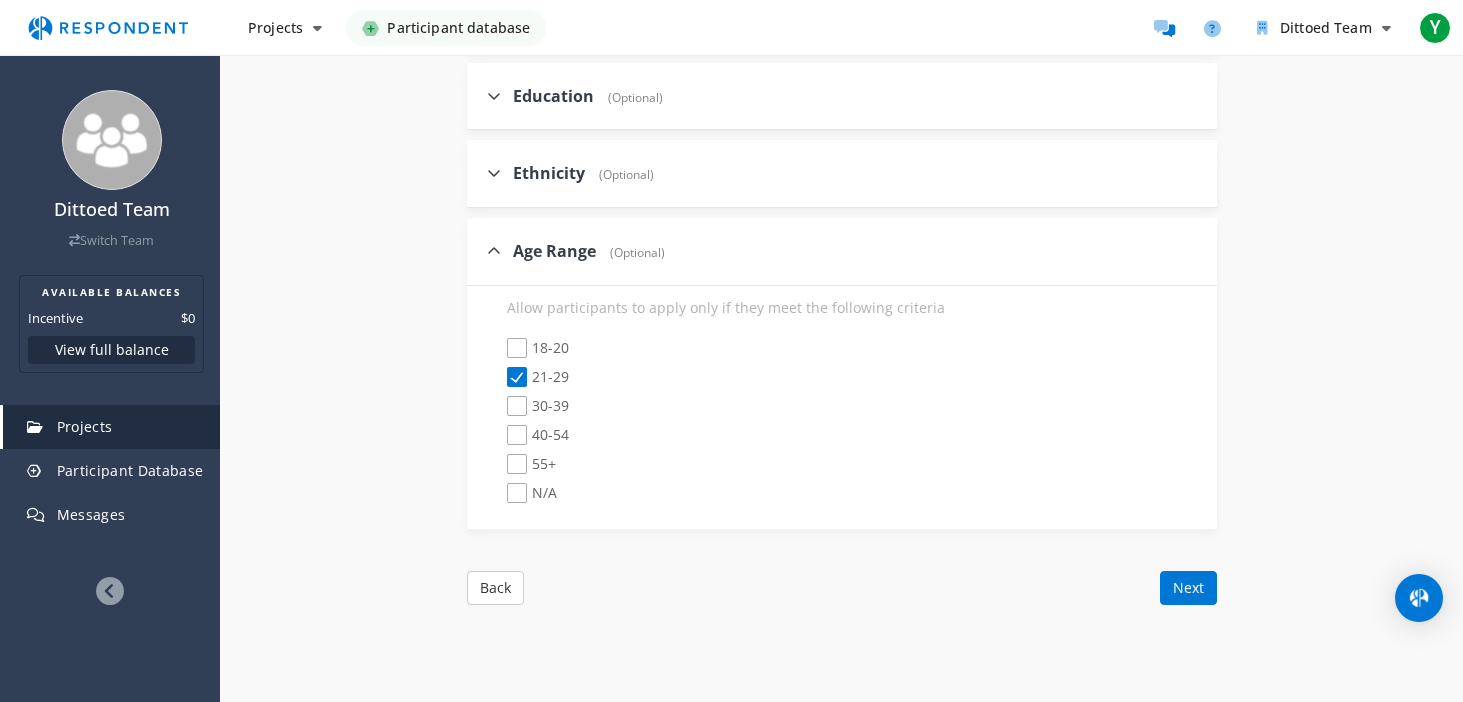 checkbox on "false" 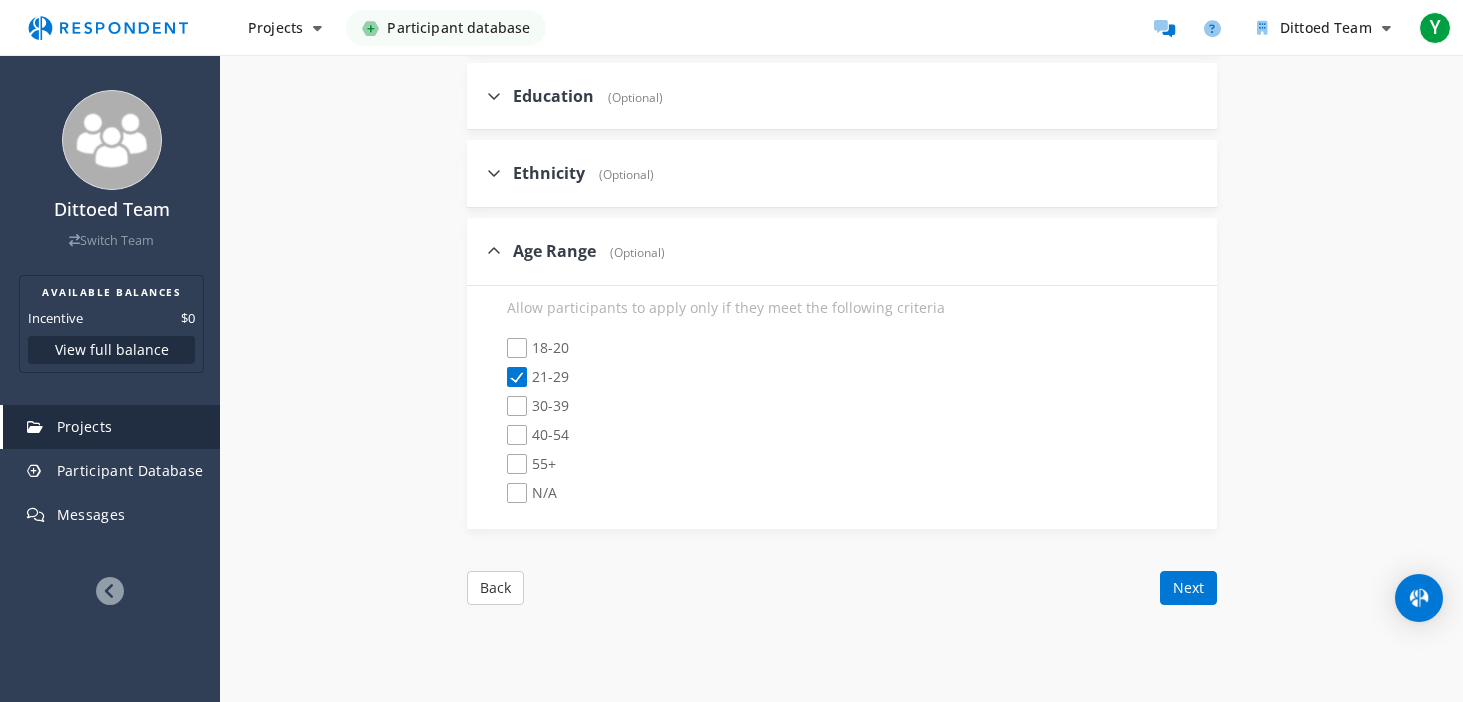 click on "30-39" 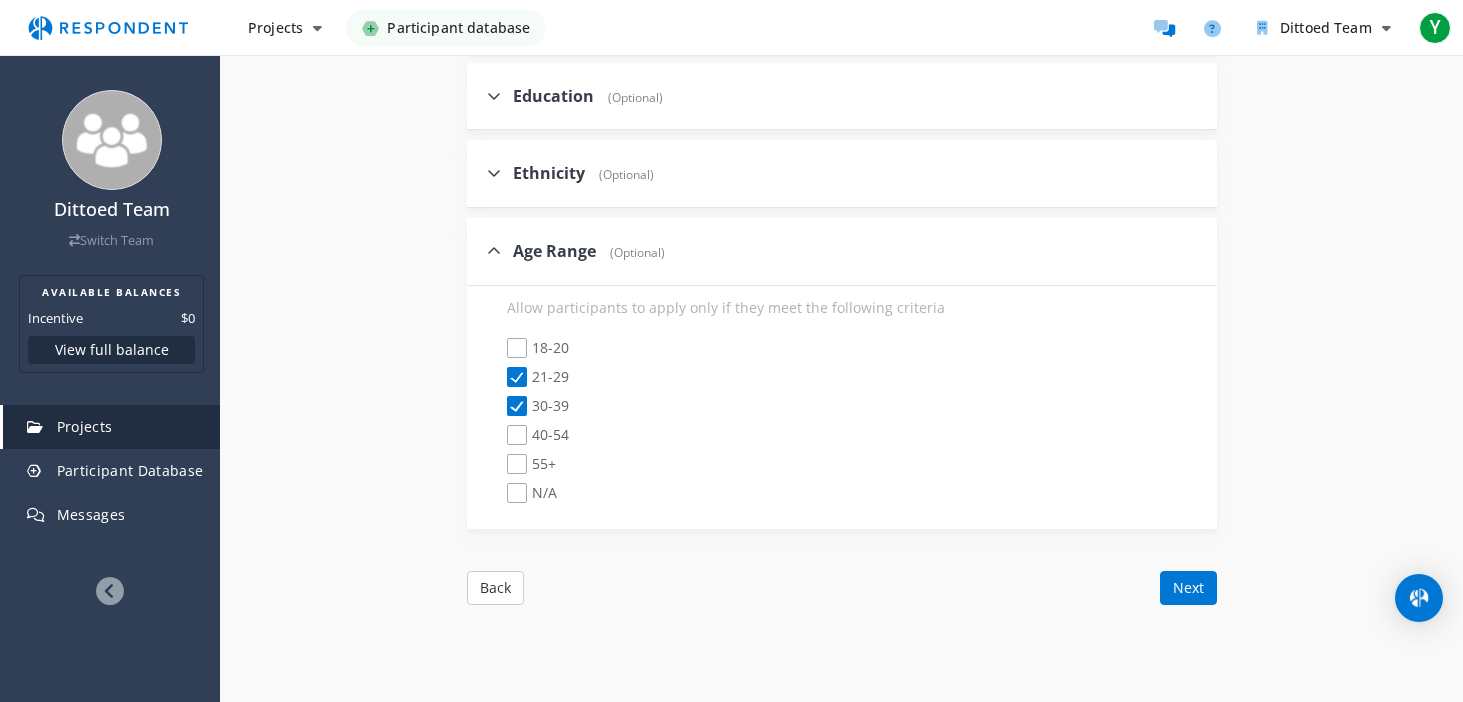 click on "40-54" 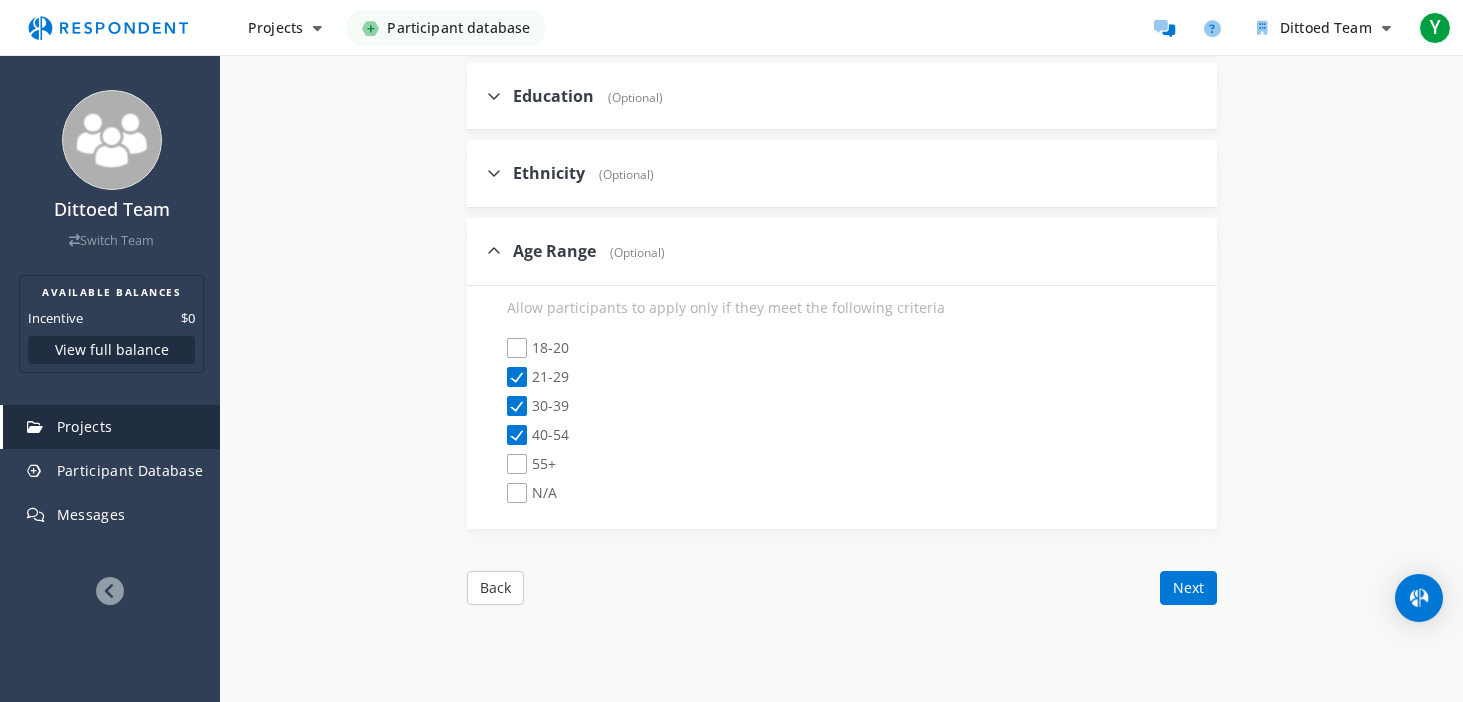 click on "55+" 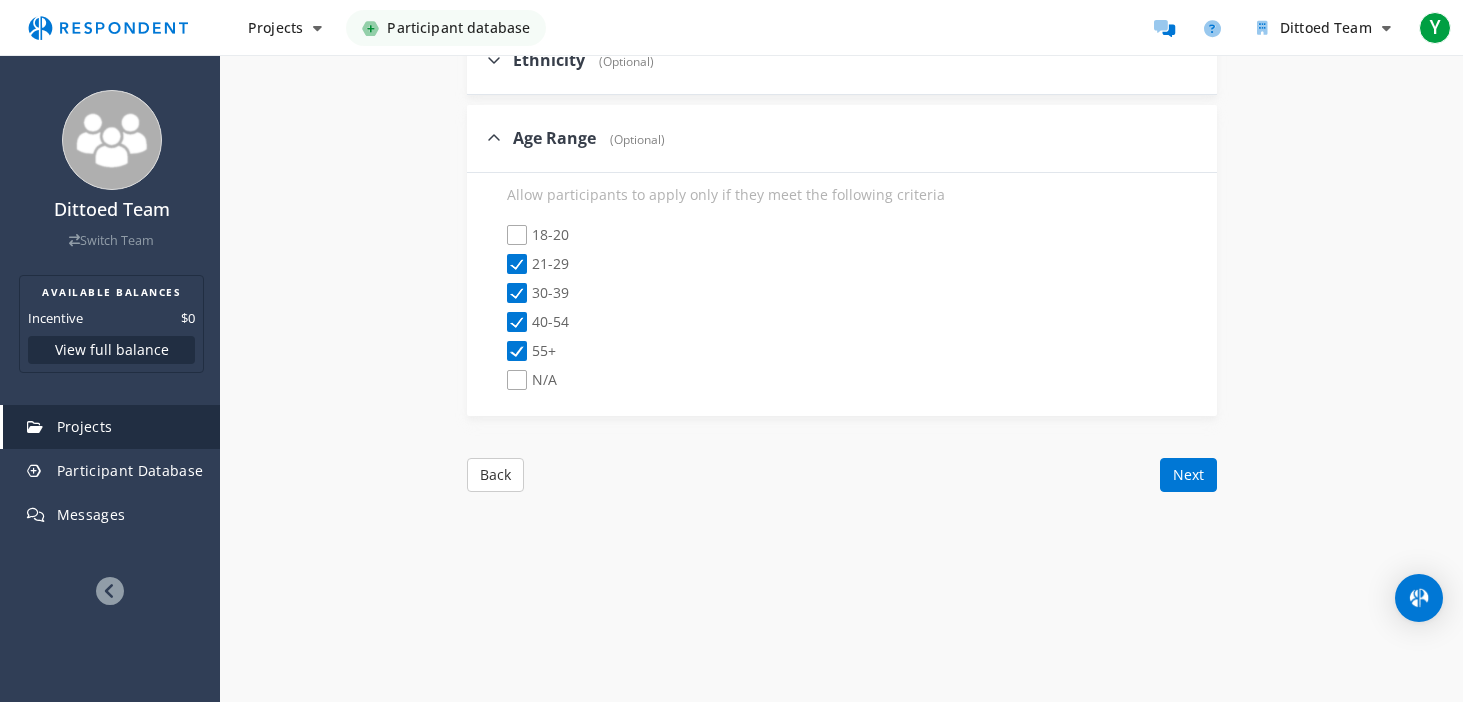 scroll, scrollTop: 1550, scrollLeft: 0, axis: vertical 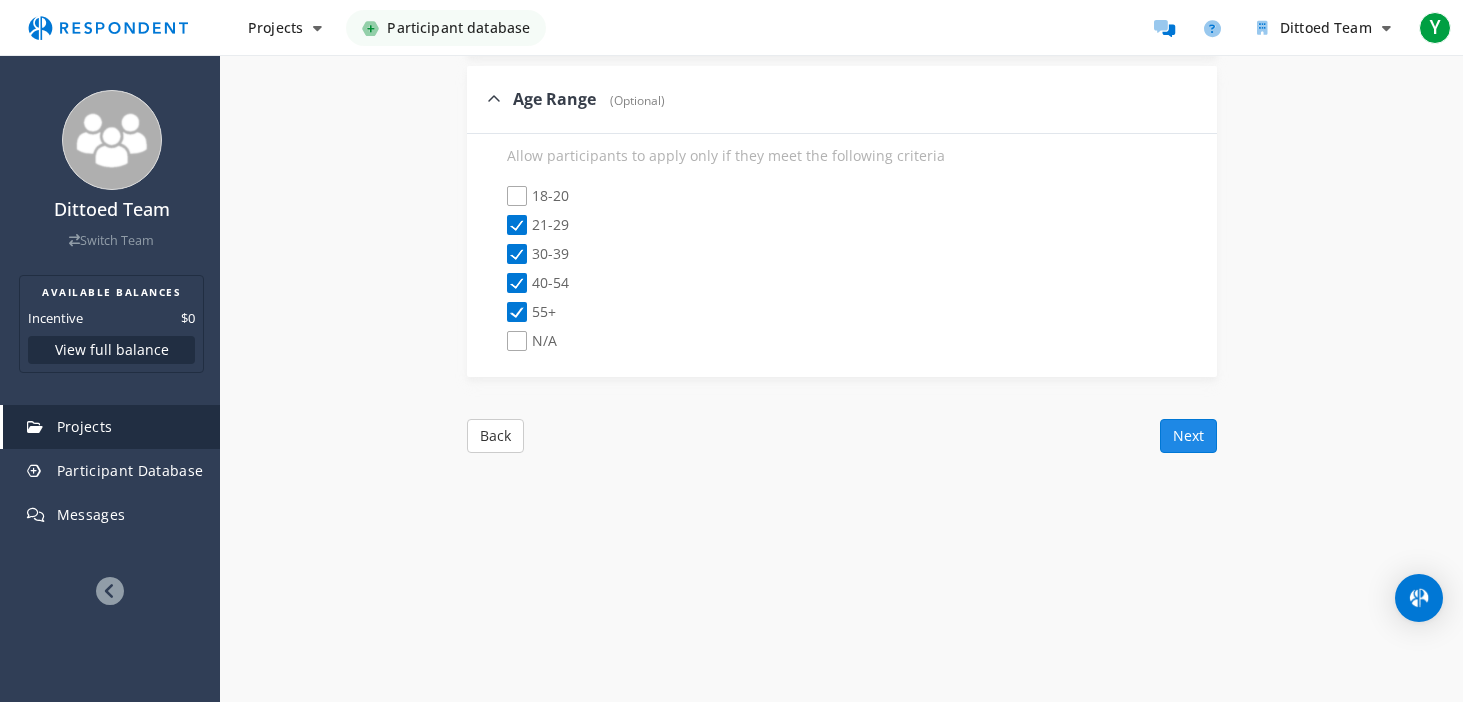 click on "Next" 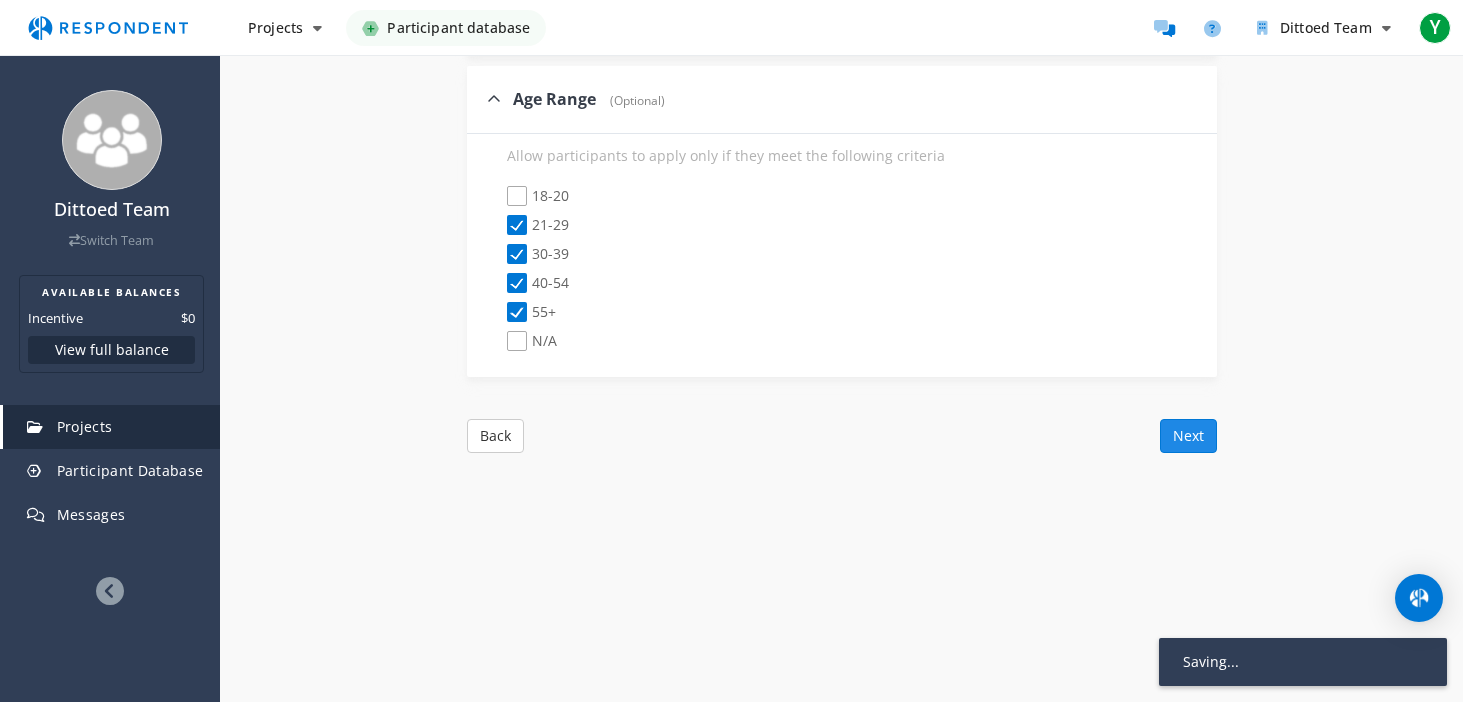 scroll, scrollTop: 356, scrollLeft: 0, axis: vertical 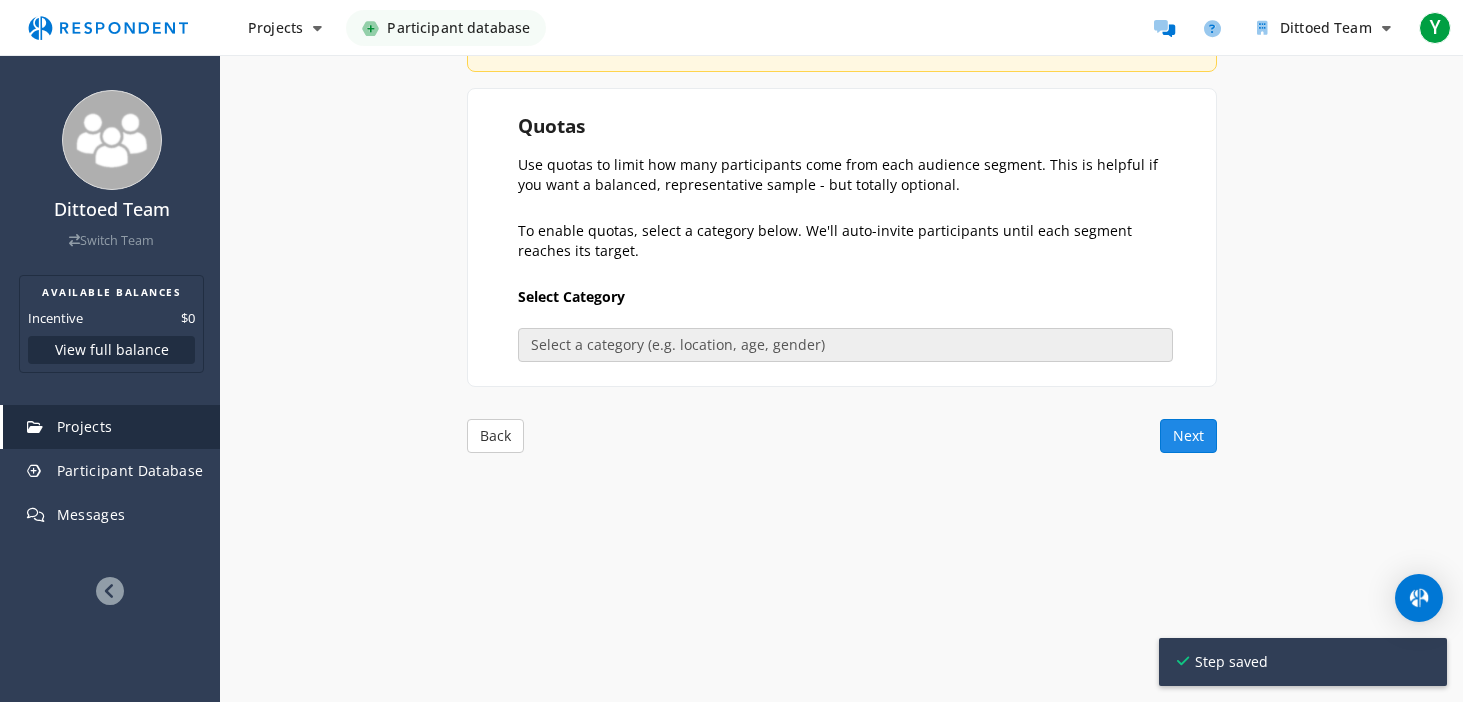 click on "Next" 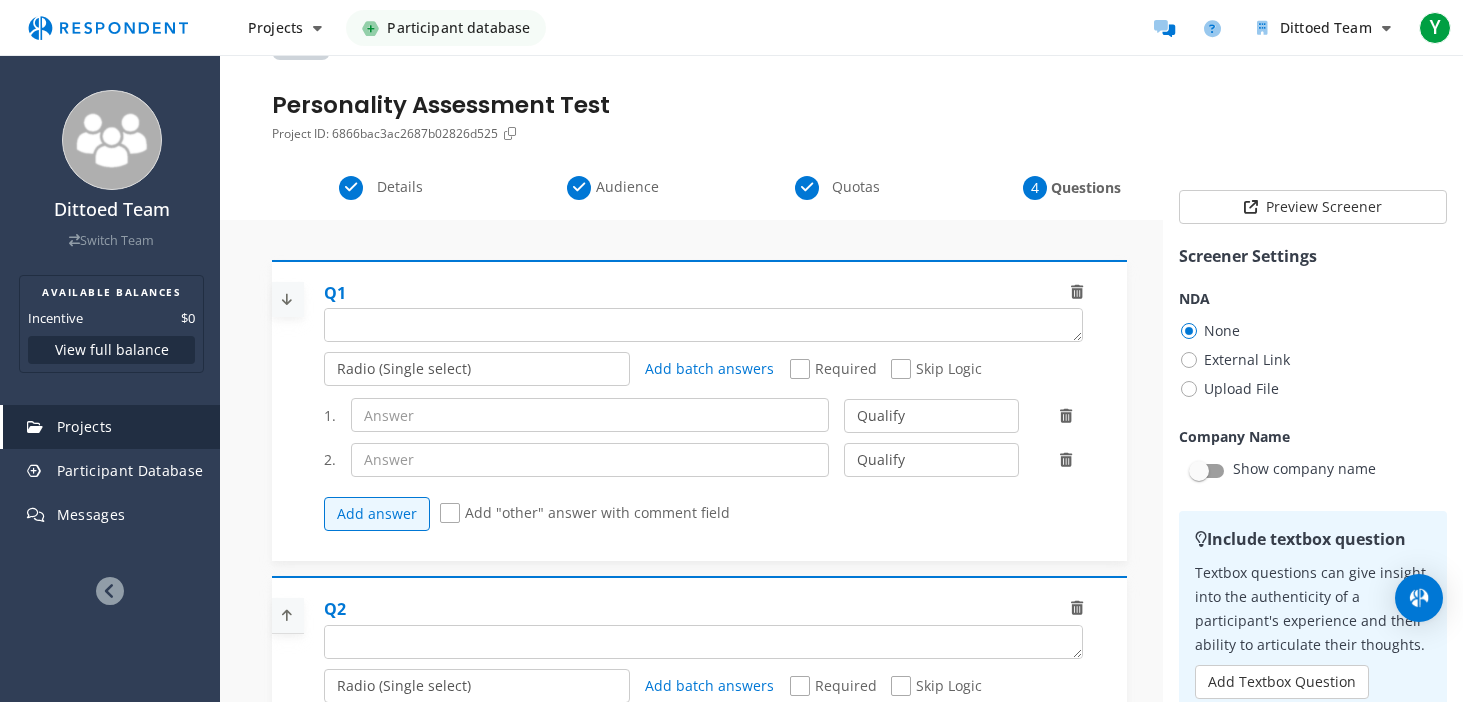 scroll, scrollTop: 0, scrollLeft: 0, axis: both 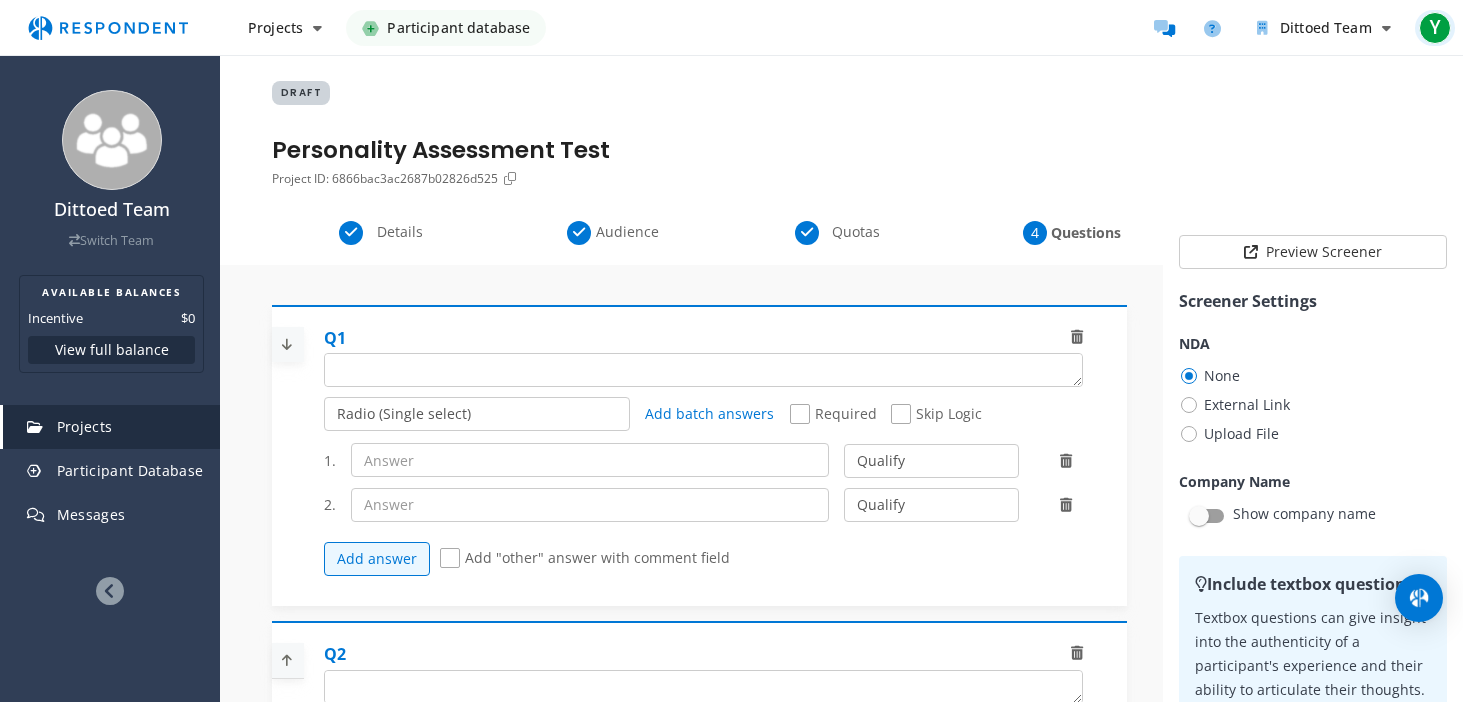 click on "Y" at bounding box center [1435, 28] 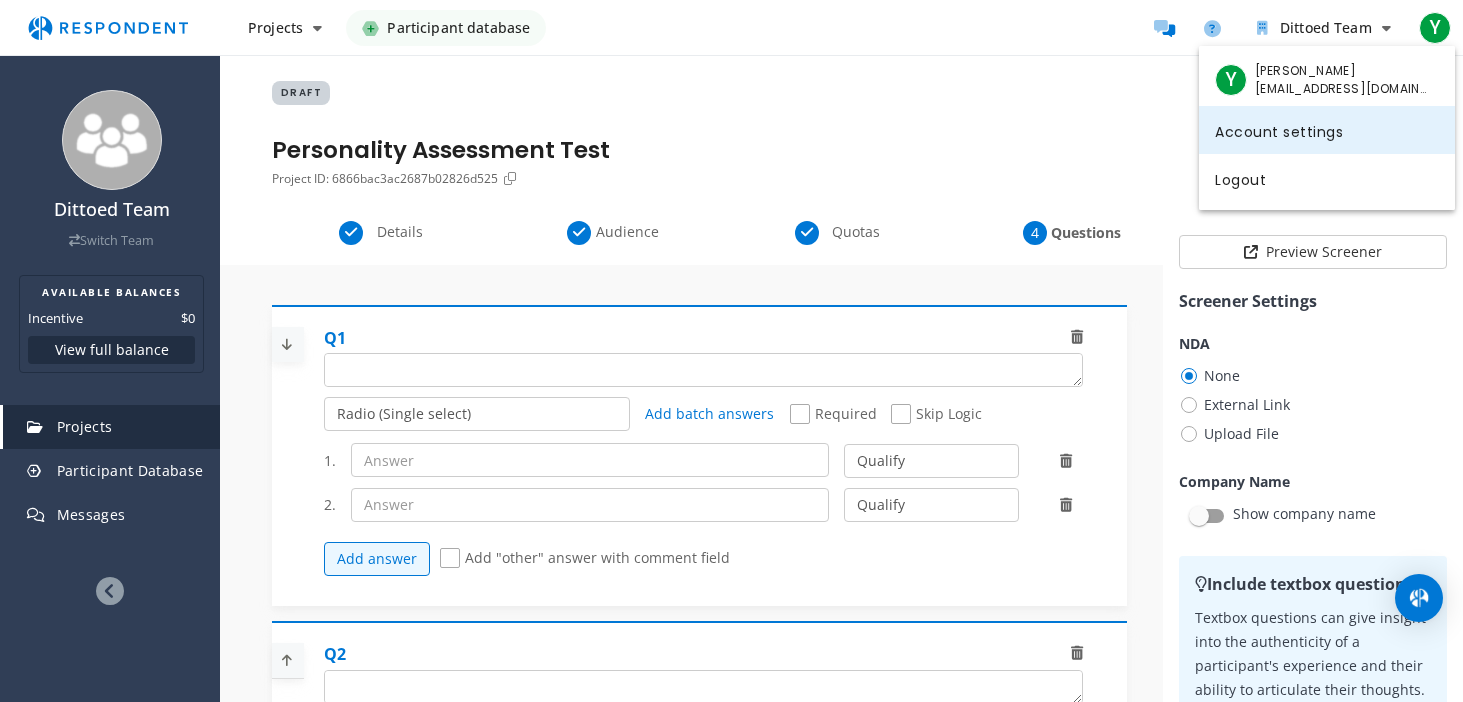 click on "Account settings" 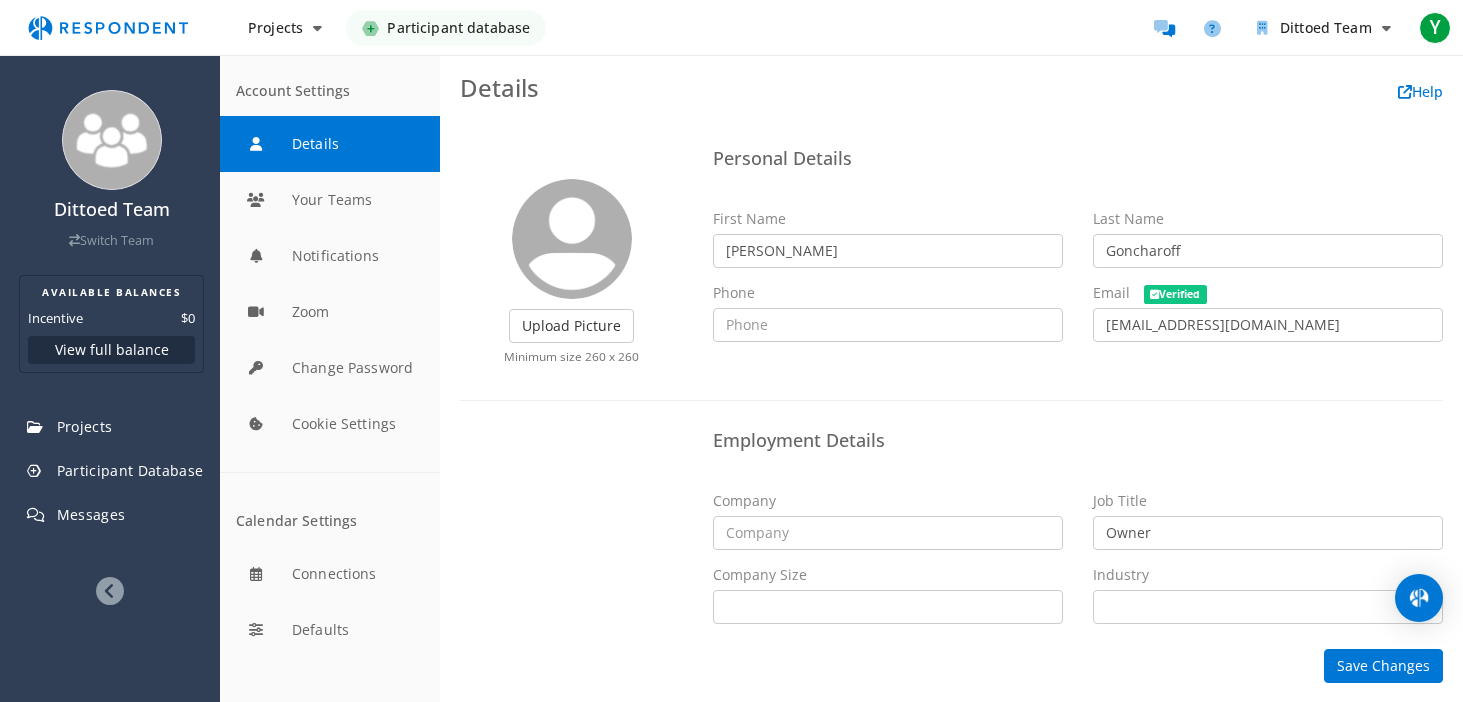 scroll, scrollTop: 0, scrollLeft: 0, axis: both 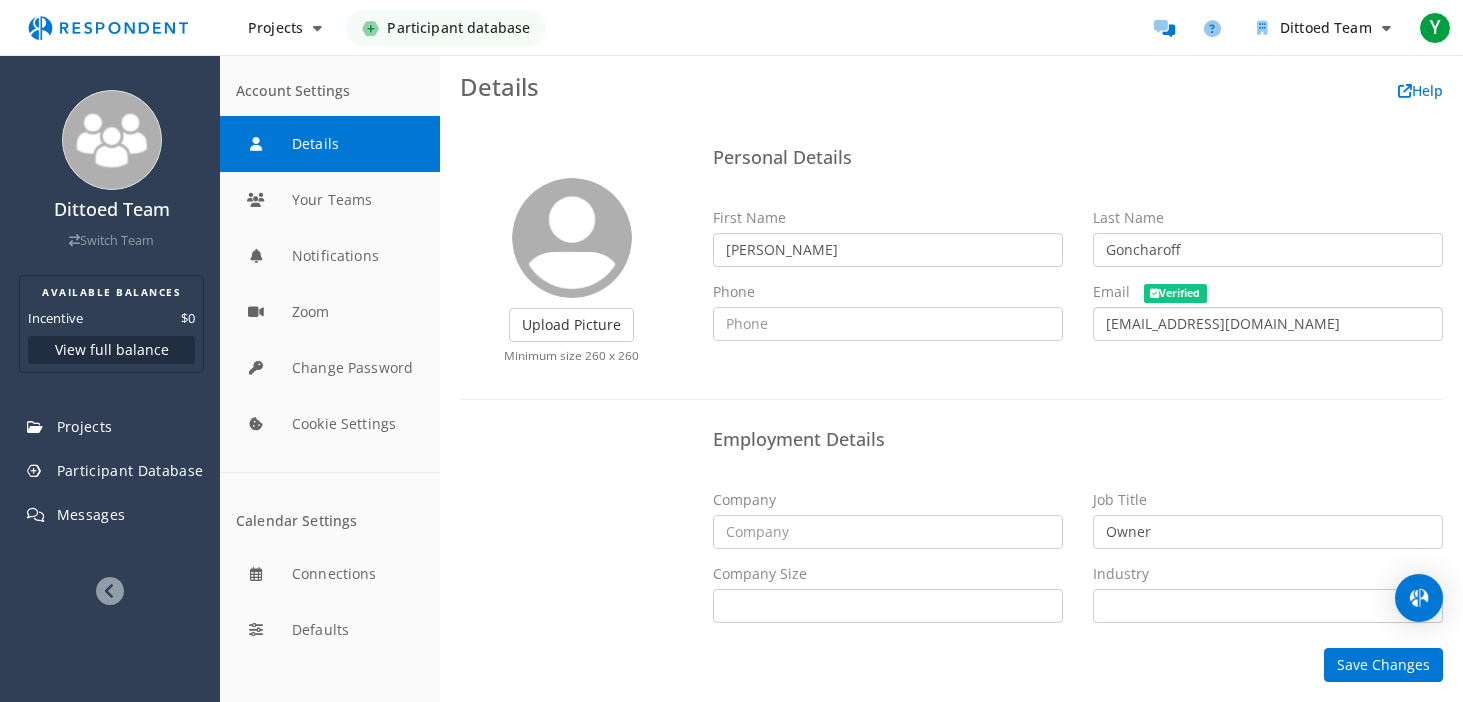 drag, startPoint x: 1275, startPoint y: 326, endPoint x: 1044, endPoint y: 329, distance: 231.01949 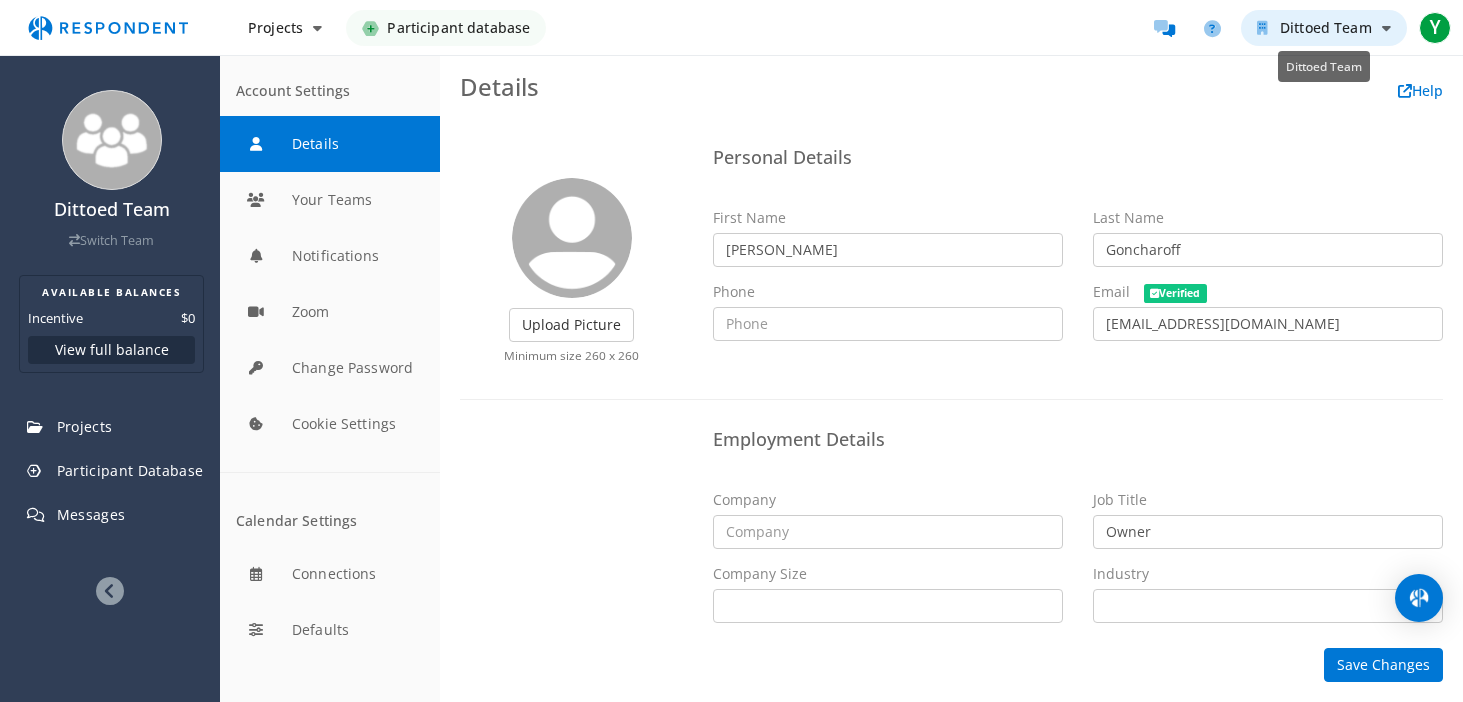 click at bounding box center [1386, 28] 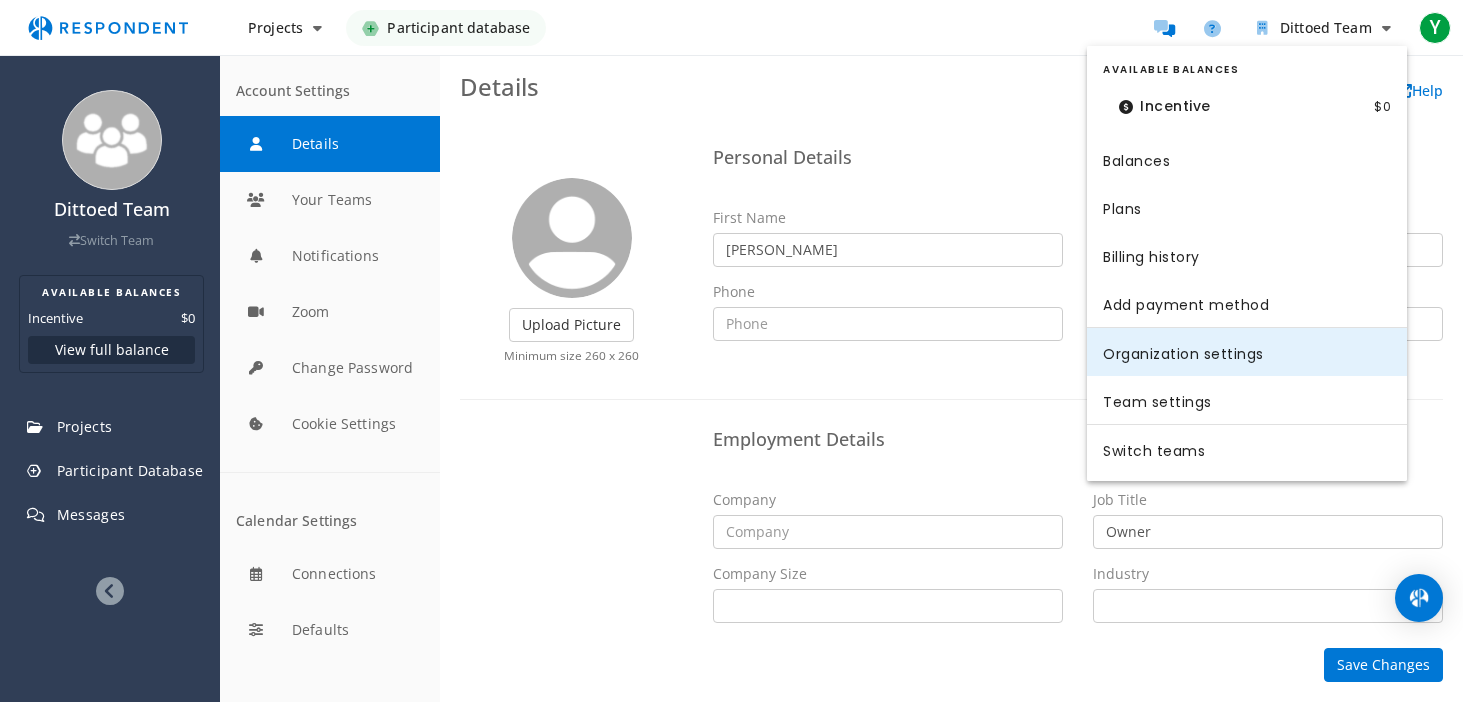 click on "Organization settings" 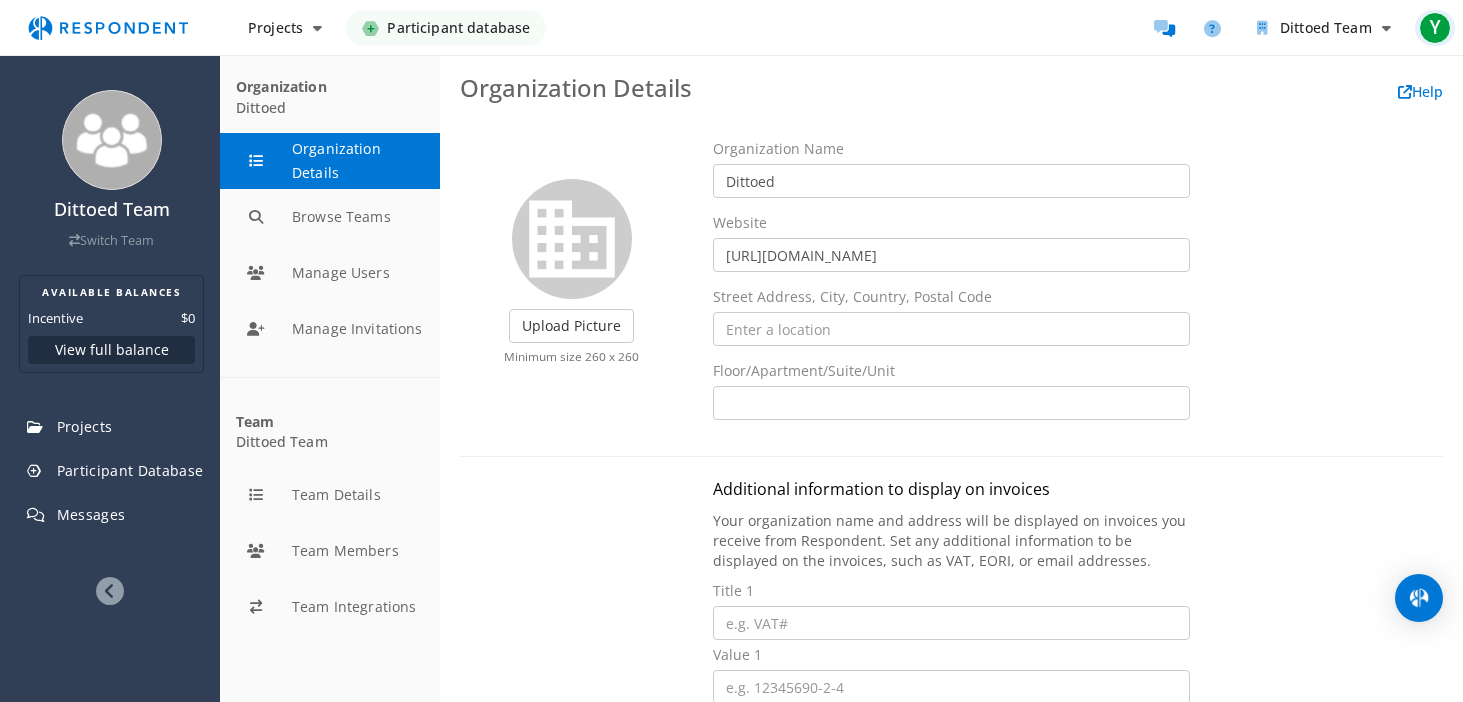 click on "Y" at bounding box center [1435, 28] 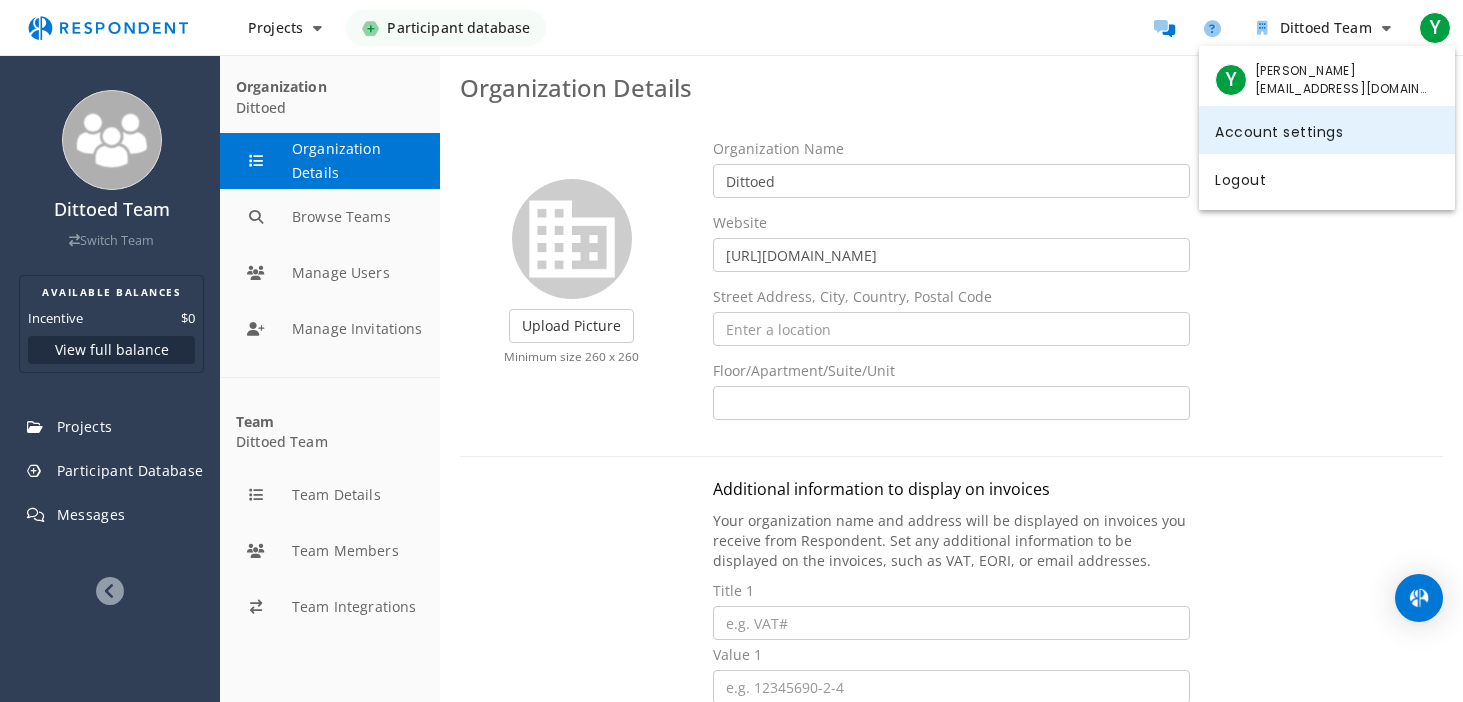 click on "Account settings" 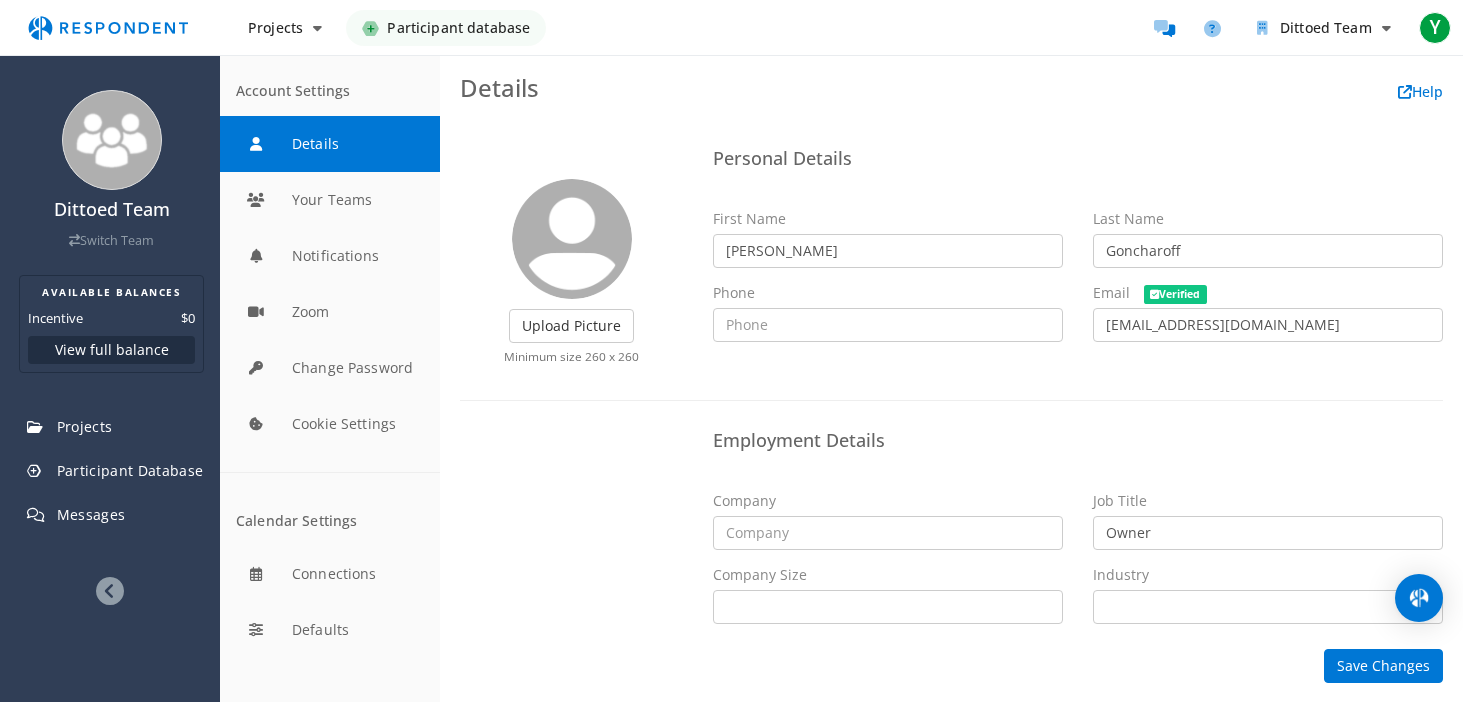scroll, scrollTop: 1, scrollLeft: 0, axis: vertical 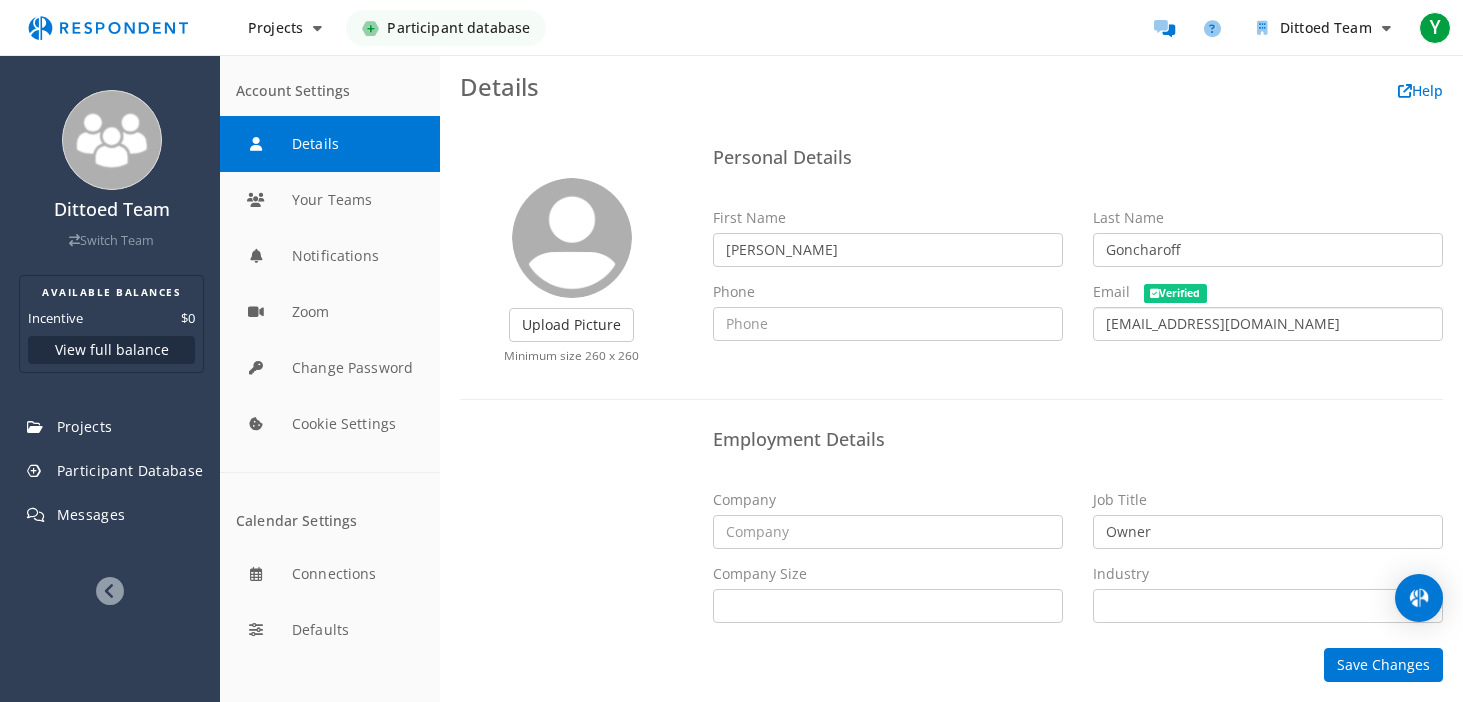 drag, startPoint x: 1253, startPoint y: 328, endPoint x: 985, endPoint y: 307, distance: 268.8215 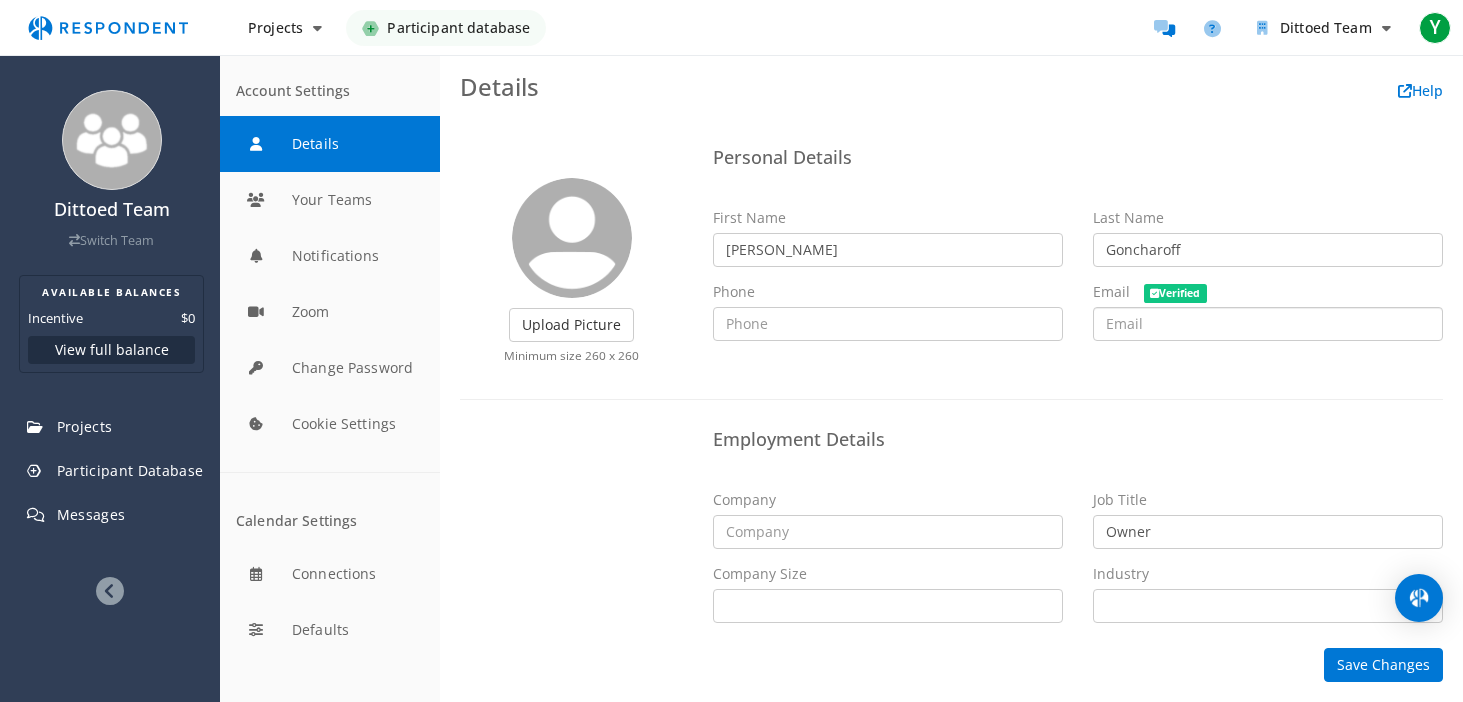 type 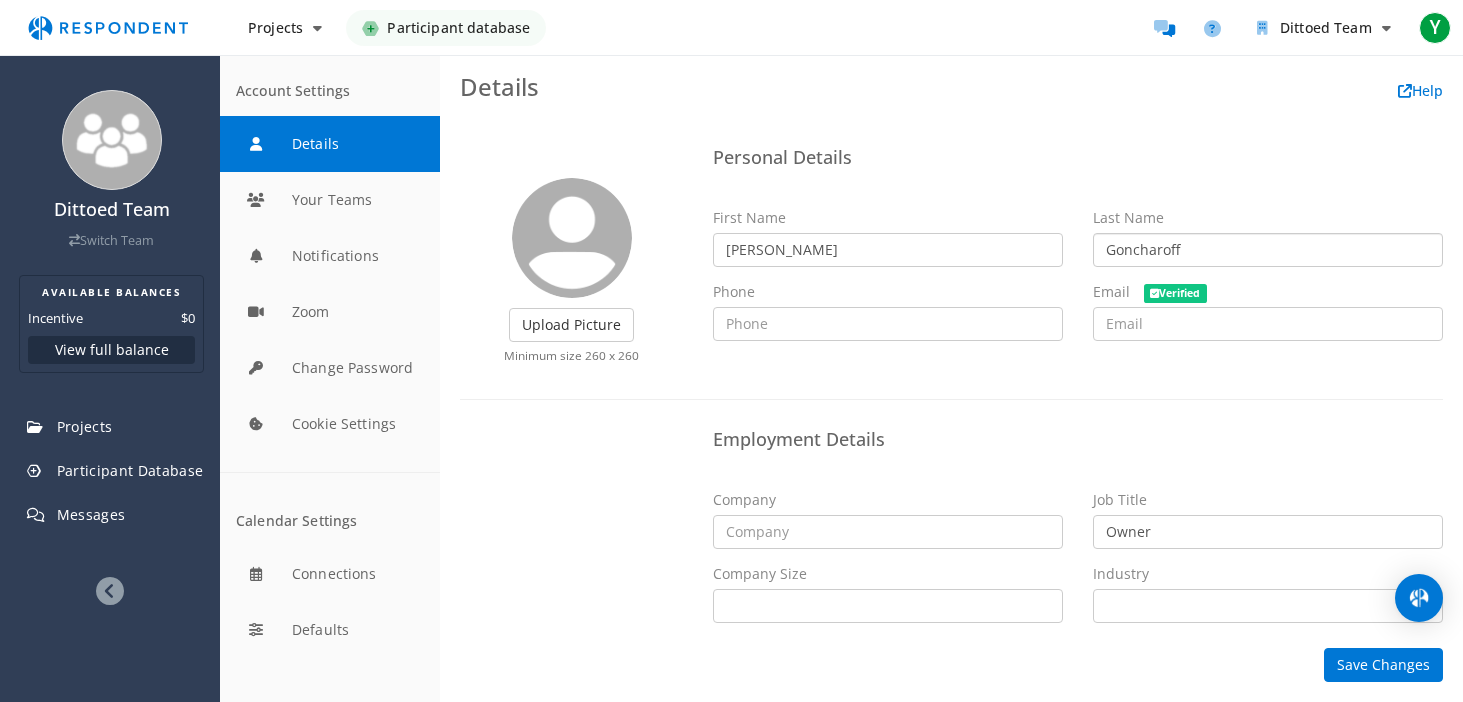 drag, startPoint x: 1204, startPoint y: 255, endPoint x: 1130, endPoint y: 254, distance: 74.00676 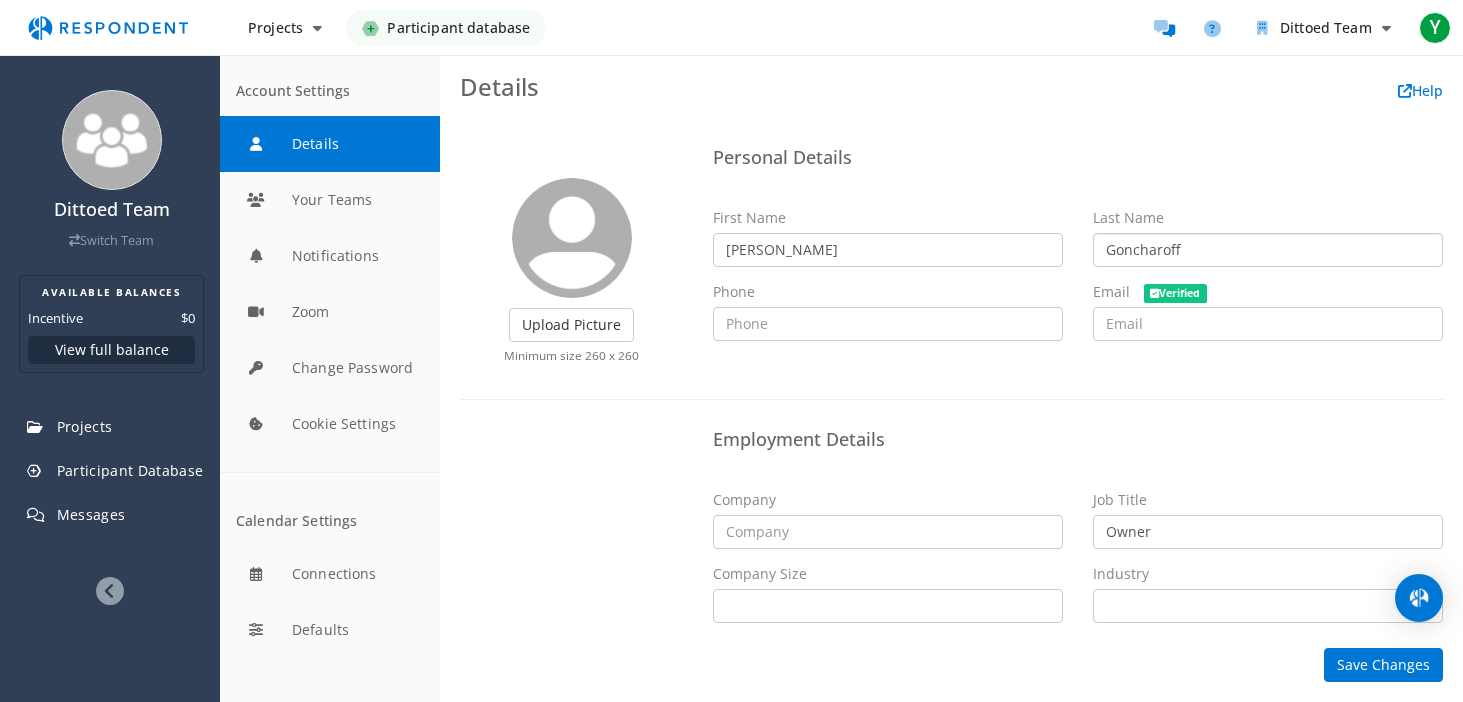 click on "Goncharoff" at bounding box center [1268, 250] 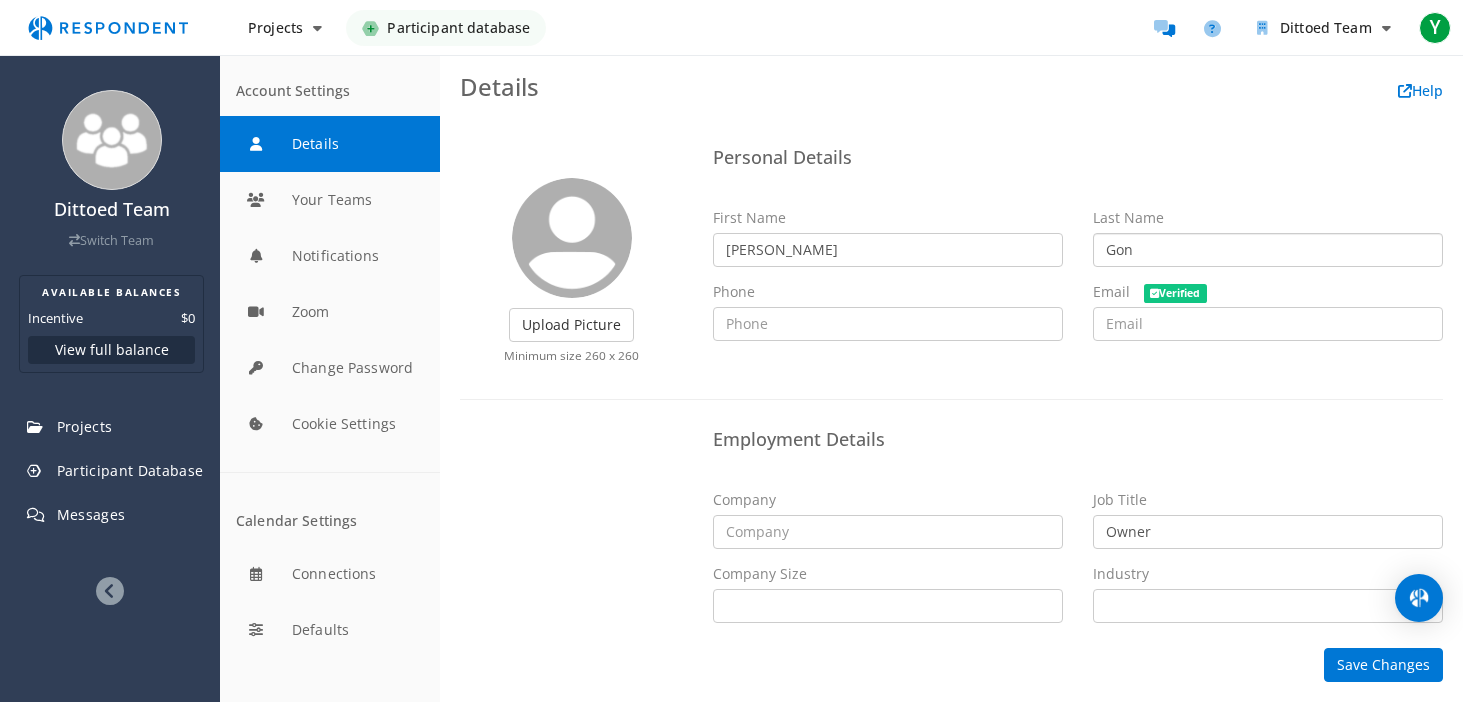 type on "Gon" 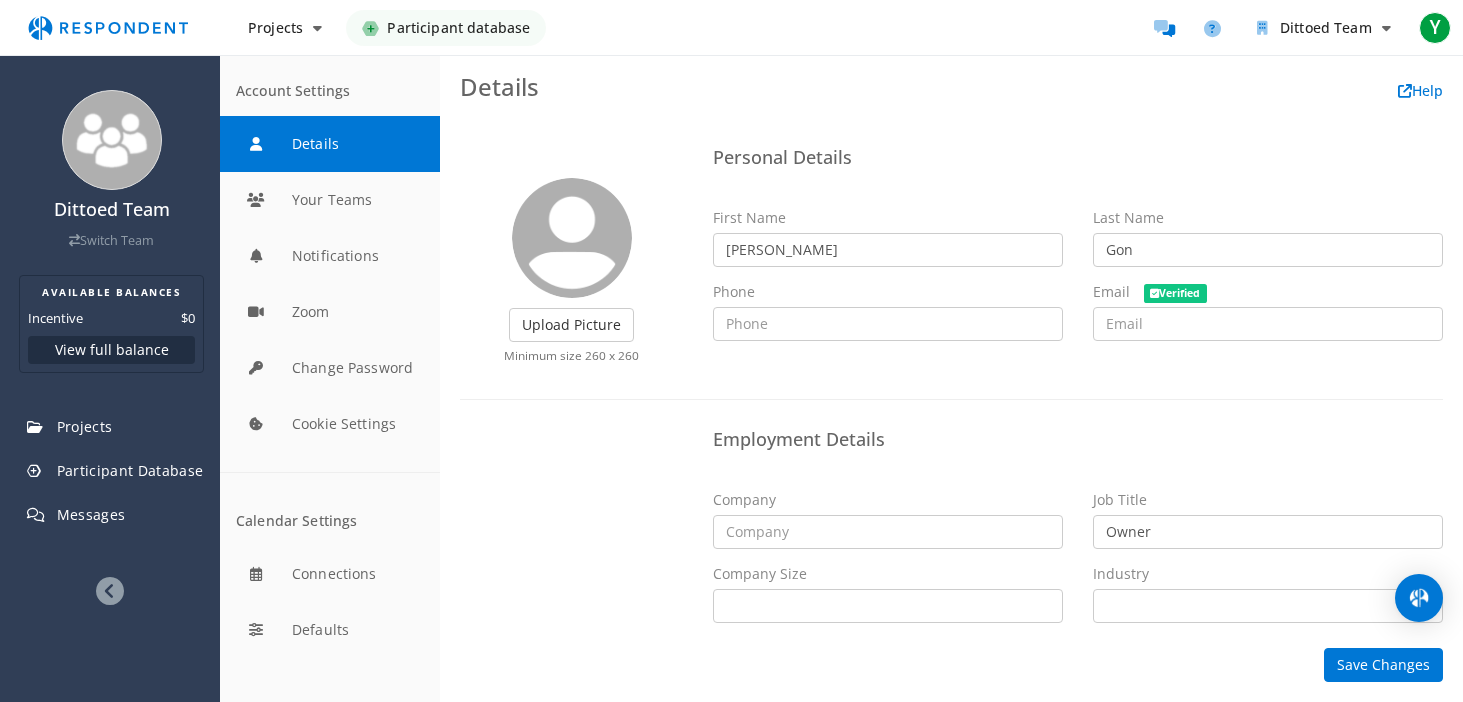 click on "Upload Picture       Finished Cropping    Minimum size 260 x 260                 Personal Details       First Name     [PERSON_NAME]         Last Name     Gon         Phone               Email      Verified                              Employment Details       Company             Job Title     Owner         Company Size     Self Employed 1 - 10 11 - 50 51 - 200 201 - 500 501 - 1,000 1,001 - 5,000 5,001 - 10,000 10,000+         Industry     Alternative Dispute Resolution Alternative Medicine Animation Apparel & Fashion Architecture & Planning Arts and Crafts Automotive Aviation & Aerospace Banking Biotechnology Broadcast Media Building Materials Business Supplies and Equipment Capital Markets Chemicals Civic & Social Organization Civil Engineering Commercial Real Estate Computer & Network Security Computer Games Computer Hardware Computer Networking Computer Software Construction Consumer Electronics Consumer Goods Consumer Services Cosmetics Dairy Defense & Space Design E-Learning" at bounding box center (951, 388) 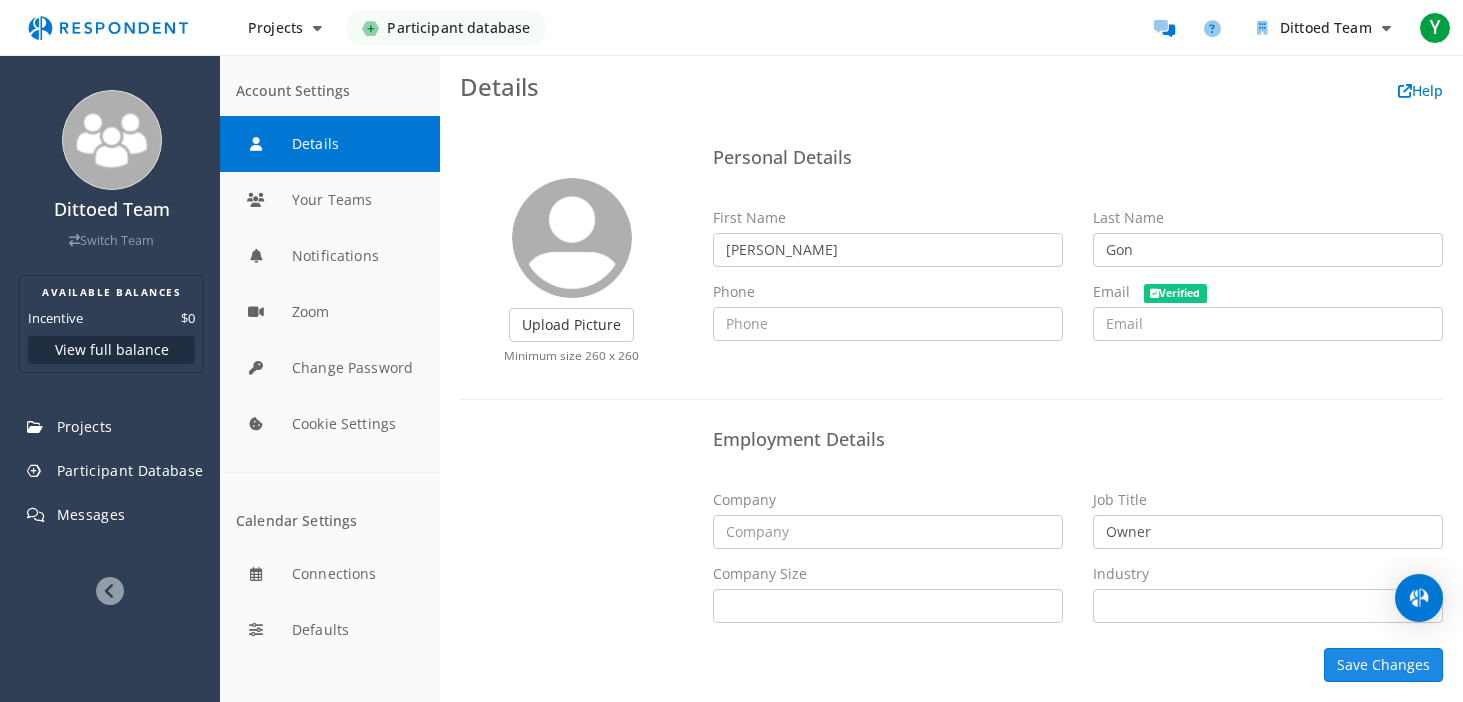 click on "Save Changes" at bounding box center [1383, 665] 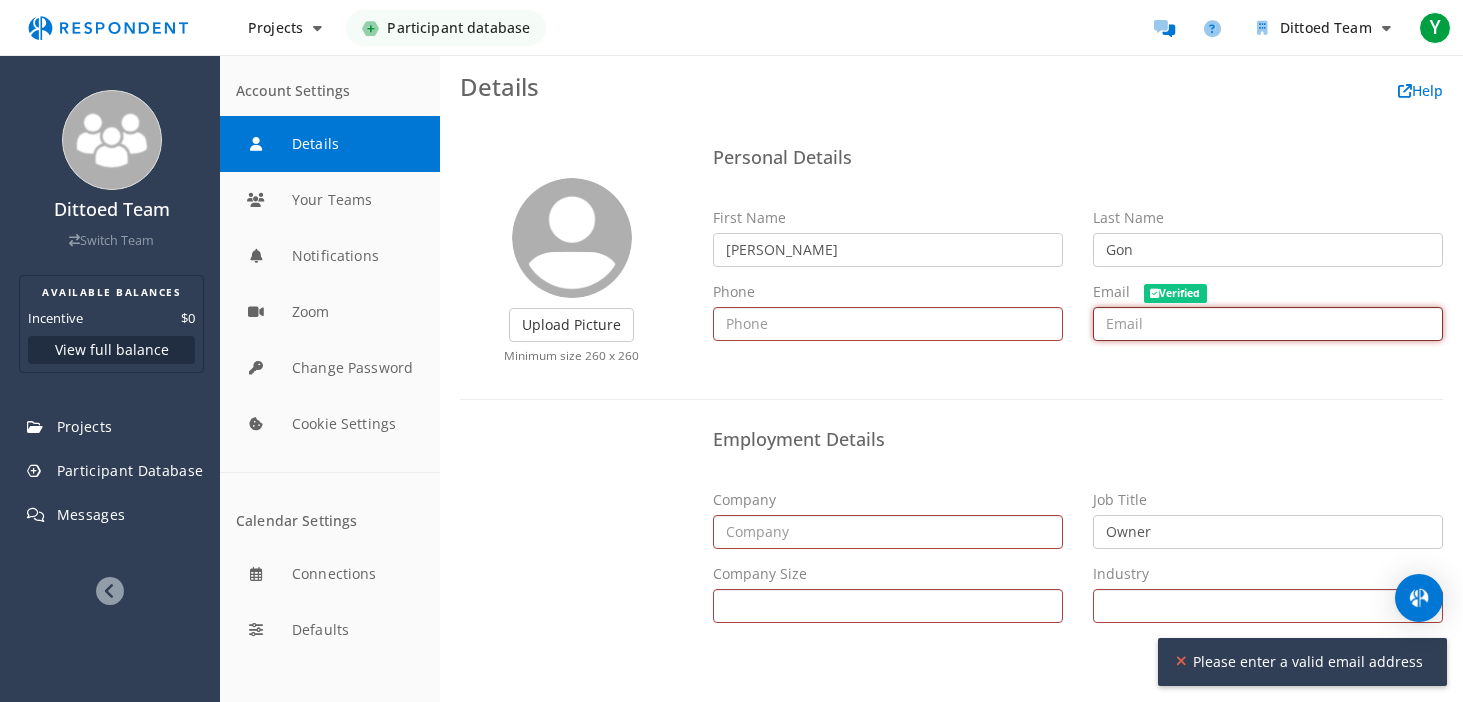 click at bounding box center (1268, 324) 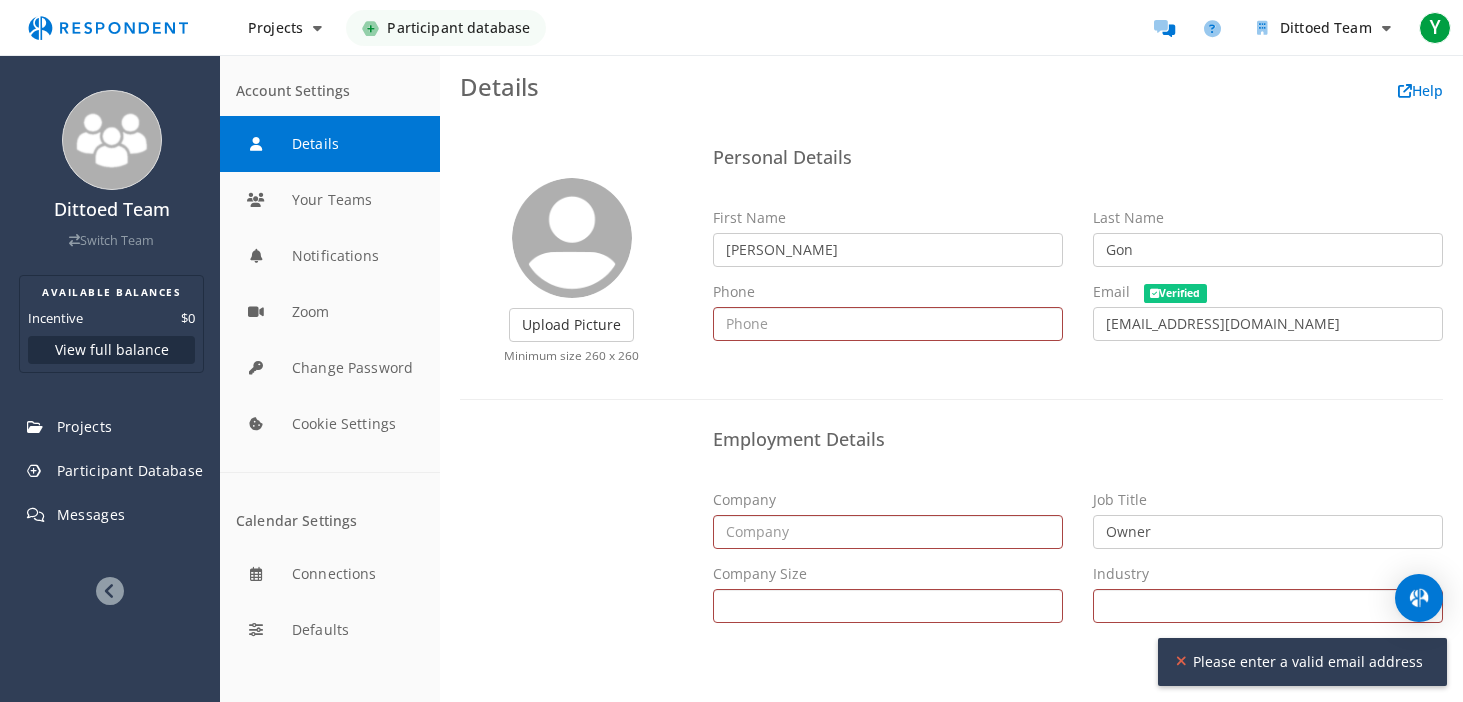 click on "Upload Picture       Finished Cropping    Minimum size 260 x 260                 Personal Details       First Name     [PERSON_NAME]         Last Name     Gon         Phone               Email      Verified            [EMAIL_ADDRESS][DOMAIN_NAME]                   Employment Details       Company             Job Title     Owner         Company Size     Self Employed 1 - 10 11 - 50 51 - 200 201 - 500 501 - 1,000 1,001 - 5,000 5,001 - 10,000 10,000+         Industry     Alternative Dispute Resolution Alternative Medicine Animation Apparel & Fashion Architecture & Planning Arts and Crafts Automotive Aviation & Aerospace Banking Biotechnology Broadcast Media Building Materials Business Supplies and Equipment Capital Markets Chemicals Civic & Social Organization Civil Engineering Commercial Real Estate Computer & Network Security Computer Games Computer Hardware Computer Networking Computer Software Construction Consumer Electronics Consumer Goods Consumer Services Cosmetics Dairy Design" at bounding box center [951, 410] 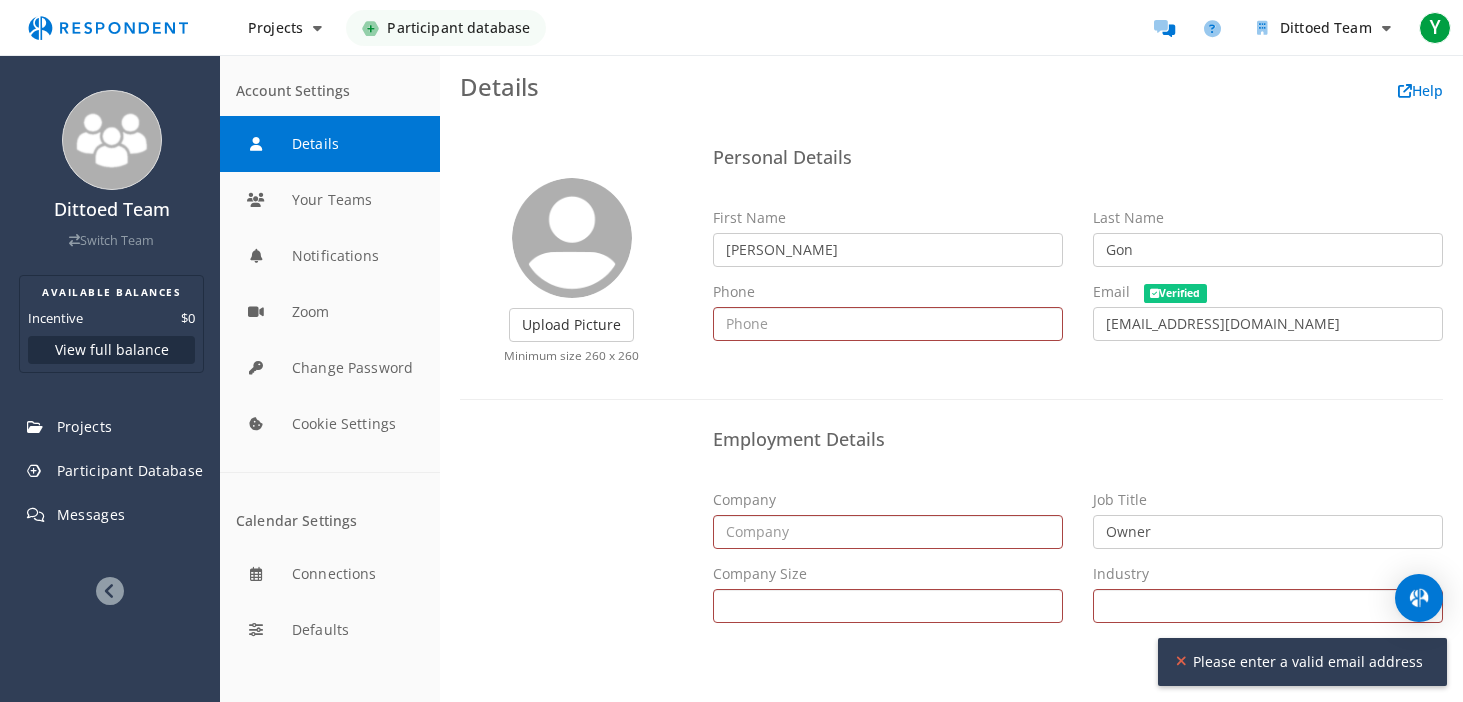 click on "Please enter a valid email address" at bounding box center (1302, 662) 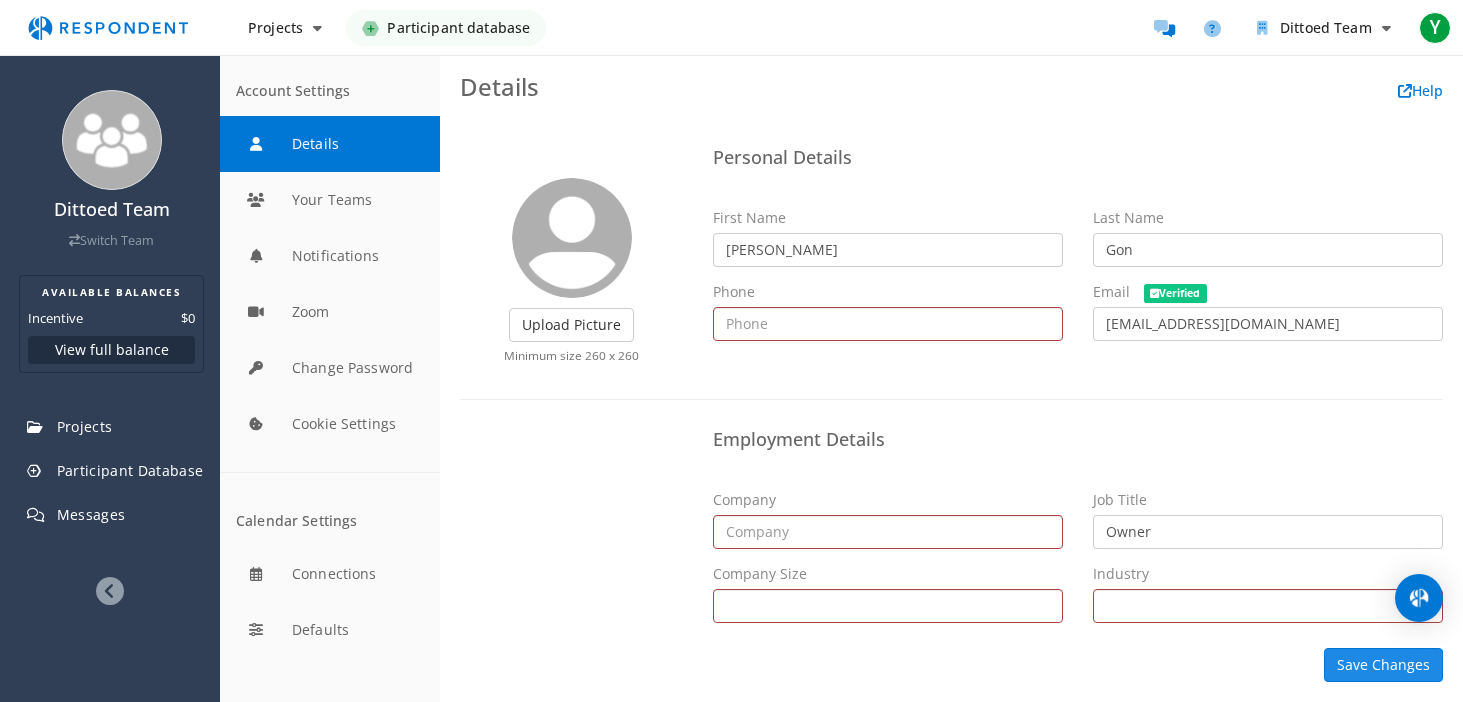 click on "Save Changes" at bounding box center [1383, 665] 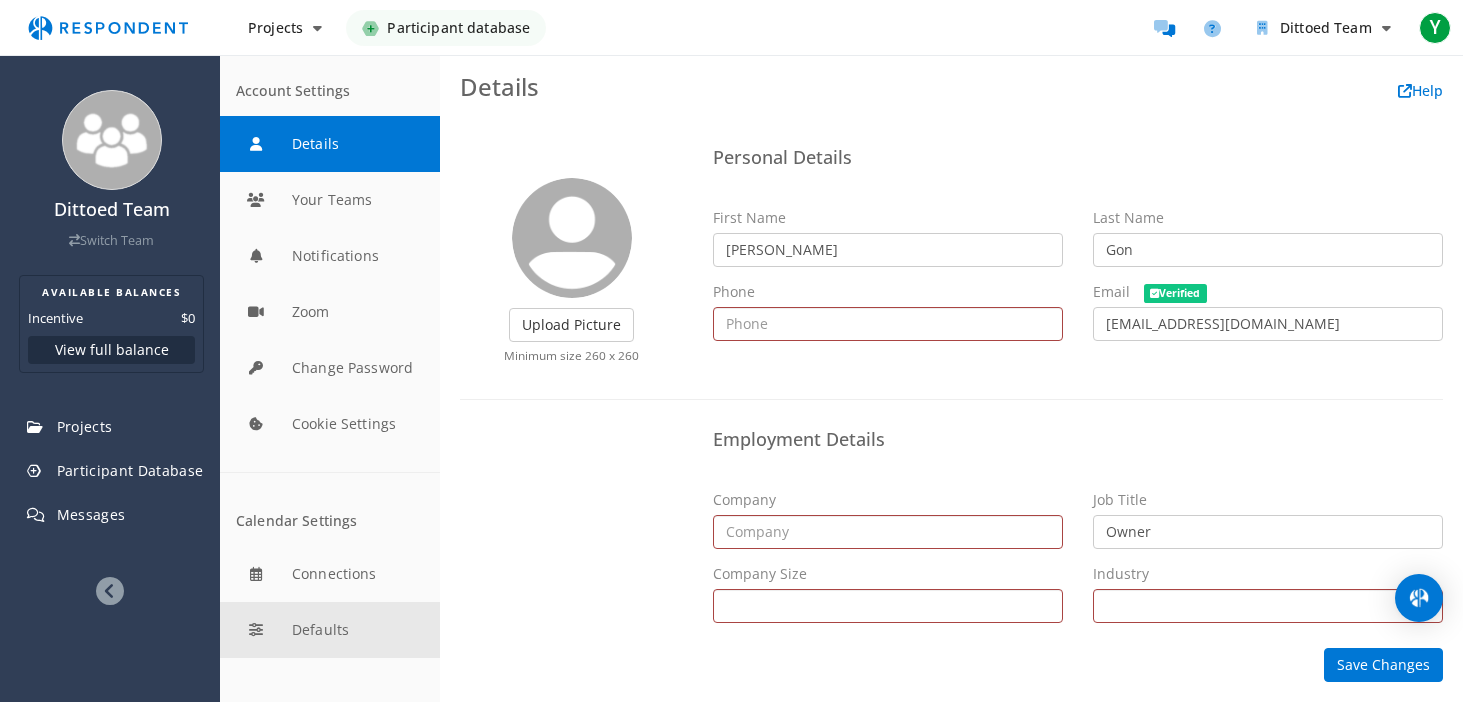 click at bounding box center [330, 630] 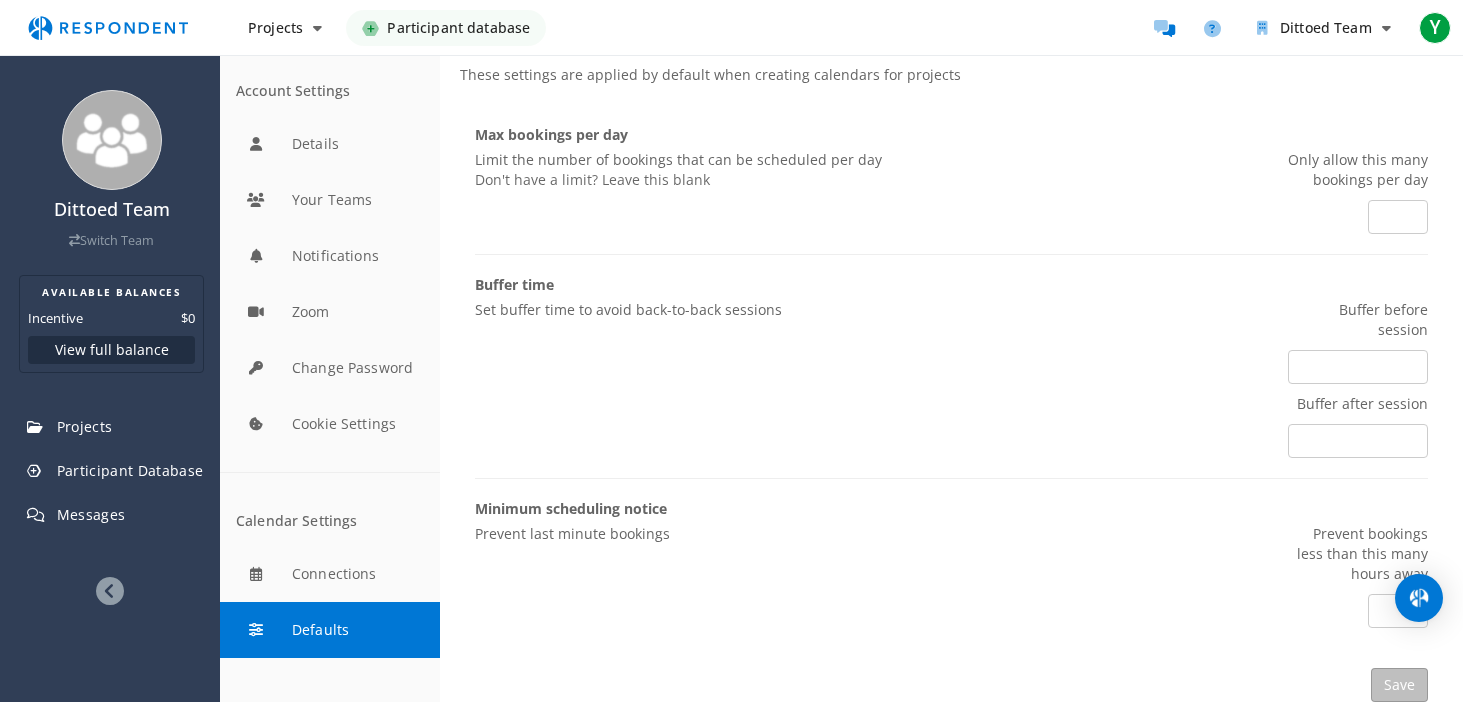 scroll, scrollTop: 0, scrollLeft: 0, axis: both 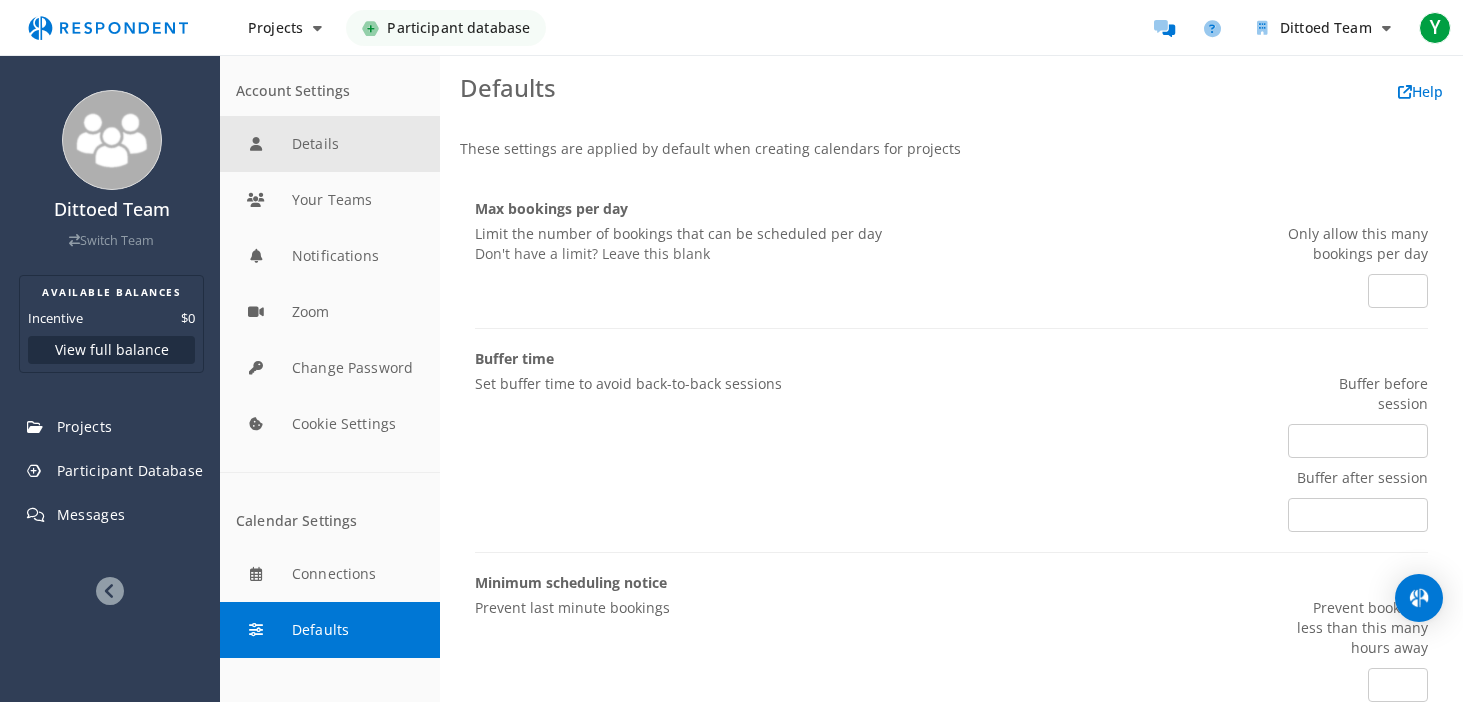 click at bounding box center [330, 144] 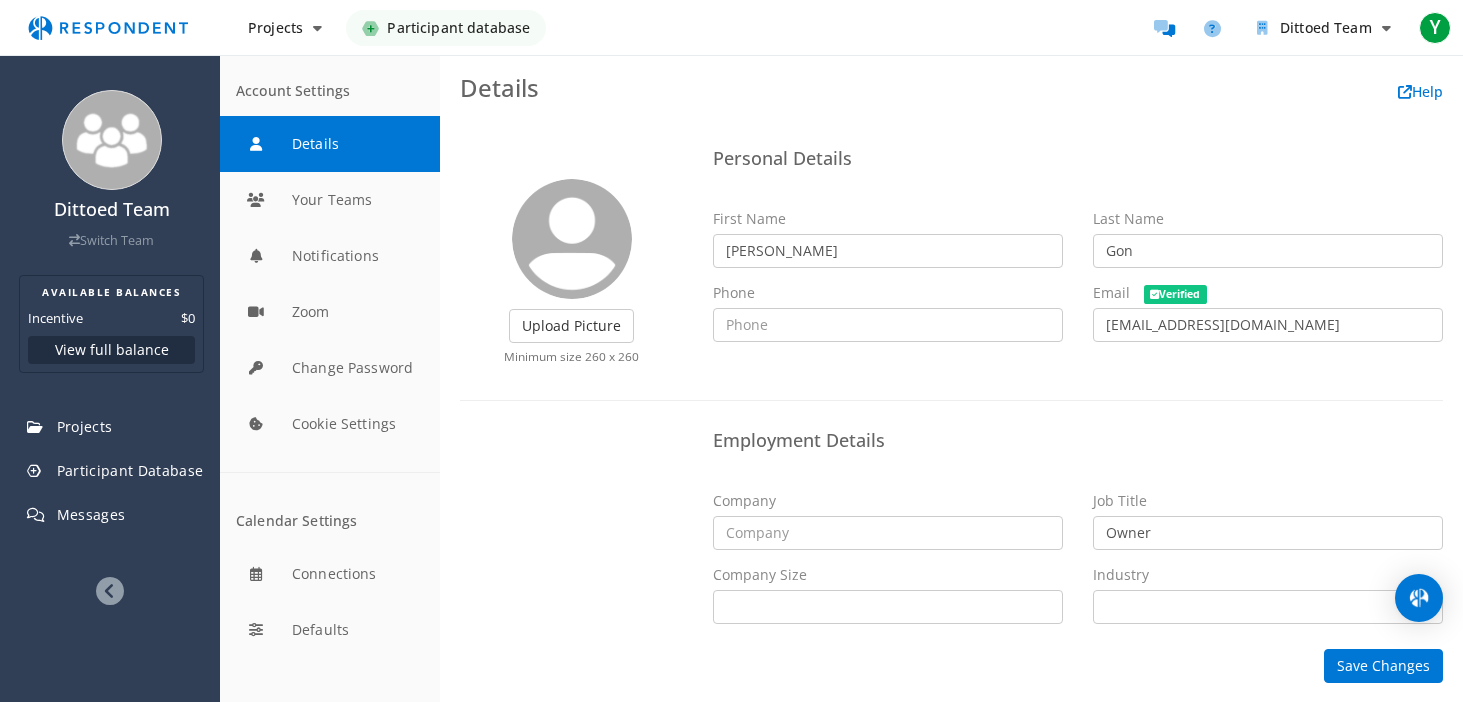 scroll, scrollTop: 1, scrollLeft: 0, axis: vertical 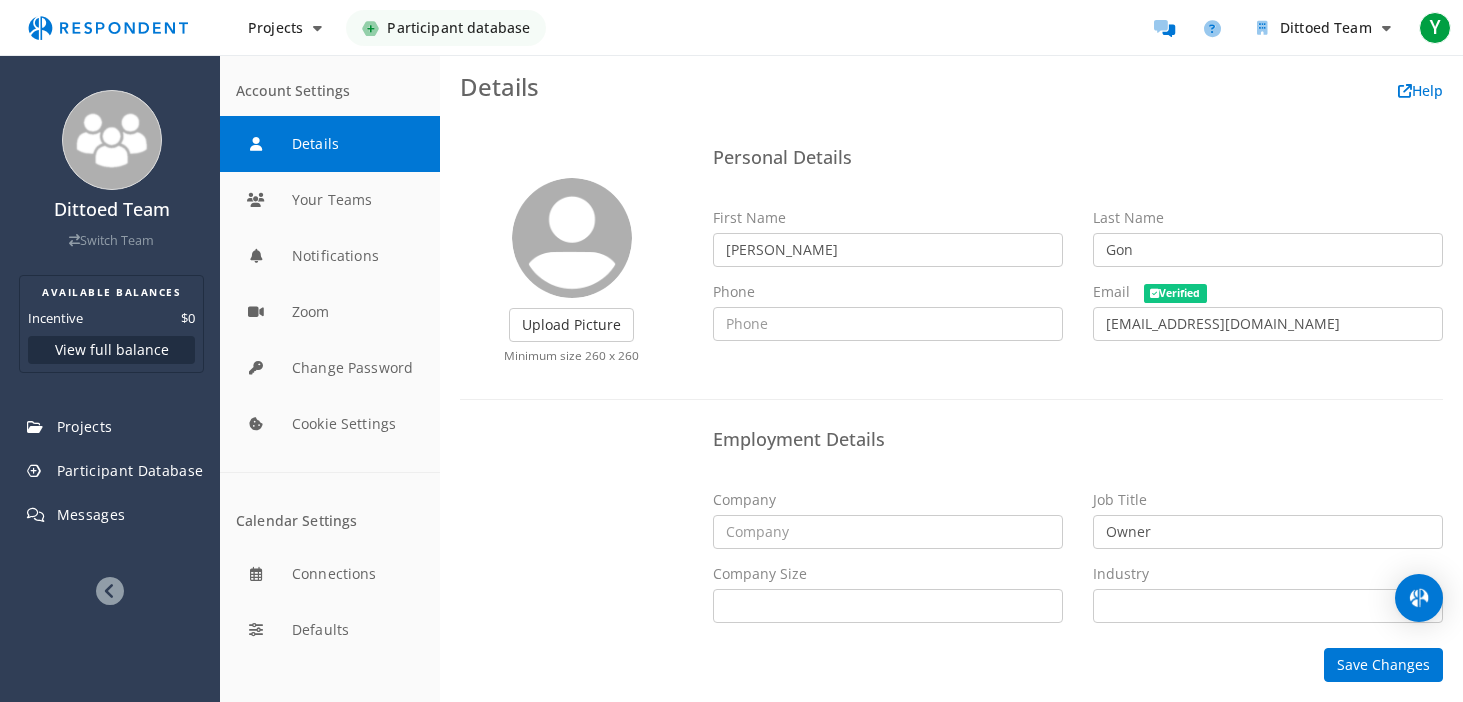 click on "Account Settings" at bounding box center (330, 91) 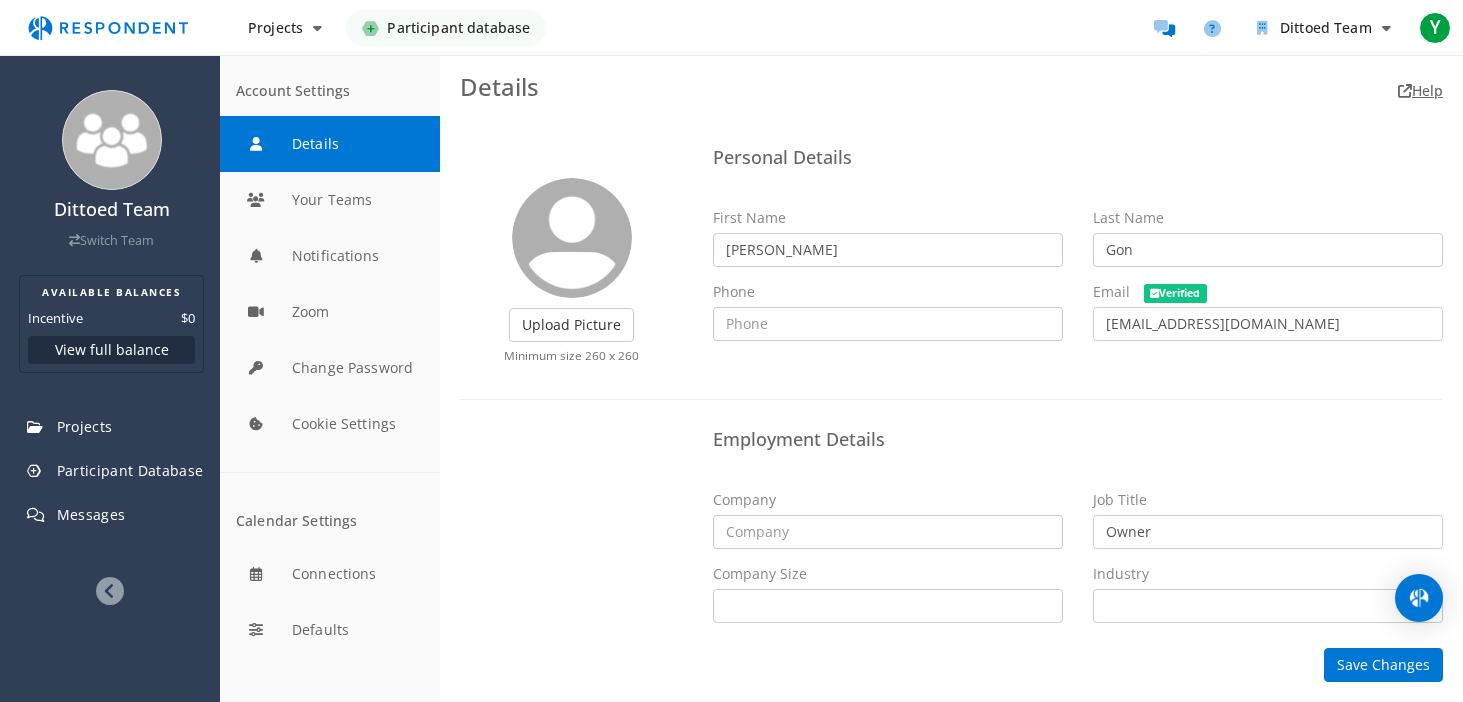 click on "Help" at bounding box center (1420, 90) 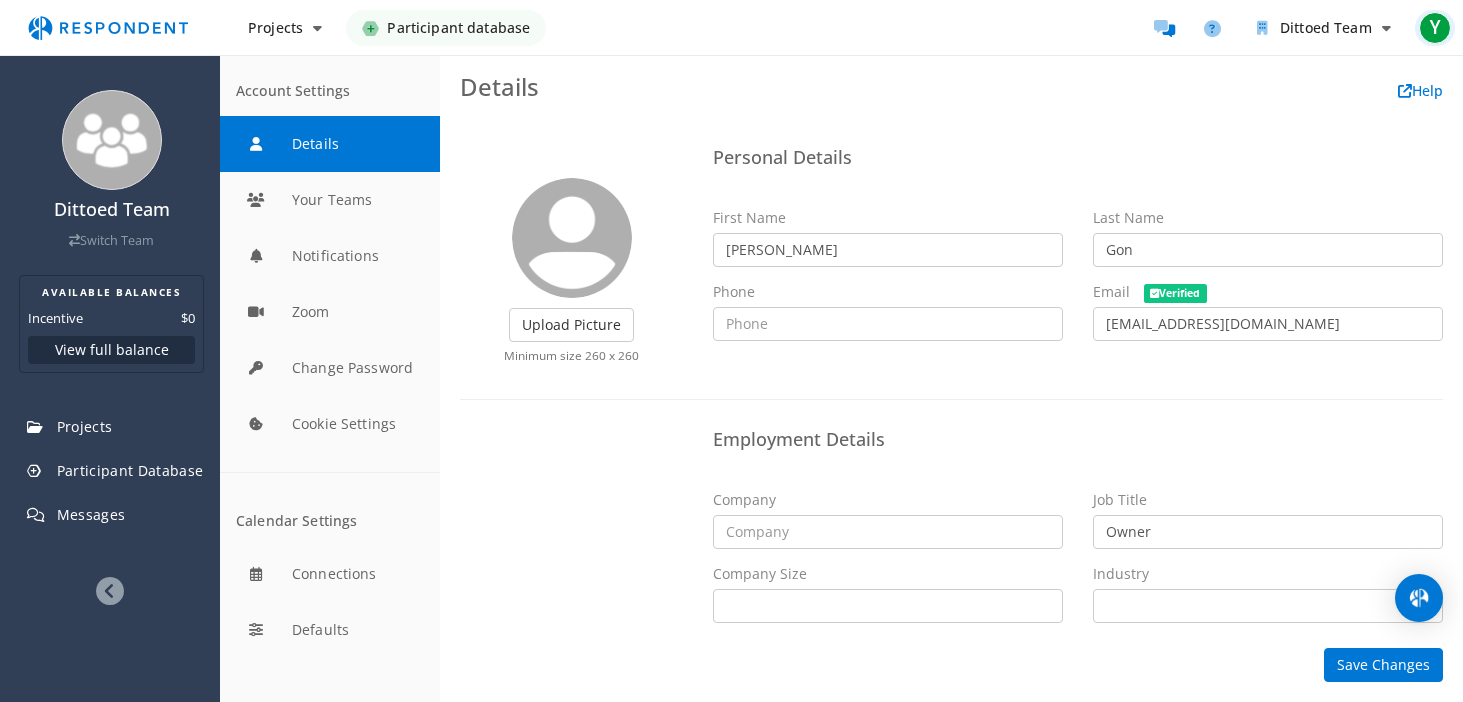 click on "Y" at bounding box center (1435, 28) 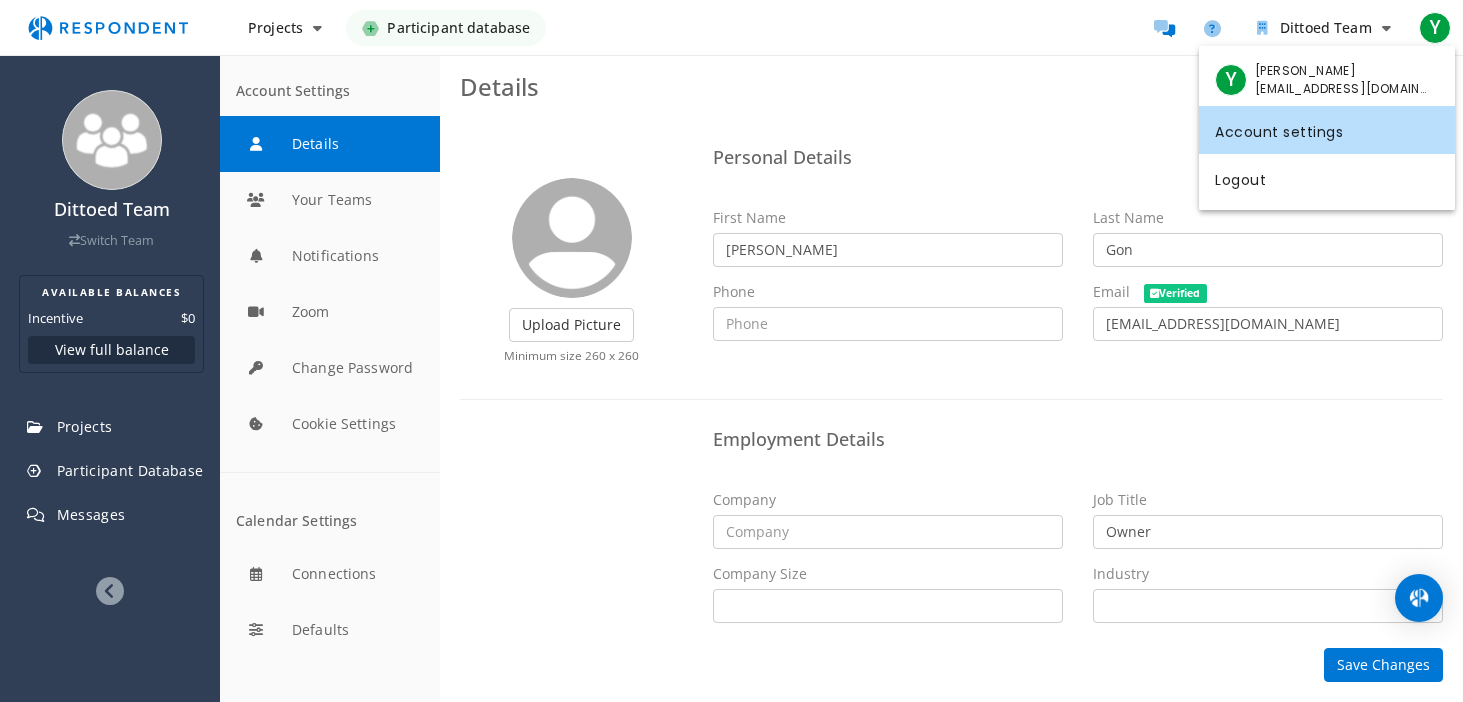 click on "Account settings" 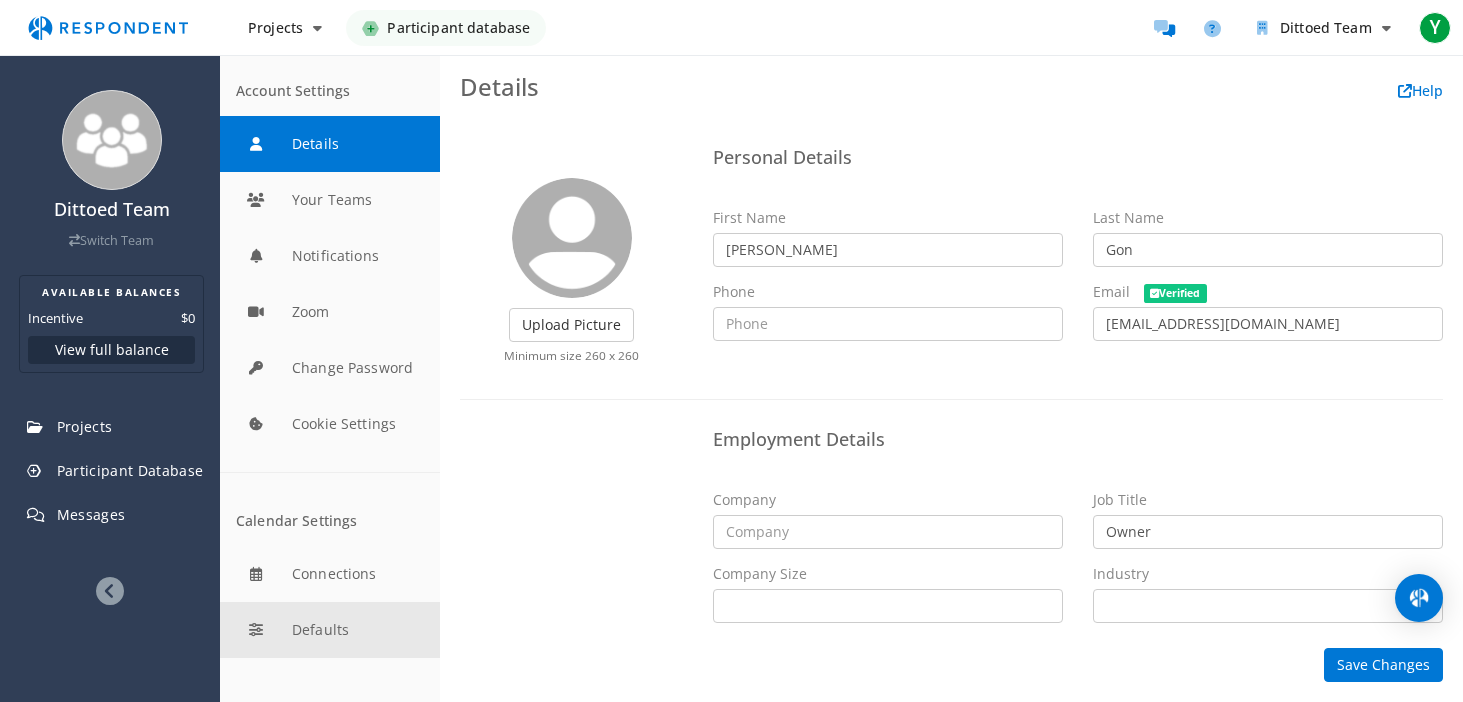 click at bounding box center (330, 630) 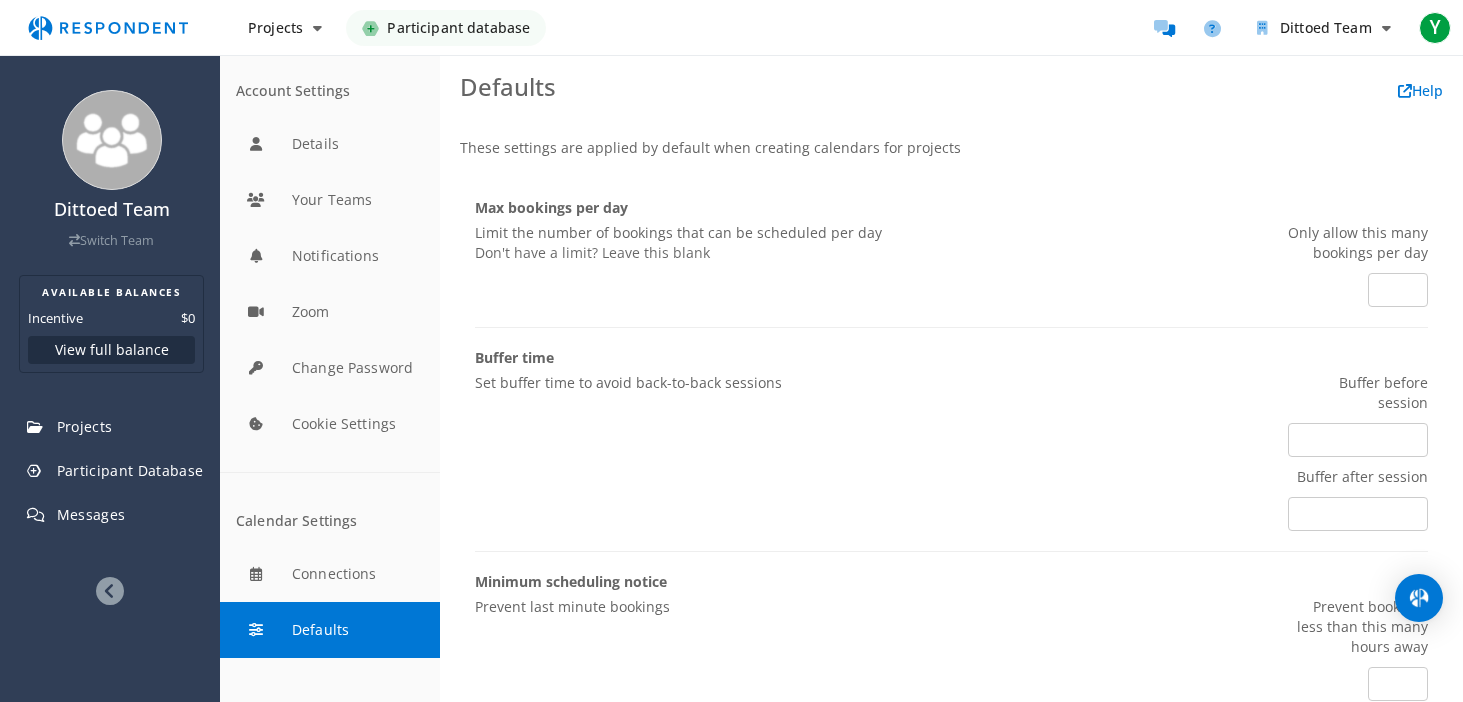 scroll, scrollTop: 74, scrollLeft: 0, axis: vertical 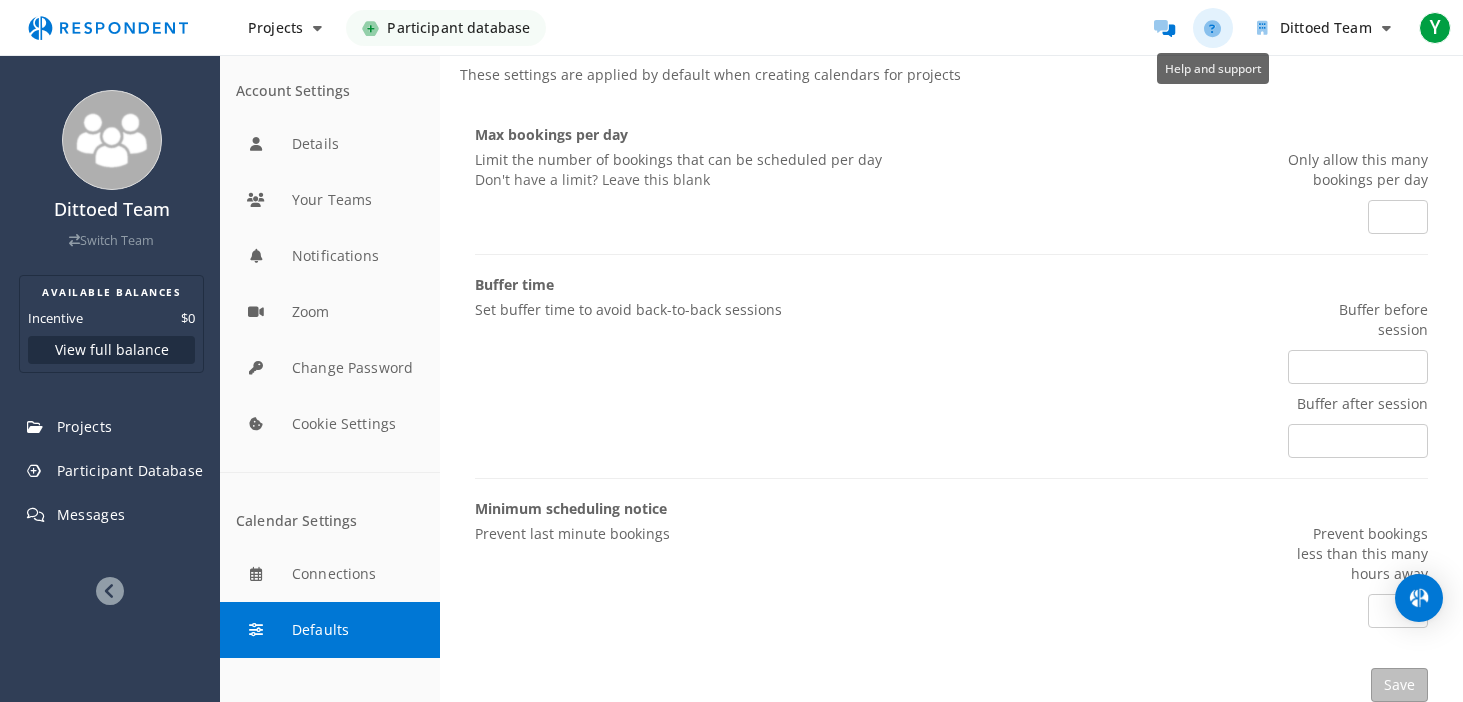 click at bounding box center [1213, 28] 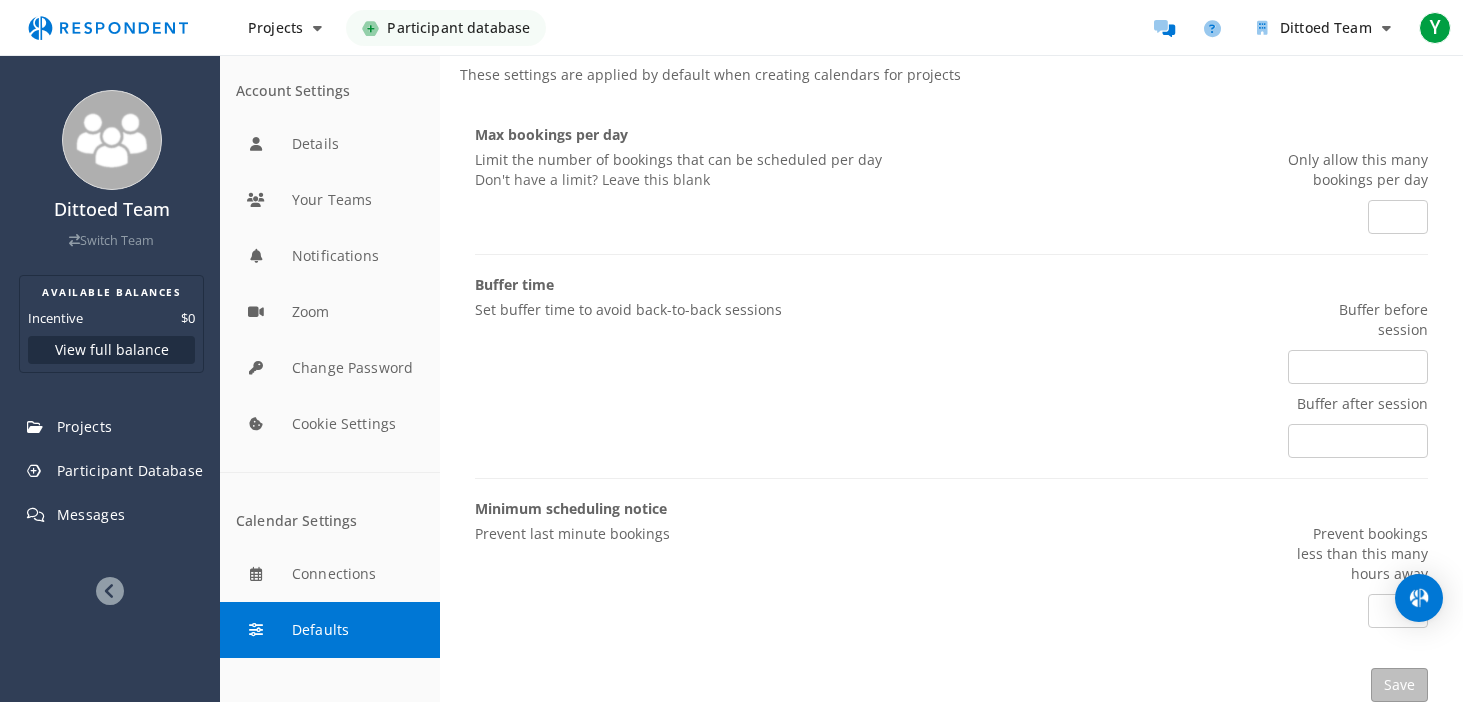scroll, scrollTop: 0, scrollLeft: 0, axis: both 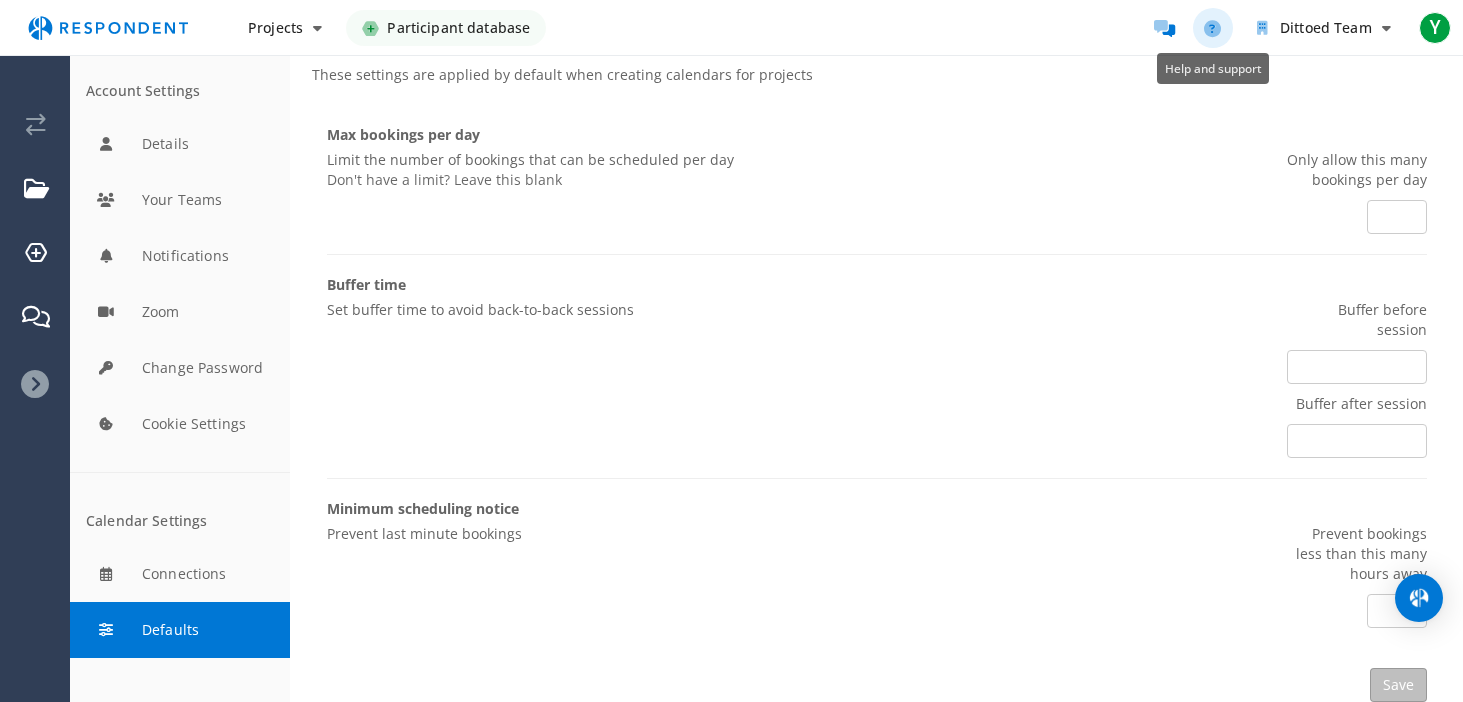 click at bounding box center (1212, 28) 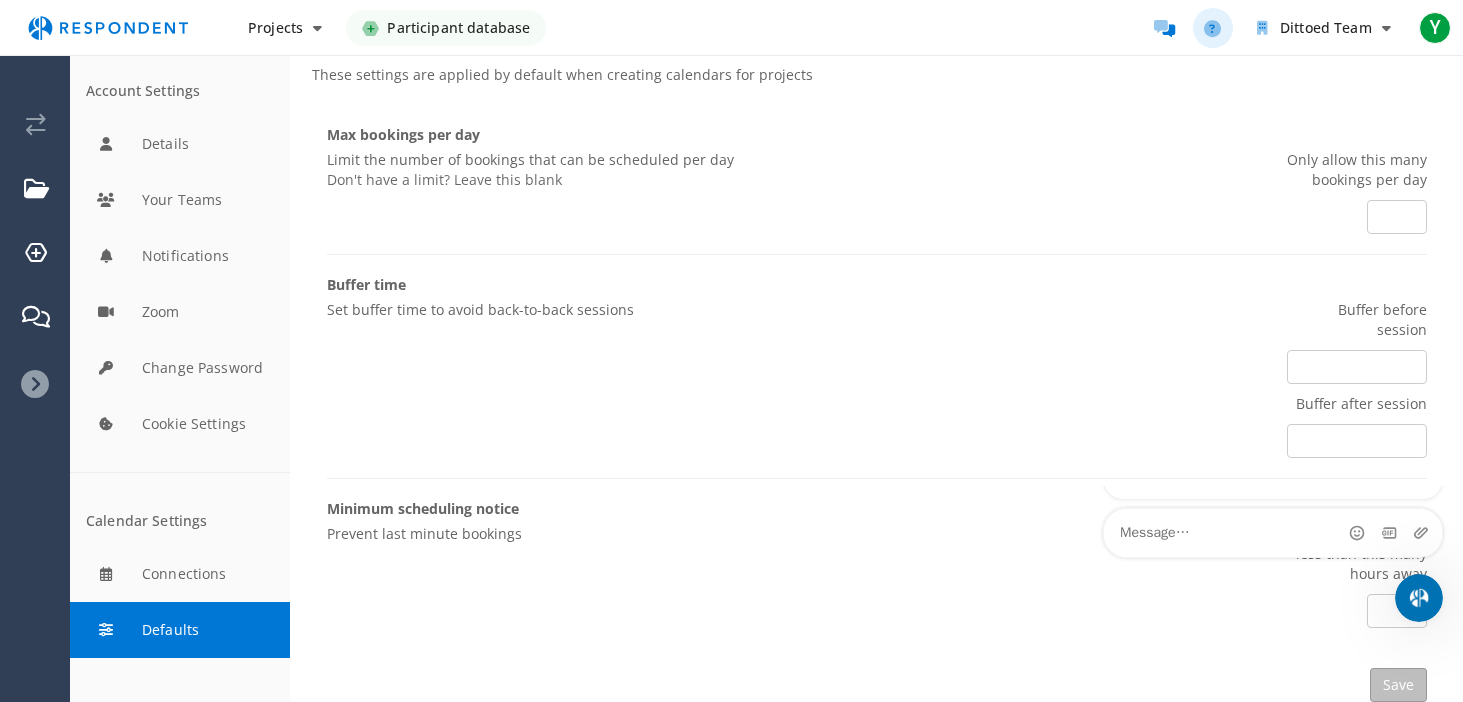 scroll, scrollTop: 0, scrollLeft: 0, axis: both 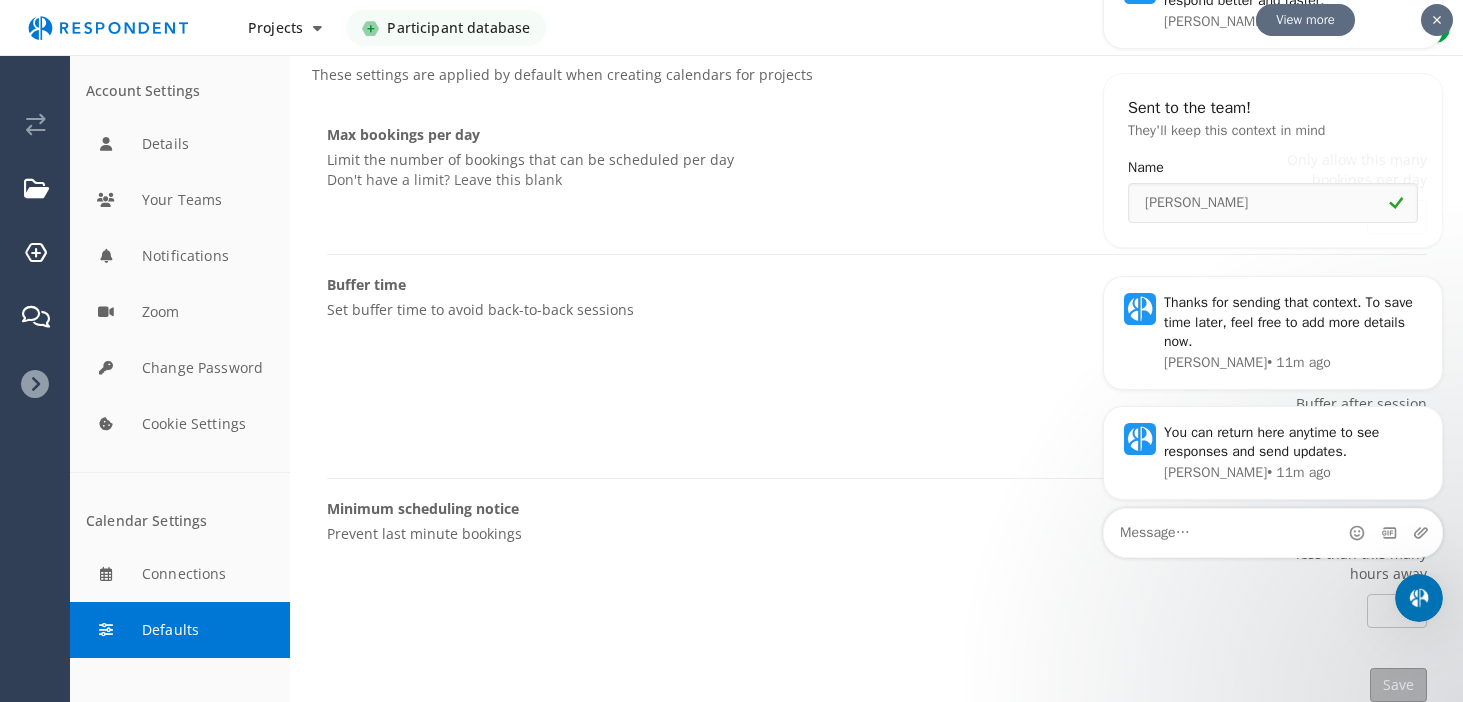 click at bounding box center [1437, 20] 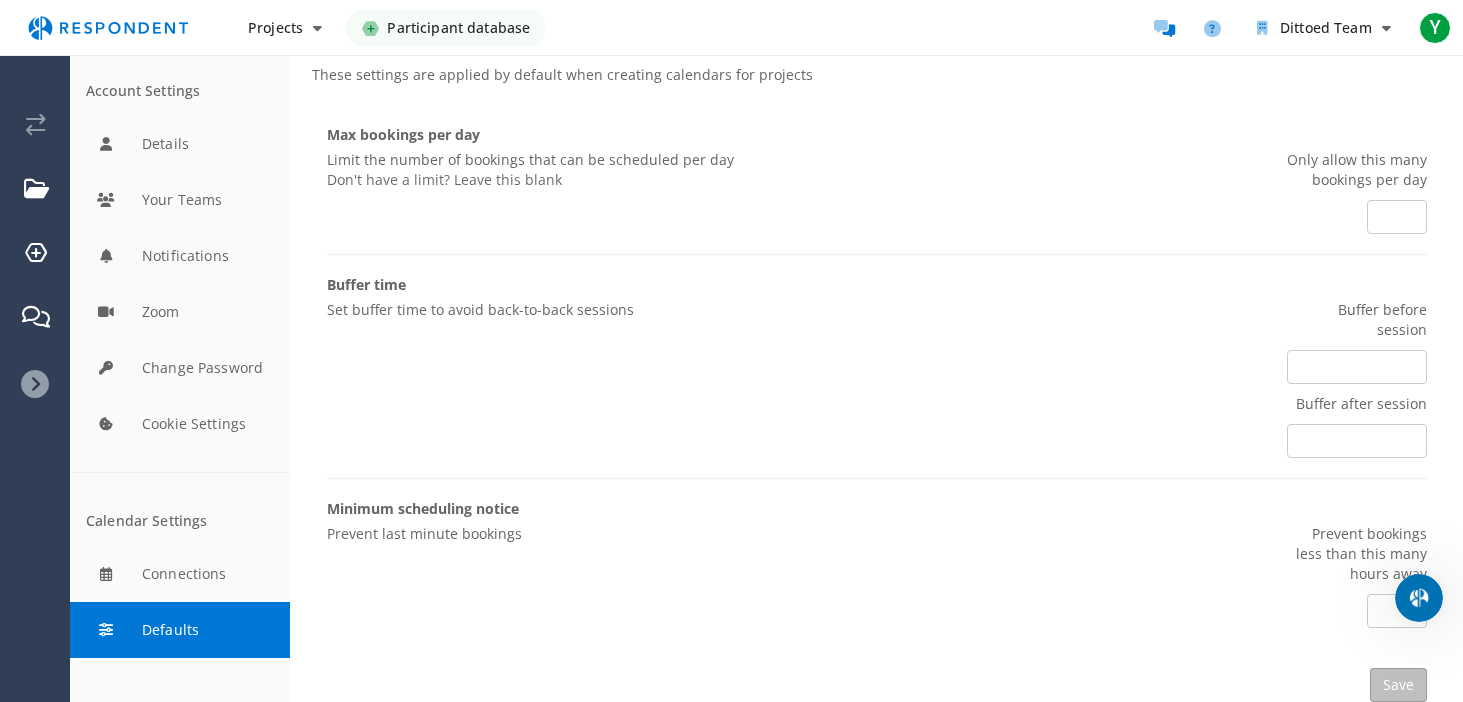 scroll, scrollTop: 0, scrollLeft: 0, axis: both 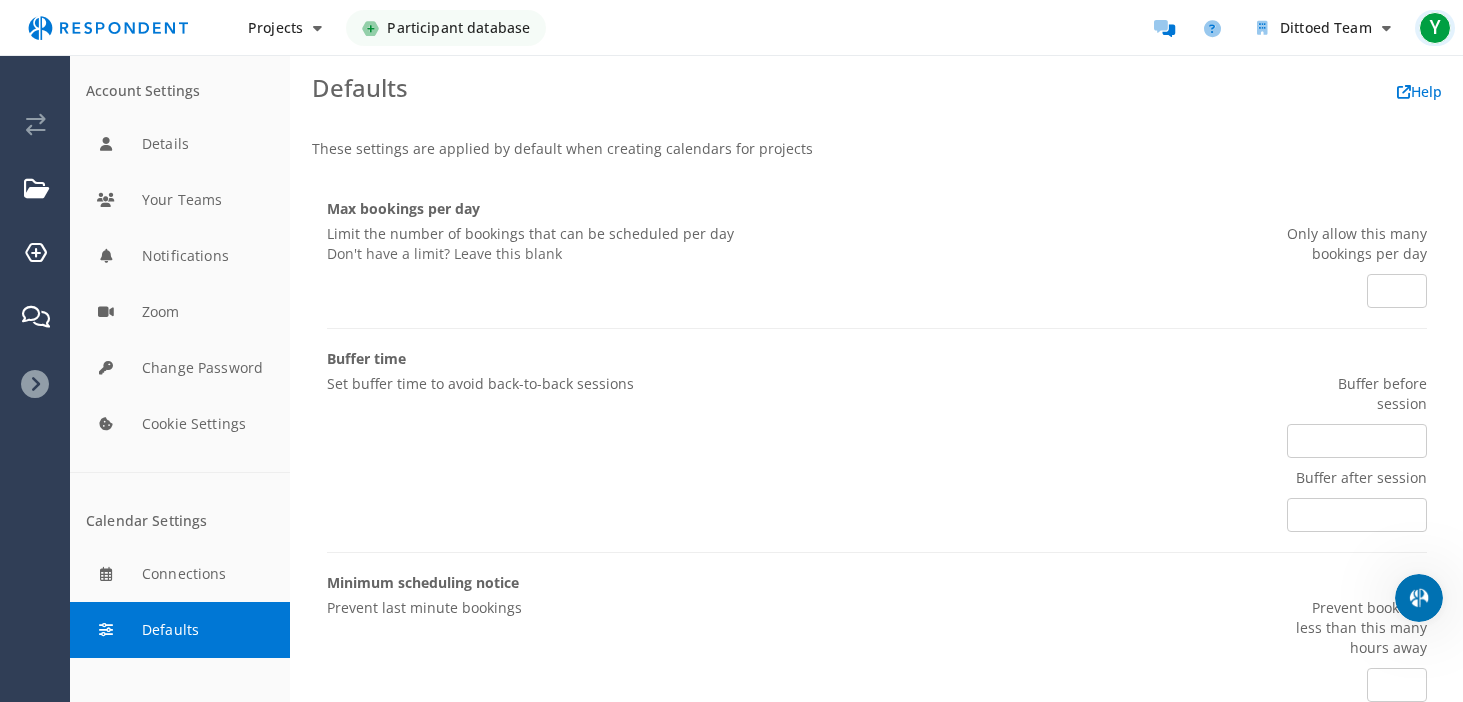 click on "Y" at bounding box center (1435, 28) 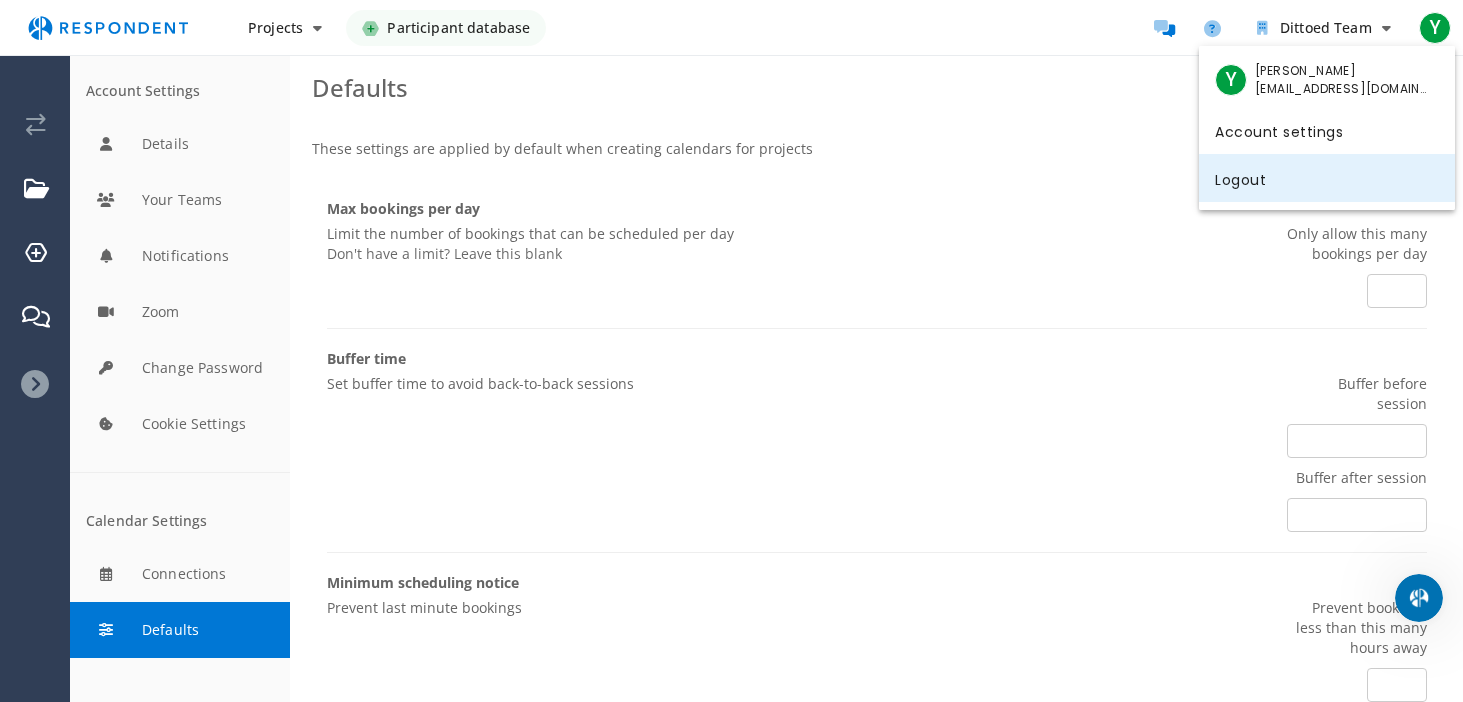 click on "Logout" 